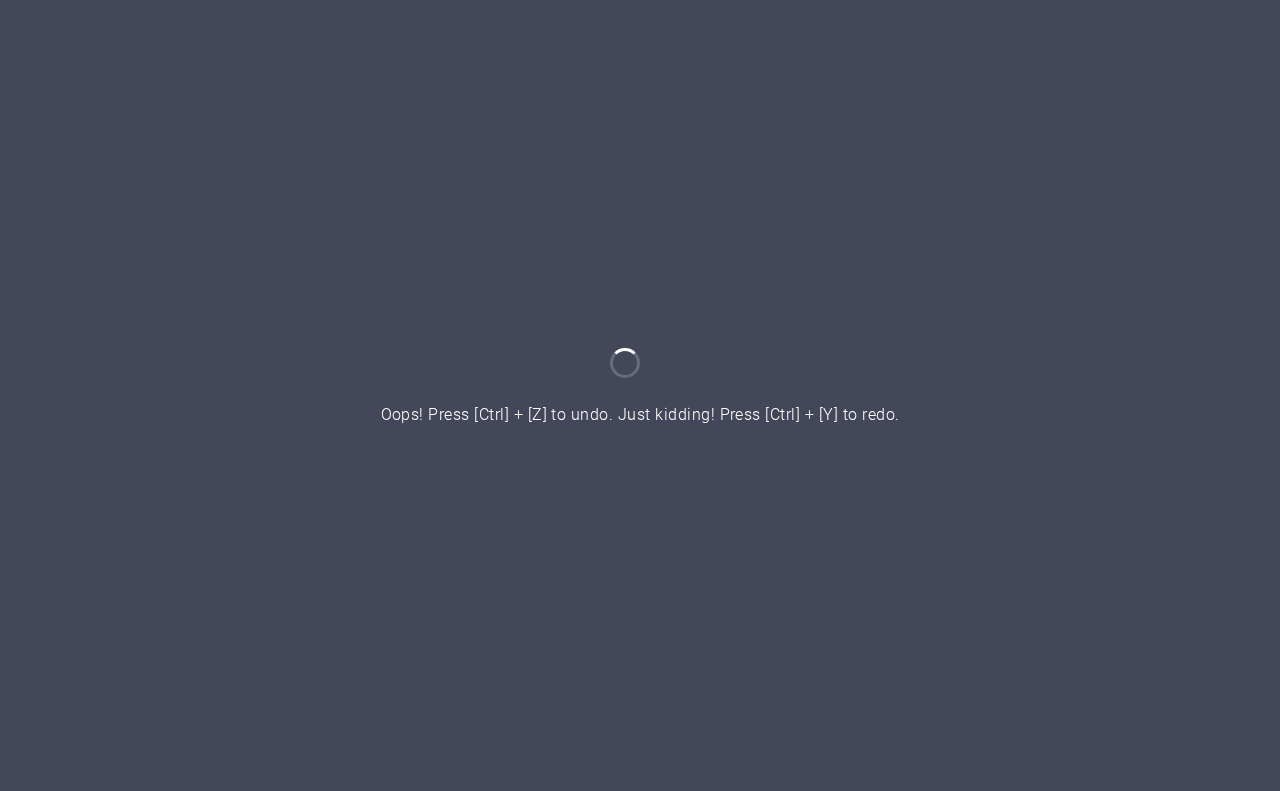 scroll, scrollTop: 0, scrollLeft: 0, axis: both 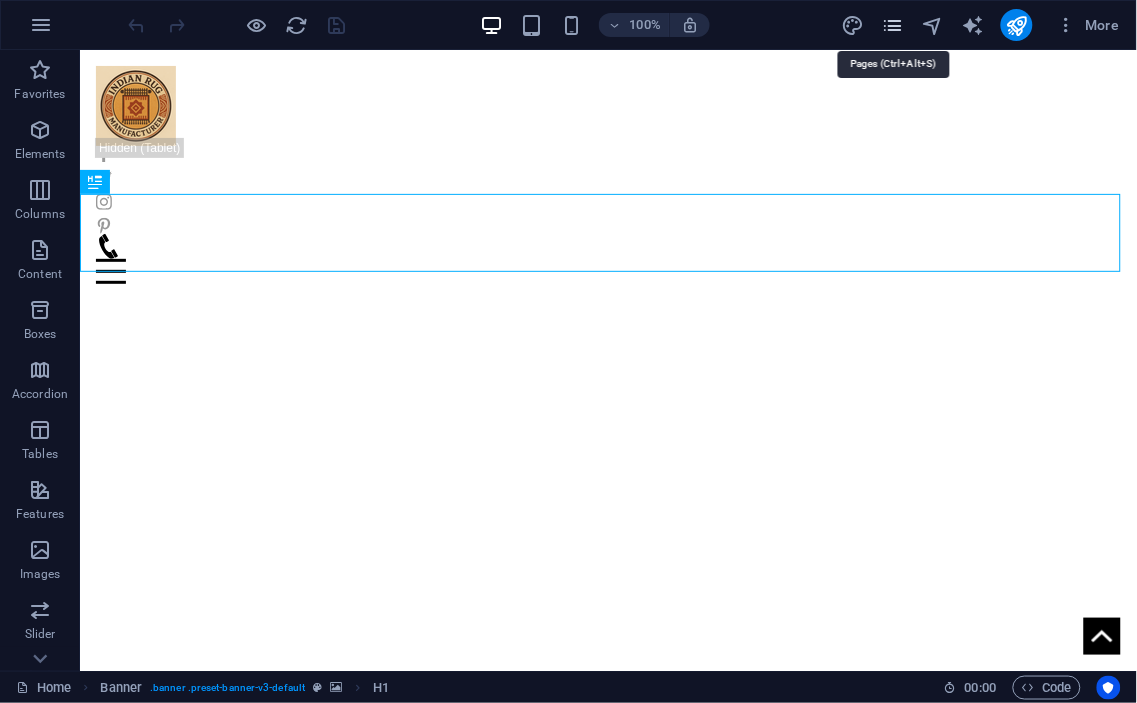 click at bounding box center (892, 25) 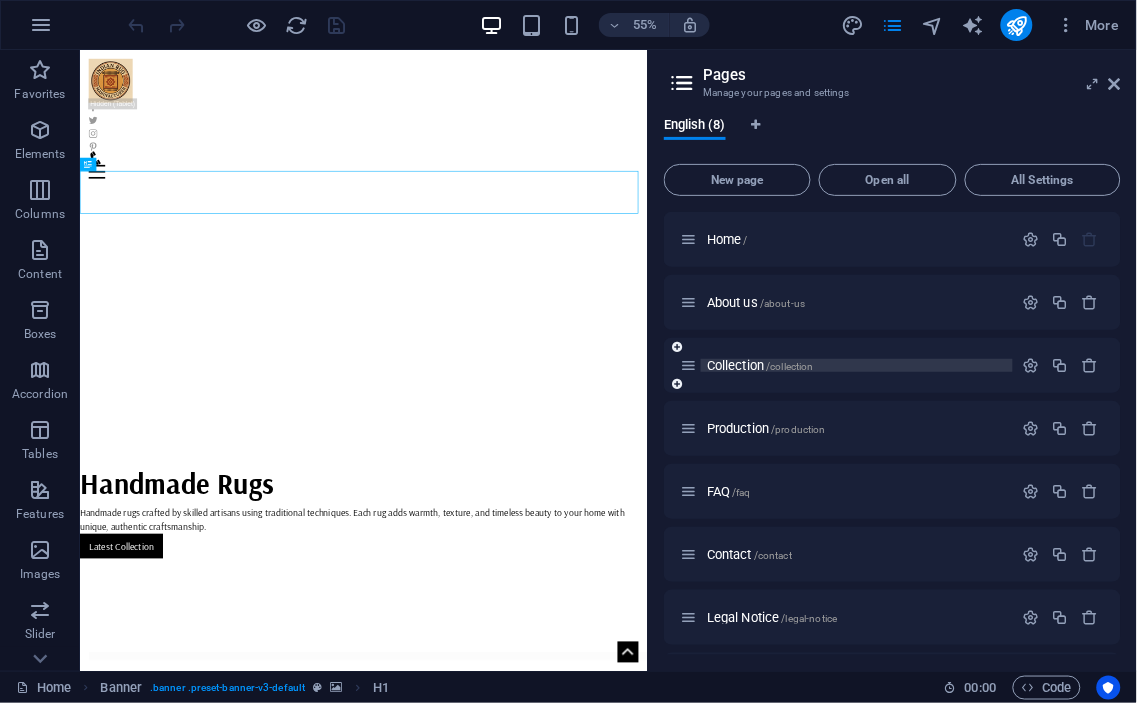 click on "Collection /collection" at bounding box center (760, 365) 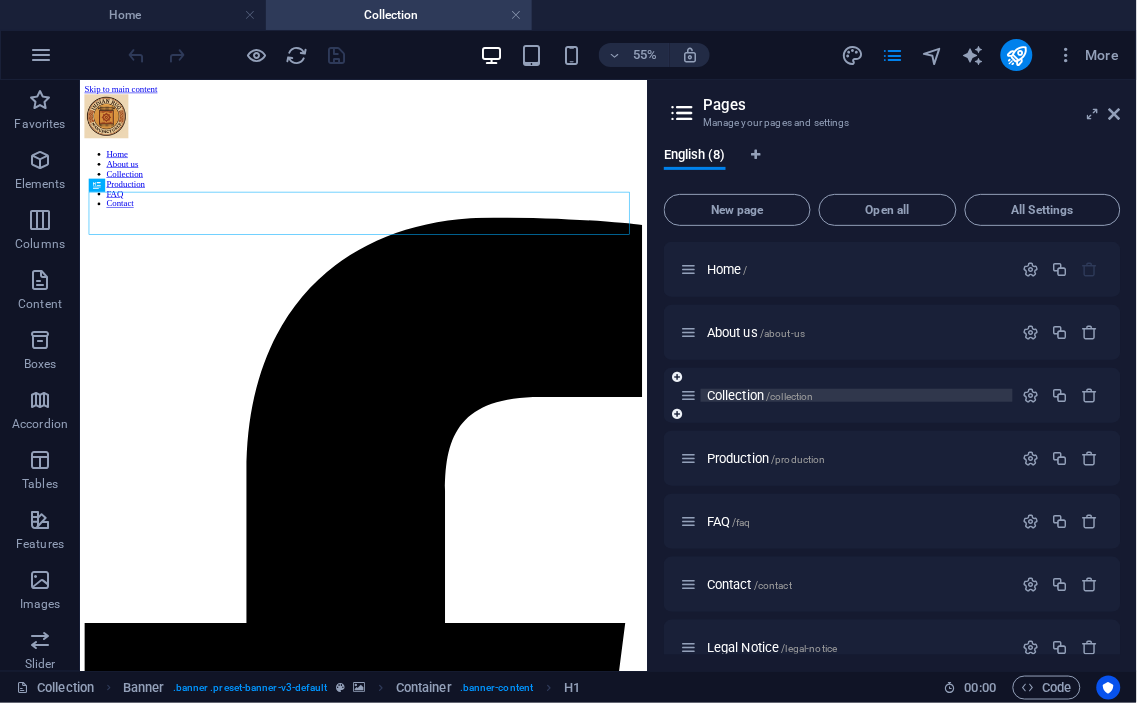 scroll, scrollTop: 0, scrollLeft: 0, axis: both 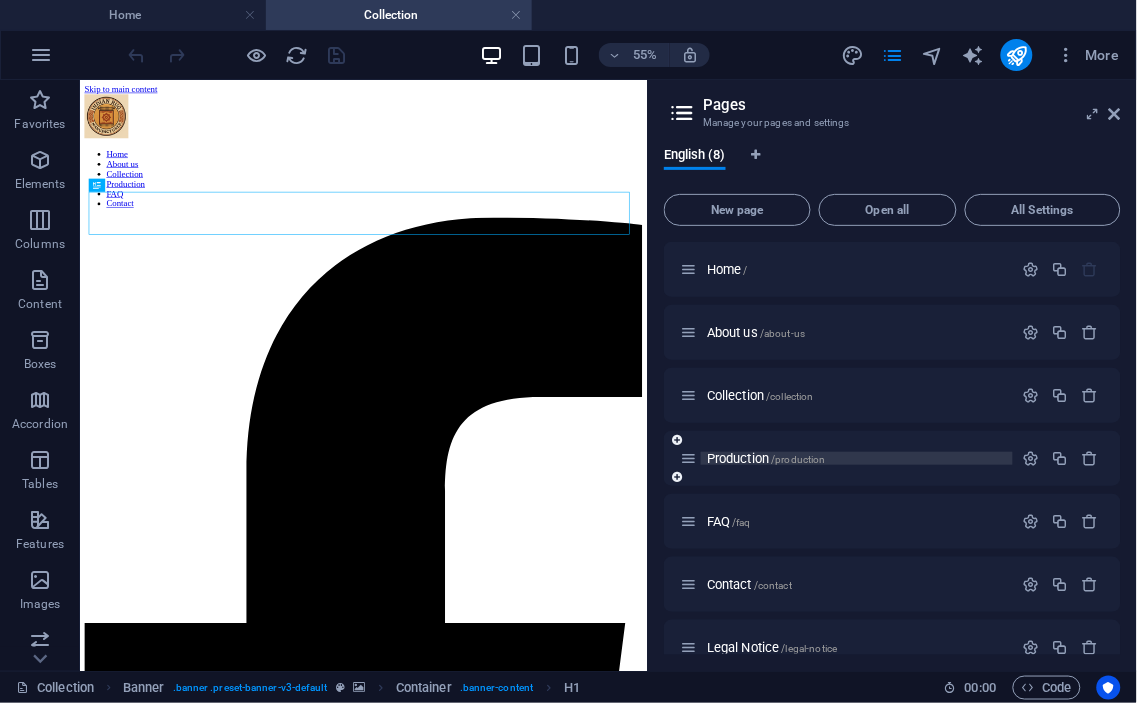 click on "Production /production" at bounding box center (766, 458) 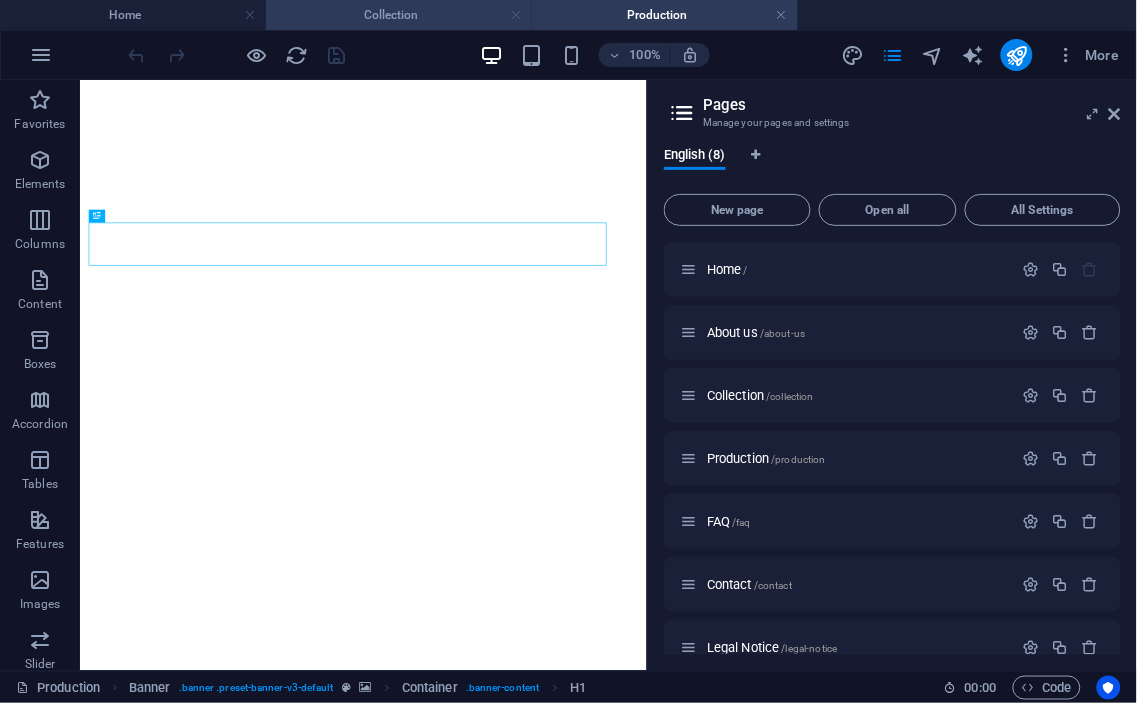 click at bounding box center [516, 15] 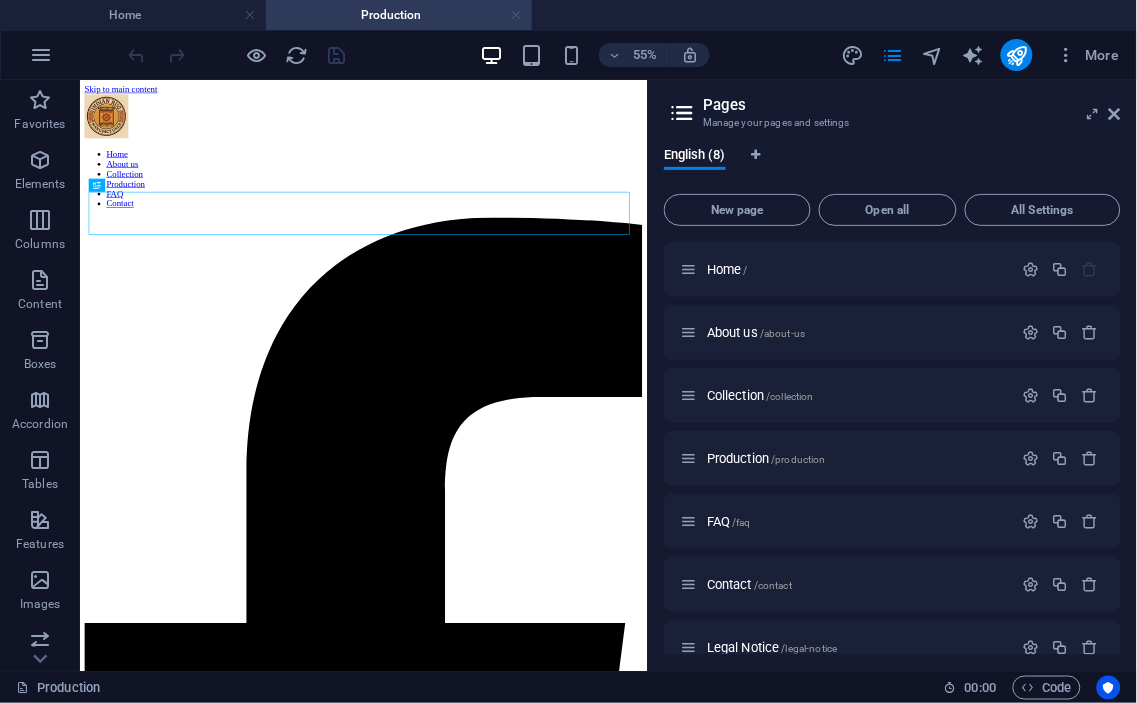 scroll, scrollTop: 0, scrollLeft: 0, axis: both 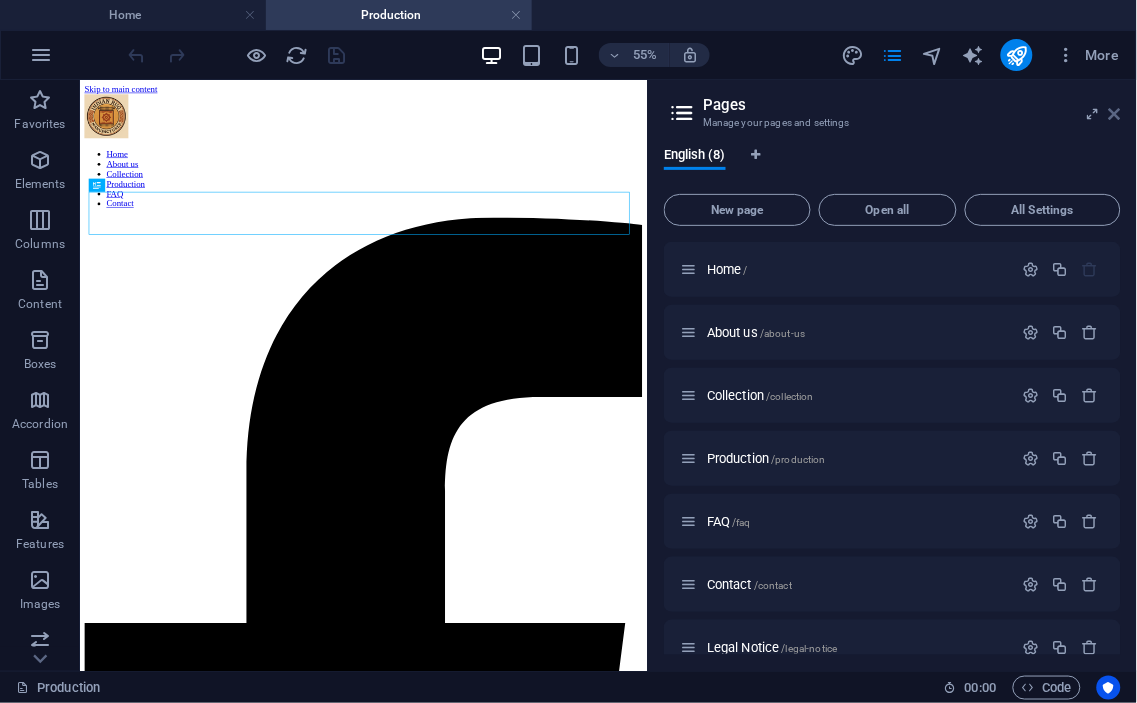 click at bounding box center (1115, 114) 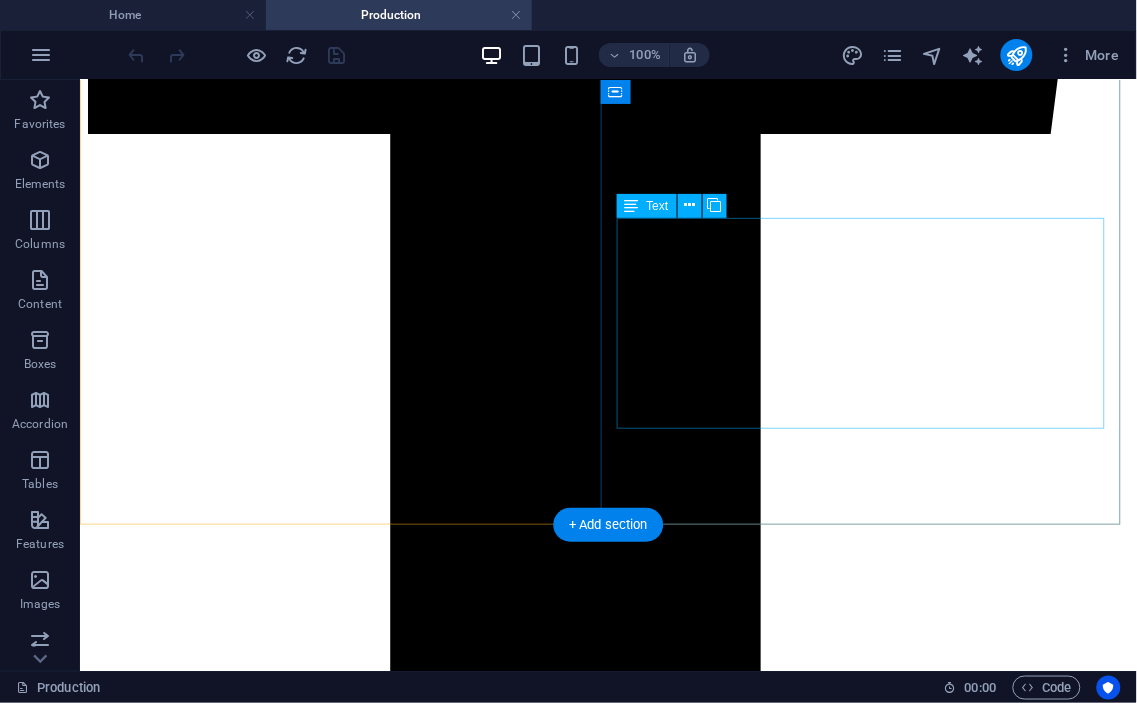 scroll, scrollTop: 1296, scrollLeft: 0, axis: vertical 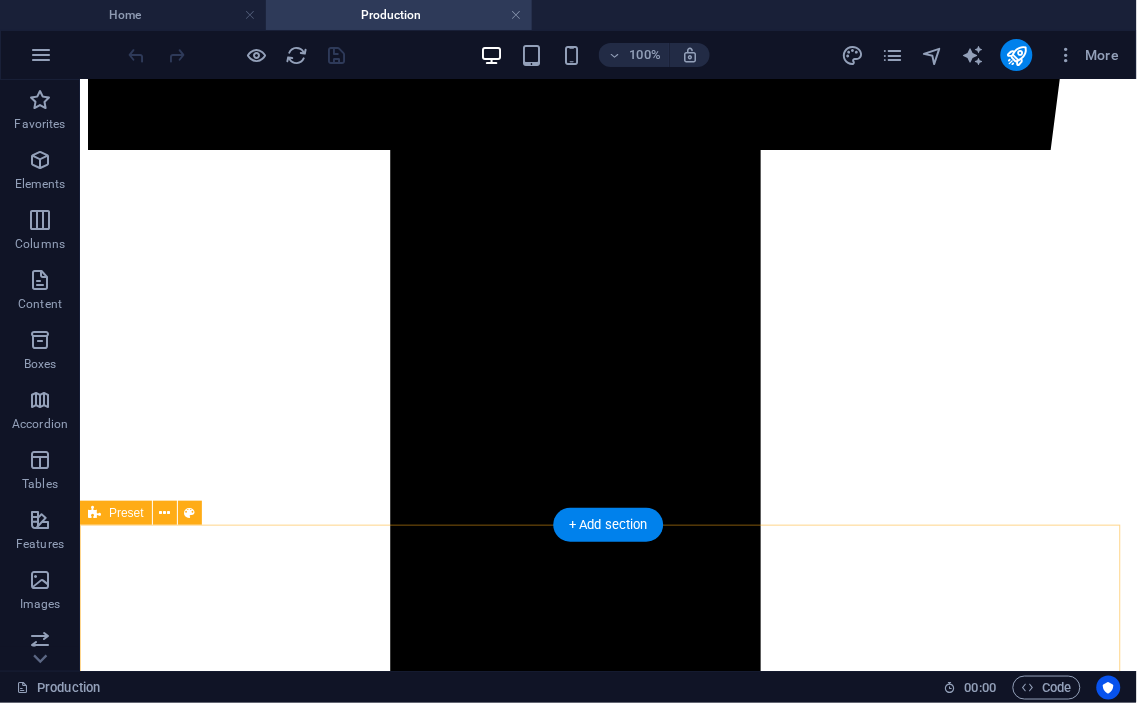 click on "Dyeing the Yarn The yarn is dyed in the selected colors using both traditional and modern techniques. | Vegetable dyes  and  natural dyes  are used for authenticity and sustainability. | Modern chemical dyes offer a wider color palette and consistency. | After dyeing, the yarn is sun-dried for days to ensure color stability. Chindi Rug Chindi Rug Spinning the Yarn Every handmade rug begins with a unique design concept. Master designers sketch intricate patterns based on traditional motifs, tribal heritage, floral elements, or modern abstract art. The design is carefully planned, including the size, color palette, and layout of motifs. | Patterns are often drafted on graph paper (called “naksha”) or digitally. | Each square represents one knot, helping weavers follow the design precisely. | Designers choose color schemes that are both aesthetic and aligned with market preferences." at bounding box center [607, 8457] 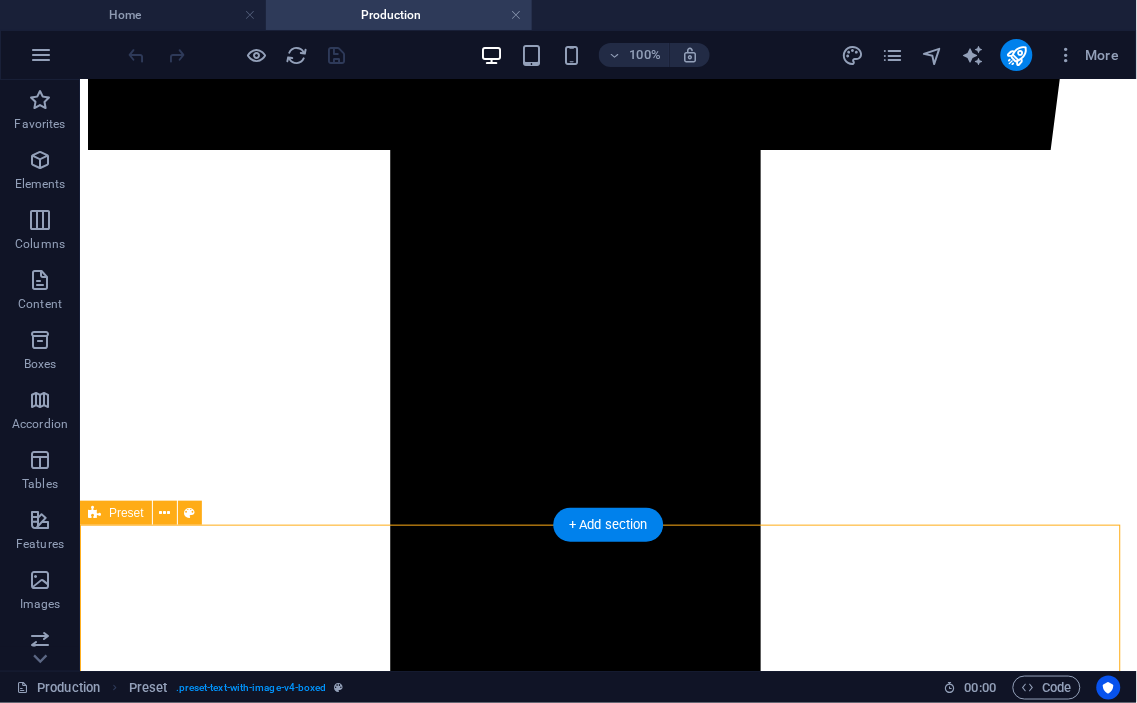 click on "Dyeing the Yarn The yarn is dyed in the selected colors using both traditional and modern techniques. | Vegetable dyes  and  natural dyes  are used for authenticity and sustainability. | Modern chemical dyes offer a wider color palette and consistency. | After dyeing, the yarn is sun-dried for days to ensure color stability. Chindi Rug Chindi Rug Spinning the Yarn Every handmade rug begins with a unique design concept. Master designers sketch intricate patterns based on traditional motifs, tribal heritage, floral elements, or modern abstract art. The design is carefully planned, including the size, color palette, and layout of motifs. | Patterns are often drafted on graph paper (called “naksha”) or digitally. | Each square represents one knot, helping weavers follow the design precisely. | Designers choose color schemes that are both aesthetic and aligned with market preferences." at bounding box center [607, 8457] 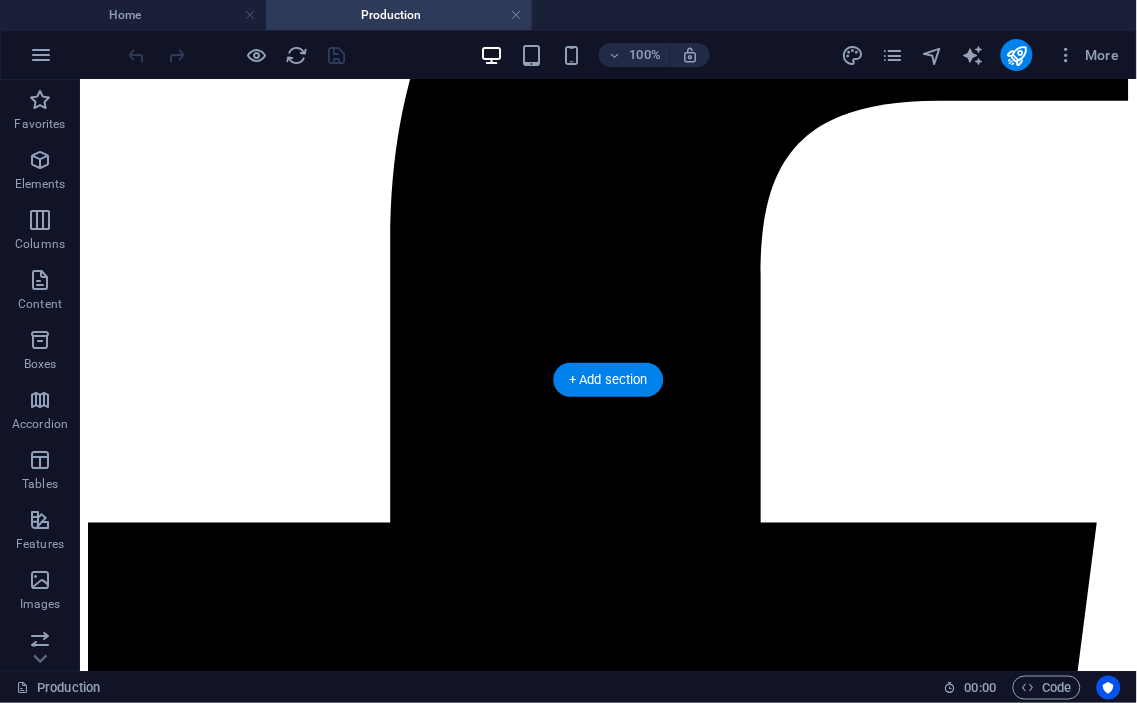 scroll, scrollTop: 370, scrollLeft: 0, axis: vertical 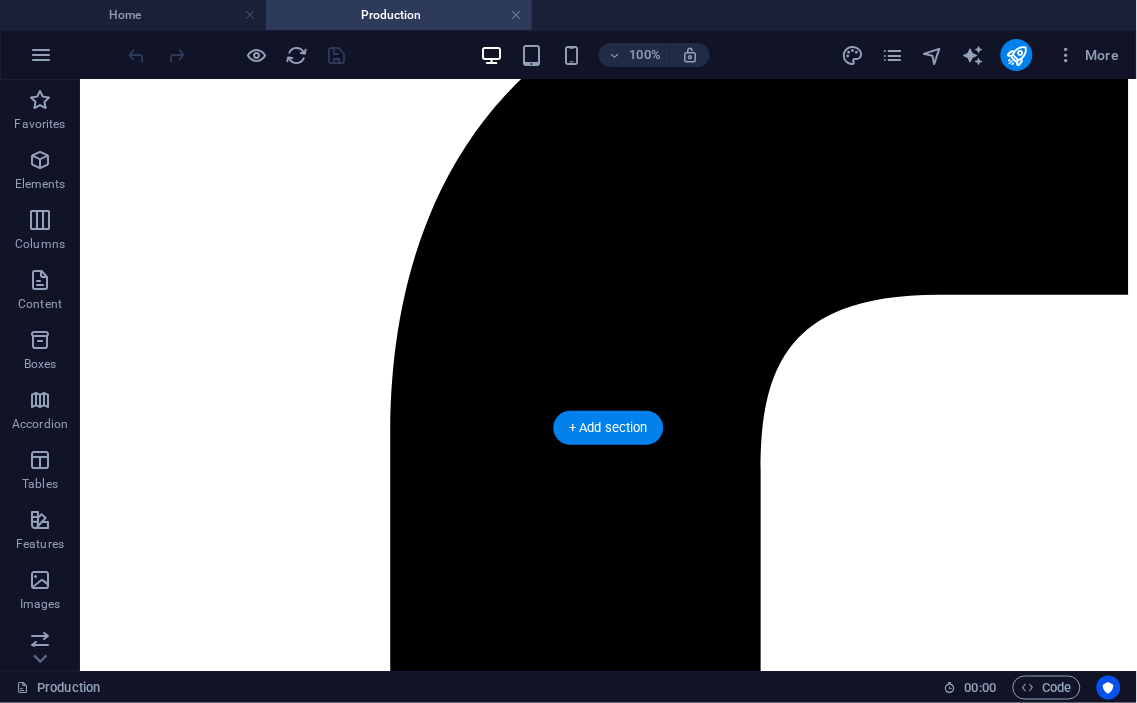 click at bounding box center [607, 7602] 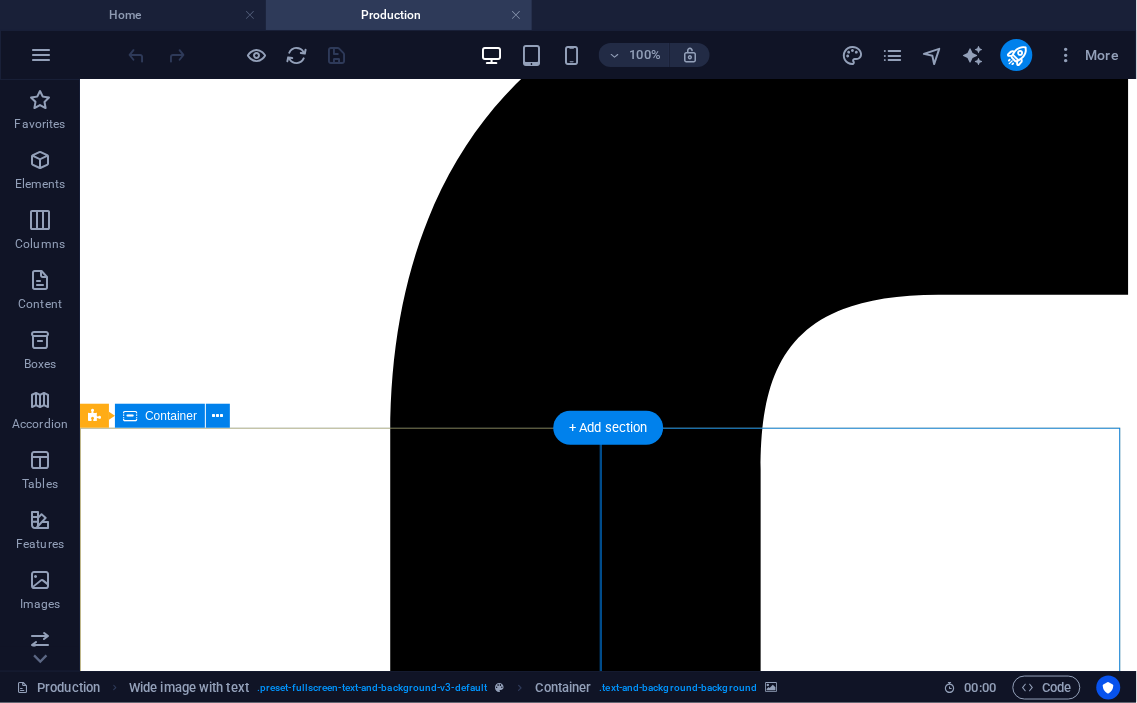 click on "Designing the Pattern Every handmade rug begins with a unique design concept. Master designers sketch intricate patterns based on traditional motifs, tribal heritage, floral elements, or modern abstract art. The design is carefully planned, including the size, color palette, and layout of motifs. | Patterns are often drafted on graph paper (called “naksha”) or digitally. | Each square represents one knot, helping weavers follow the design precisely. | Designers choose color schemes that are both aesthetic and aligned with market preferences." at bounding box center (607, 7440) 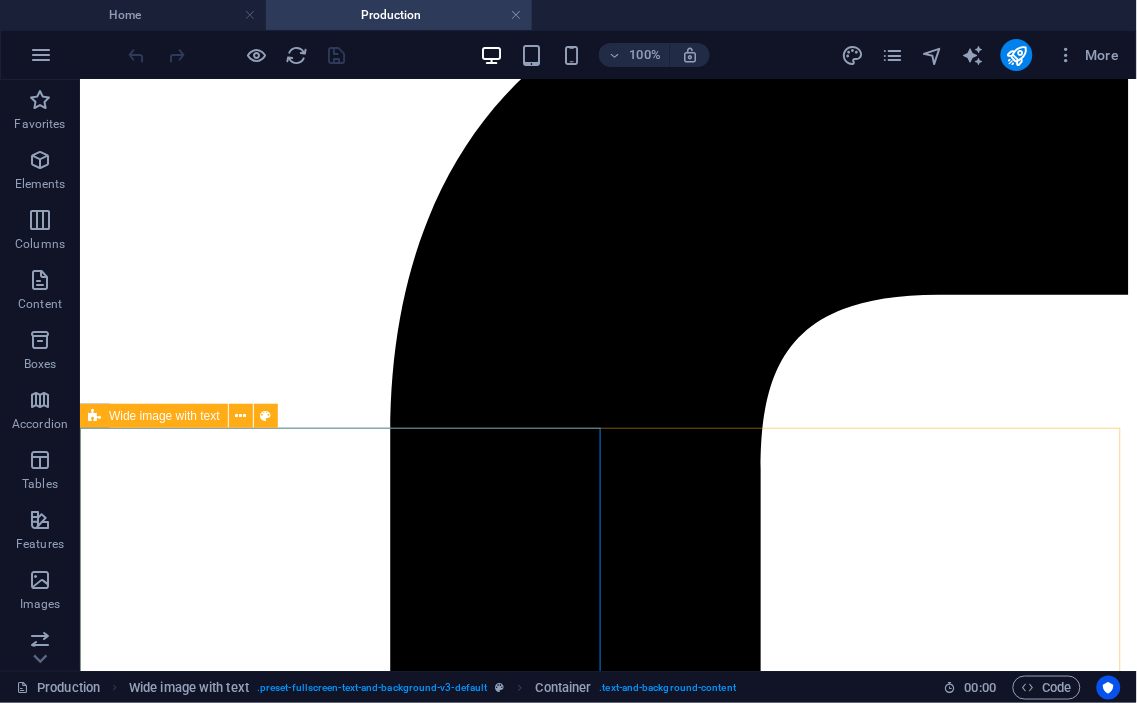click on "Wide image with text" at bounding box center [154, 416] 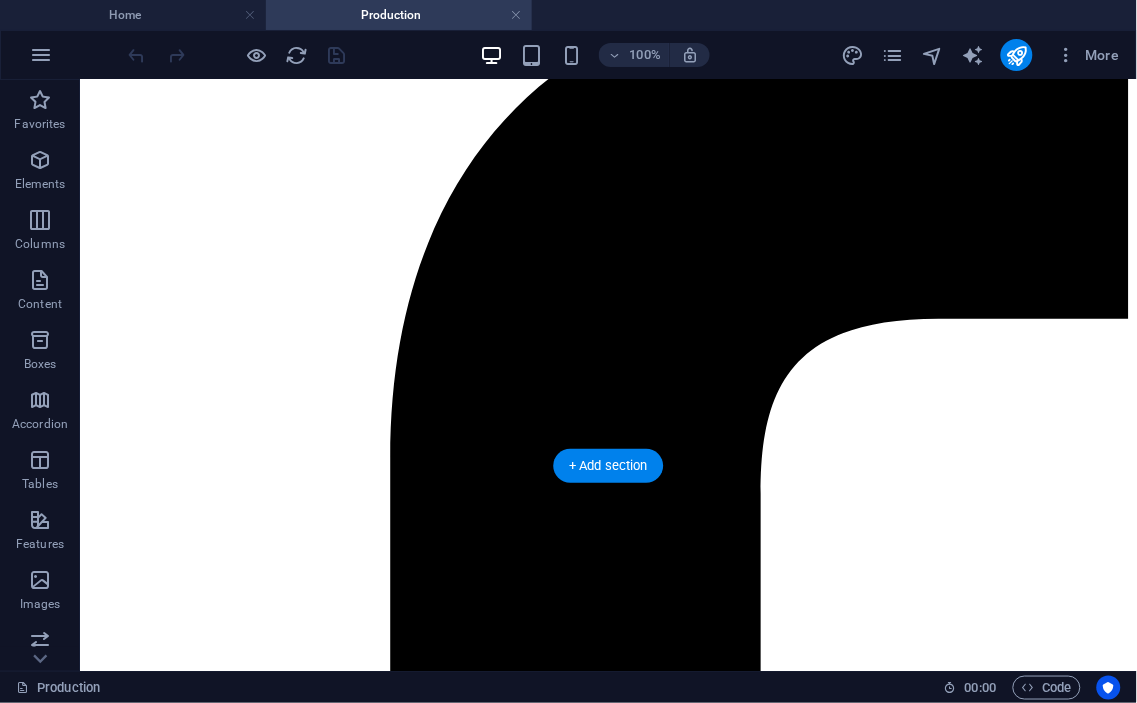 scroll, scrollTop: 323, scrollLeft: 0, axis: vertical 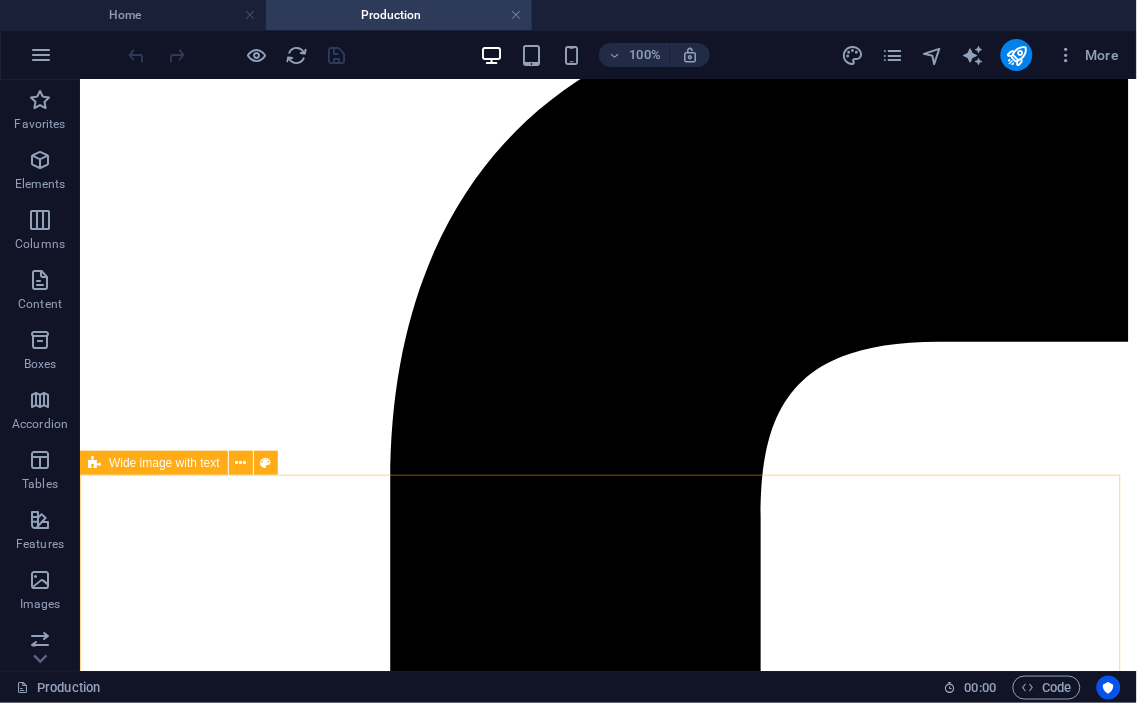 click at bounding box center (94, 463) 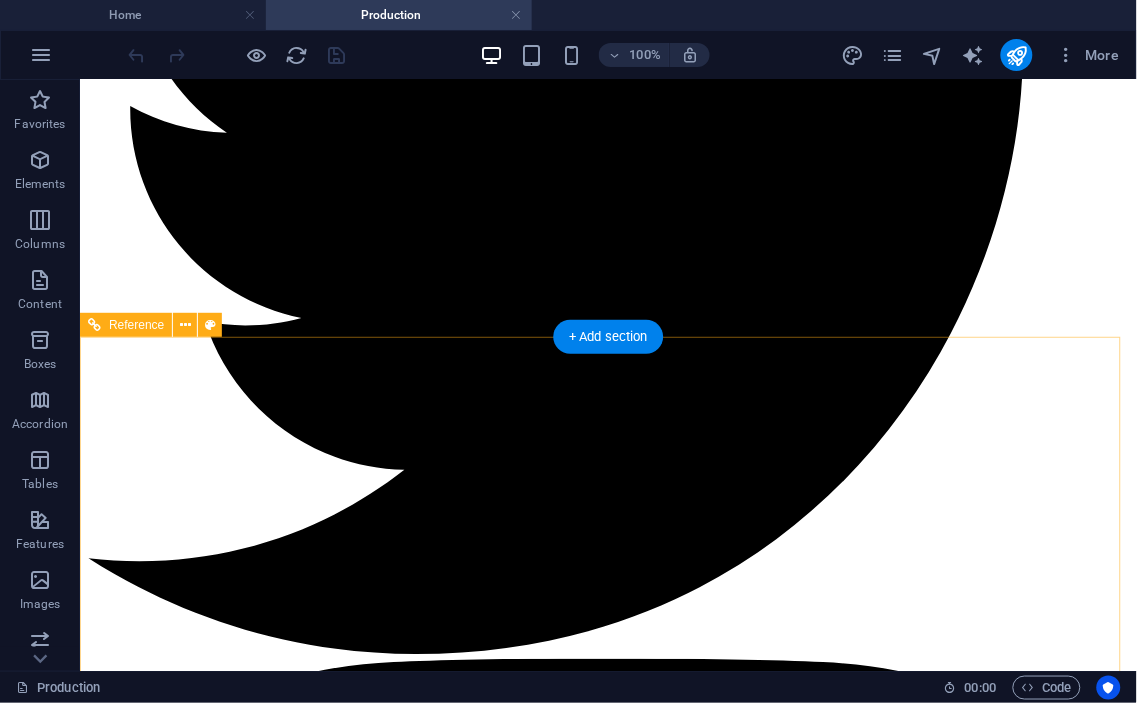 scroll, scrollTop: 2545, scrollLeft: 0, axis: vertical 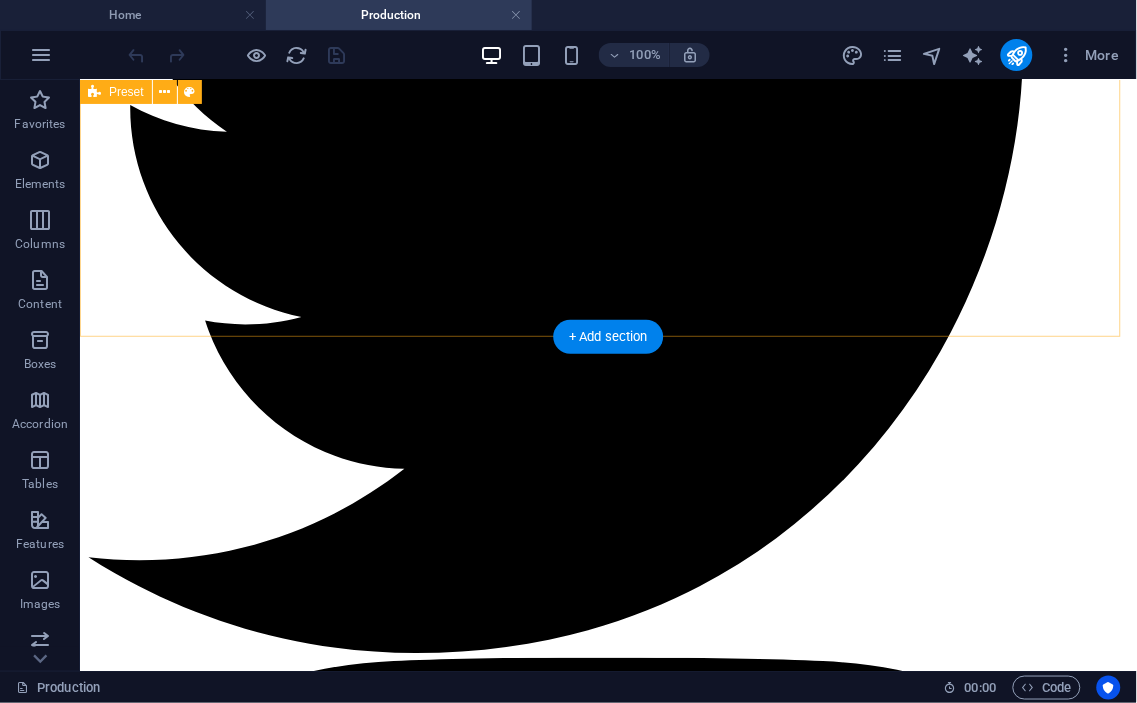 click on "Dyeing the Yarn The yarn is dyed in the selected colors using both traditional and modern techniques. | Vegetable dyes  and  natural dyes  are used for authenticity and sustainability. | Modern chemical dyes offer a wider color palette and consistency. | After dyeing, the yarn is sun-dried for days to ensure color stability. Chindi Rug Chindi Rug Spinning the Yarn Every handmade rug begins with a unique design concept. Master designers sketch intricate patterns based on traditional motifs, tribal heritage, floral elements, or modern abstract art. The design is carefully planned, including the size, color palette, and layout of motifs. | Patterns are often drafted on graph paper (called “naksha”) or digitally. | Each square represents one knot, helping weavers follow the design precisely. | Designers choose color schemes that are both aesthetic and aligned with market preferences." at bounding box center (607, 7208) 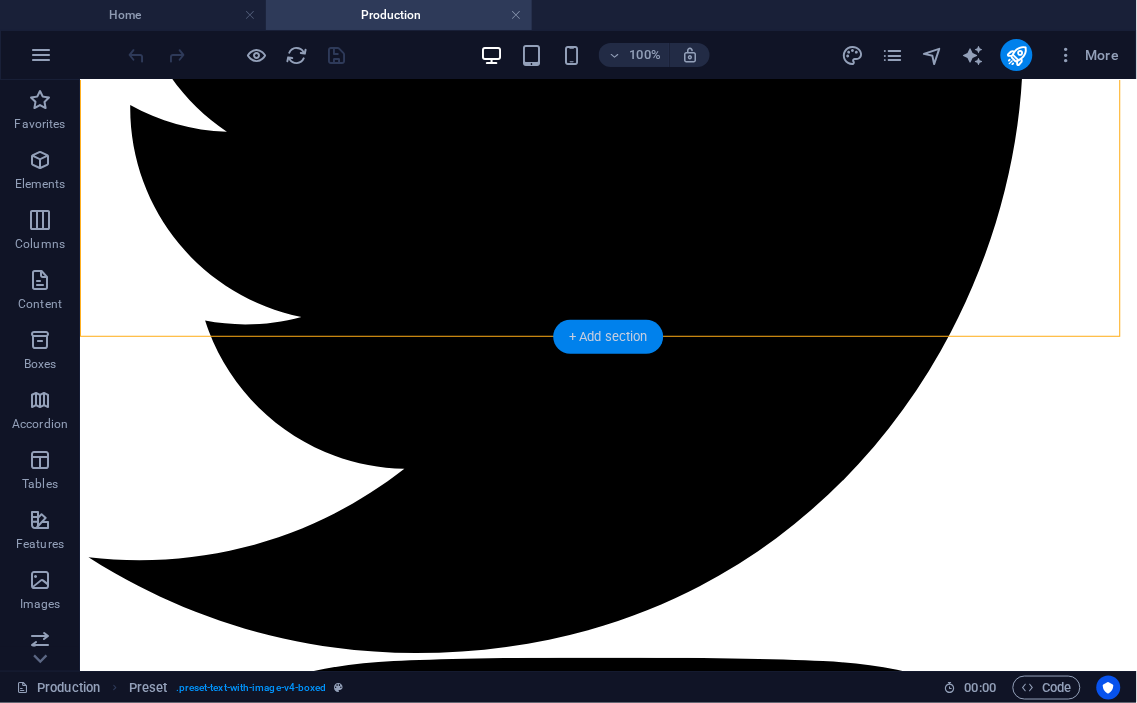 click on "+ Add section" at bounding box center [608, 337] 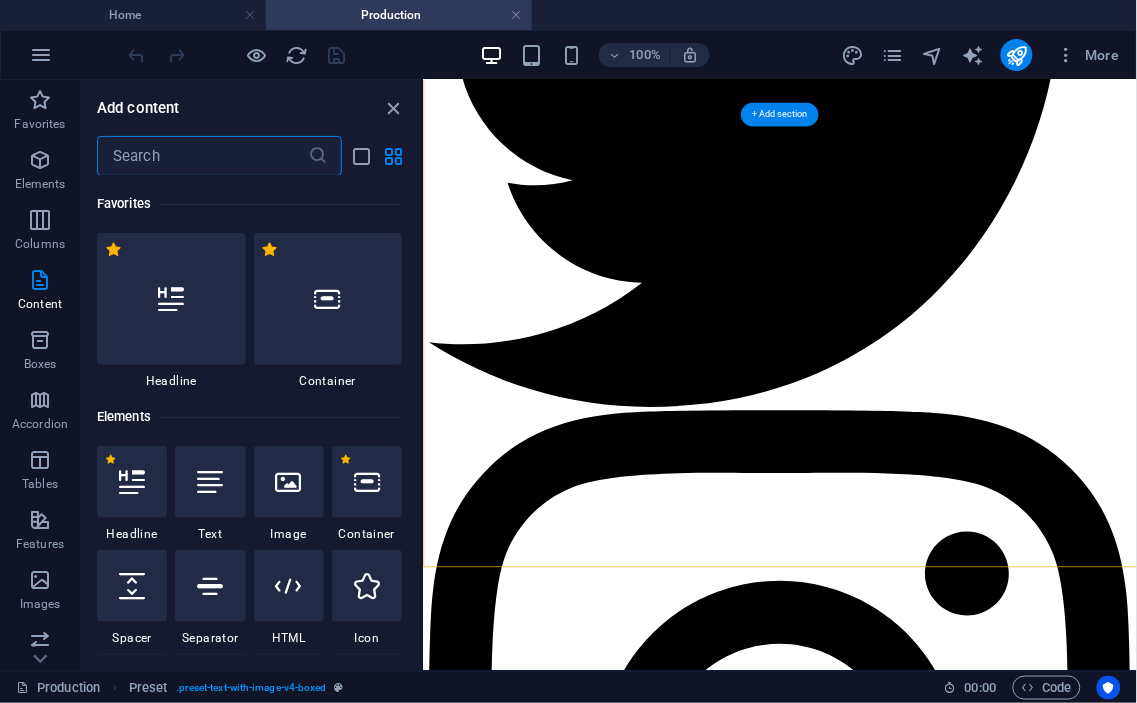 scroll, scrollTop: 2105, scrollLeft: 0, axis: vertical 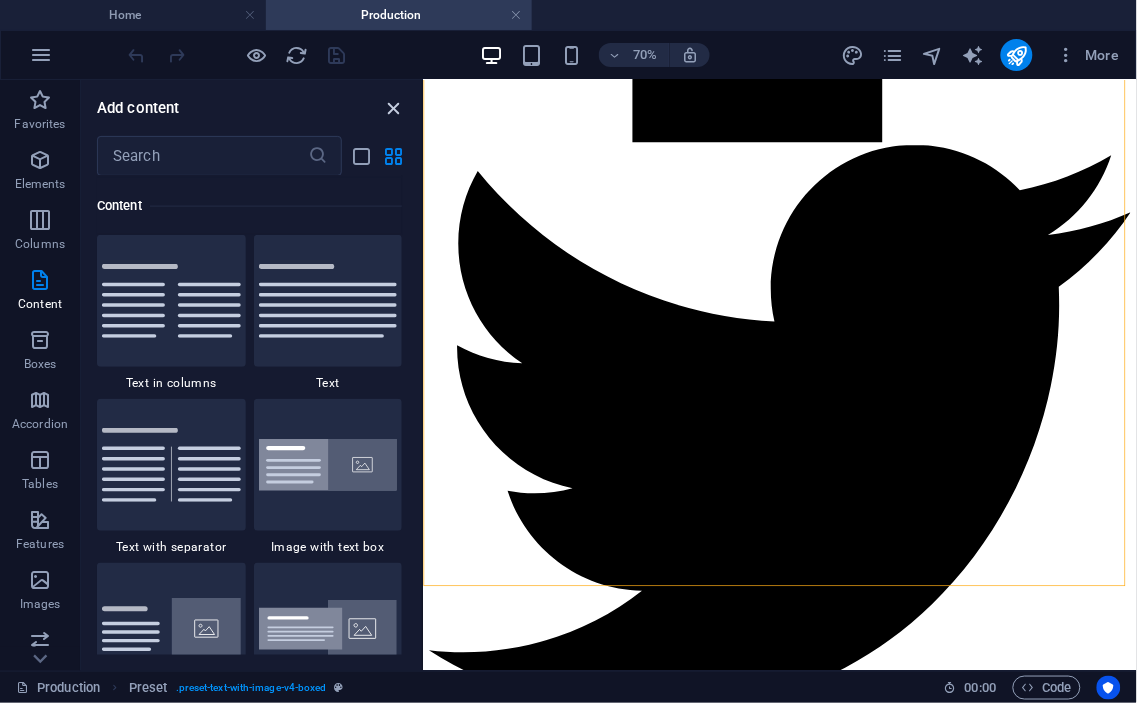 click at bounding box center (394, 108) 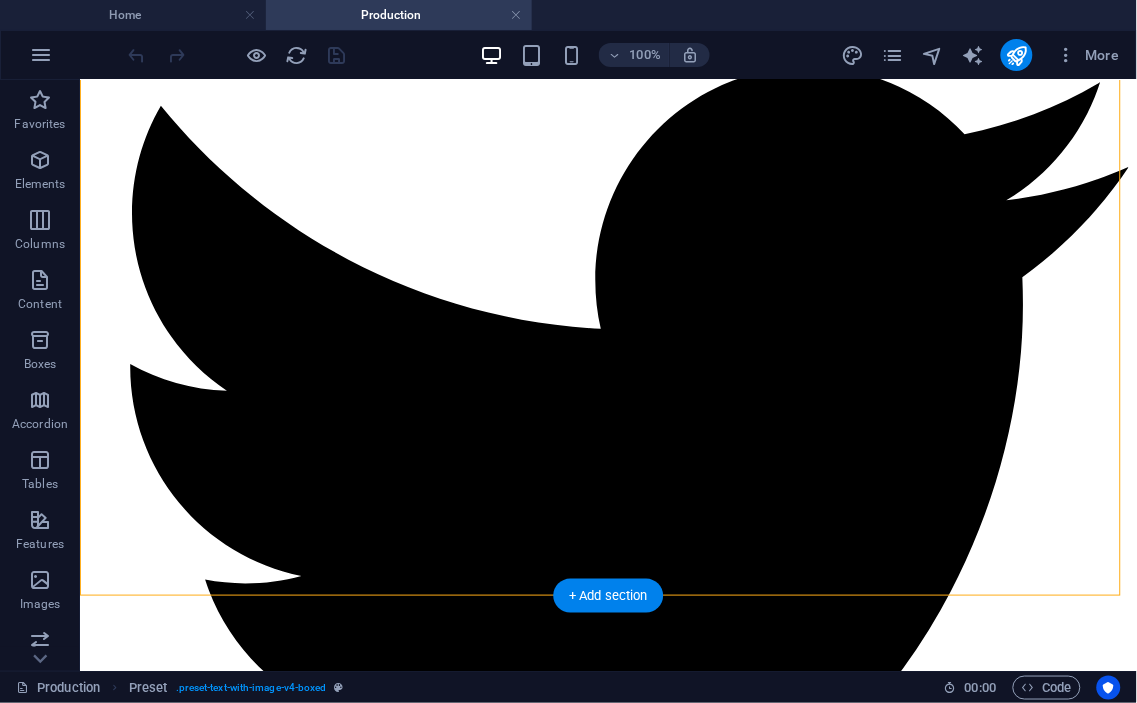 scroll, scrollTop: 2475, scrollLeft: 0, axis: vertical 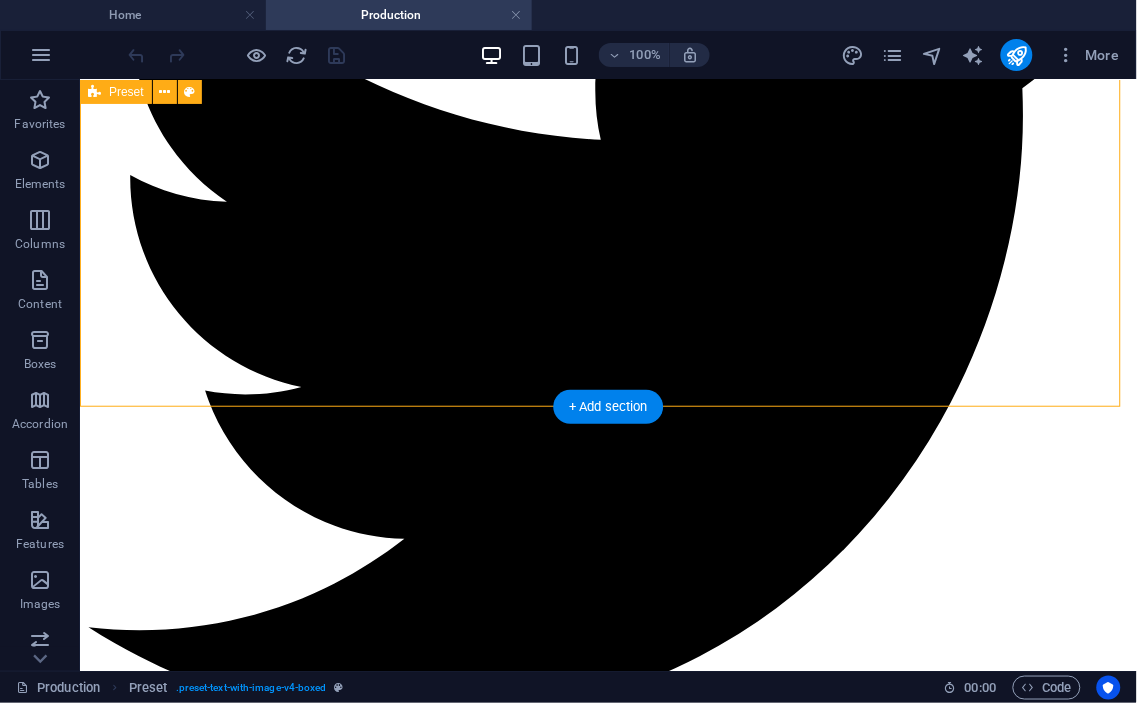 click on "Dyeing the Yarn The yarn is dyed in the selected colors using both traditional and modern techniques. | Vegetable dyes  and  natural dyes  are used for authenticity and sustainability. | Modern chemical dyes offer a wider color palette and consistency. | After dyeing, the yarn is sun-dried for days to ensure color stability. Chindi Rug Chindi Rug Spinning the Yarn Every handmade rug begins with a unique design concept. Master designers sketch intricate patterns based on traditional motifs, tribal heritage, floral elements, or modern abstract art. The design is carefully planned, including the size, color palette, and layout of motifs. | Patterns are often drafted on graph paper (called “naksha”) or digitally. | Each square represents one knot, helping weavers follow the design precisely. | Designers choose color schemes that are both aesthetic and aligned with market preferences." at bounding box center (607, 7278) 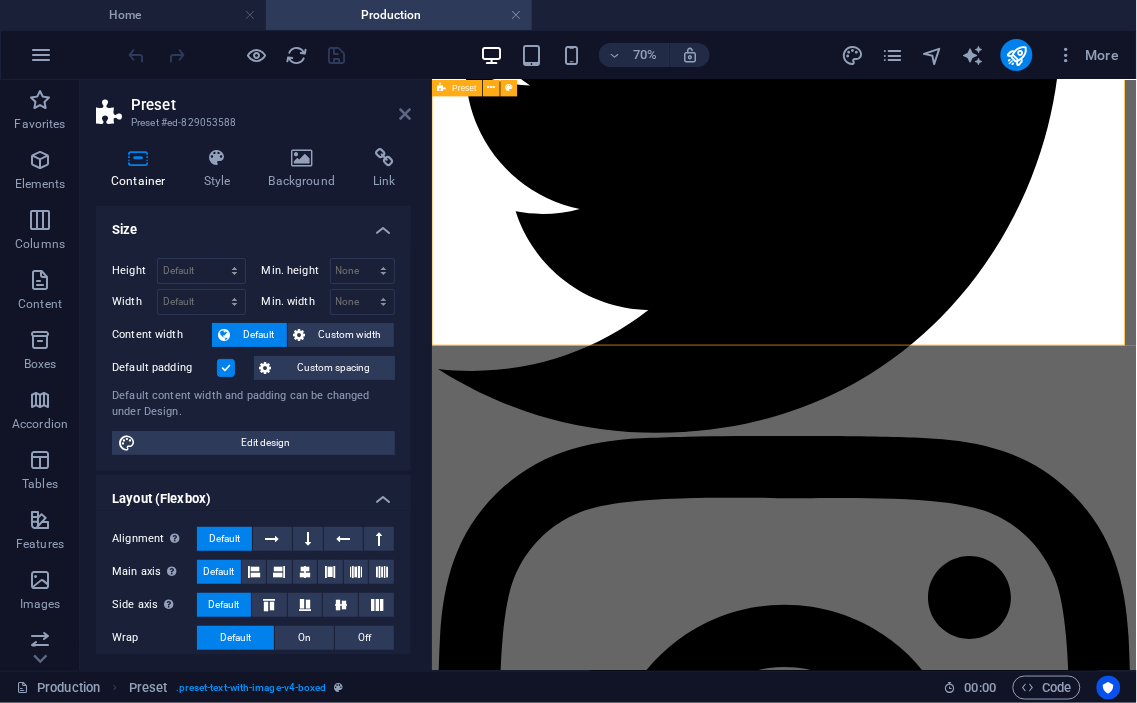 click at bounding box center [405, 114] 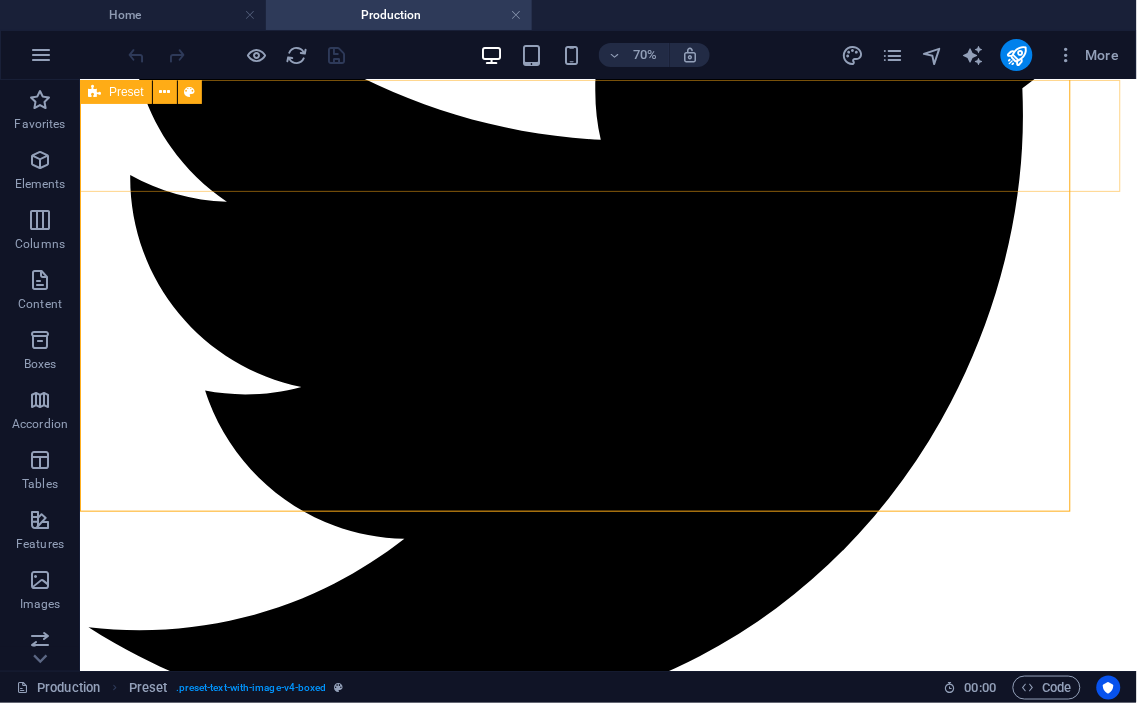 scroll, scrollTop: 2423, scrollLeft: 0, axis: vertical 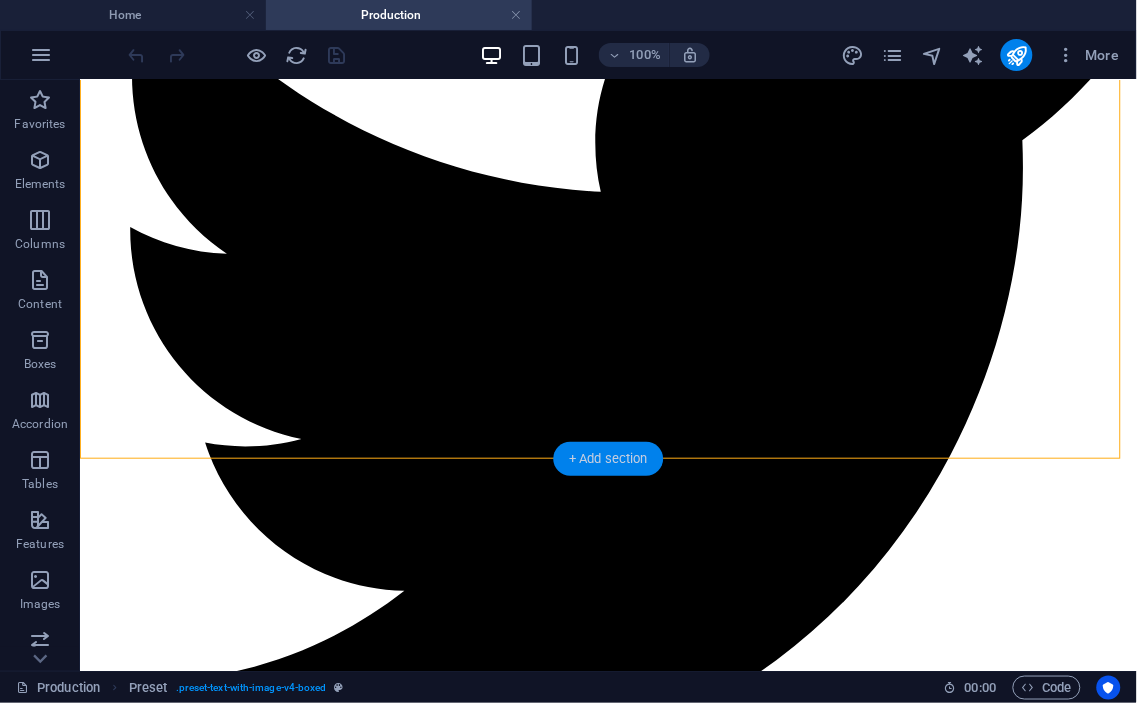 click on "+ Add section" at bounding box center (608, 459) 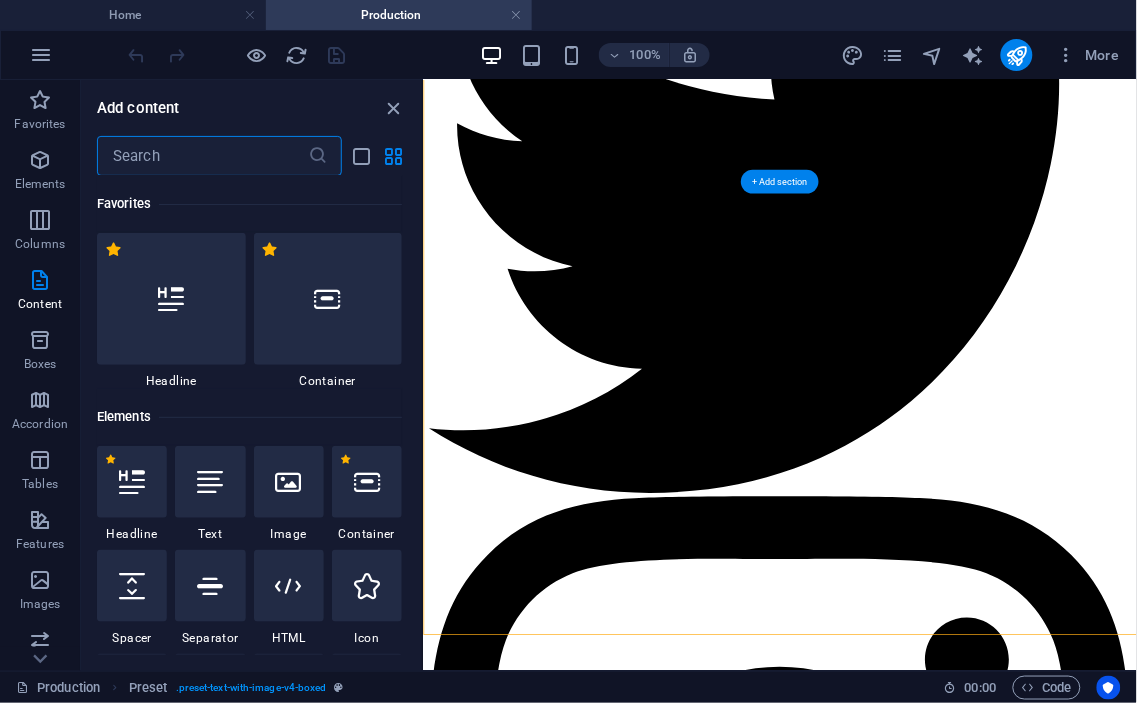 scroll, scrollTop: 2008, scrollLeft: 0, axis: vertical 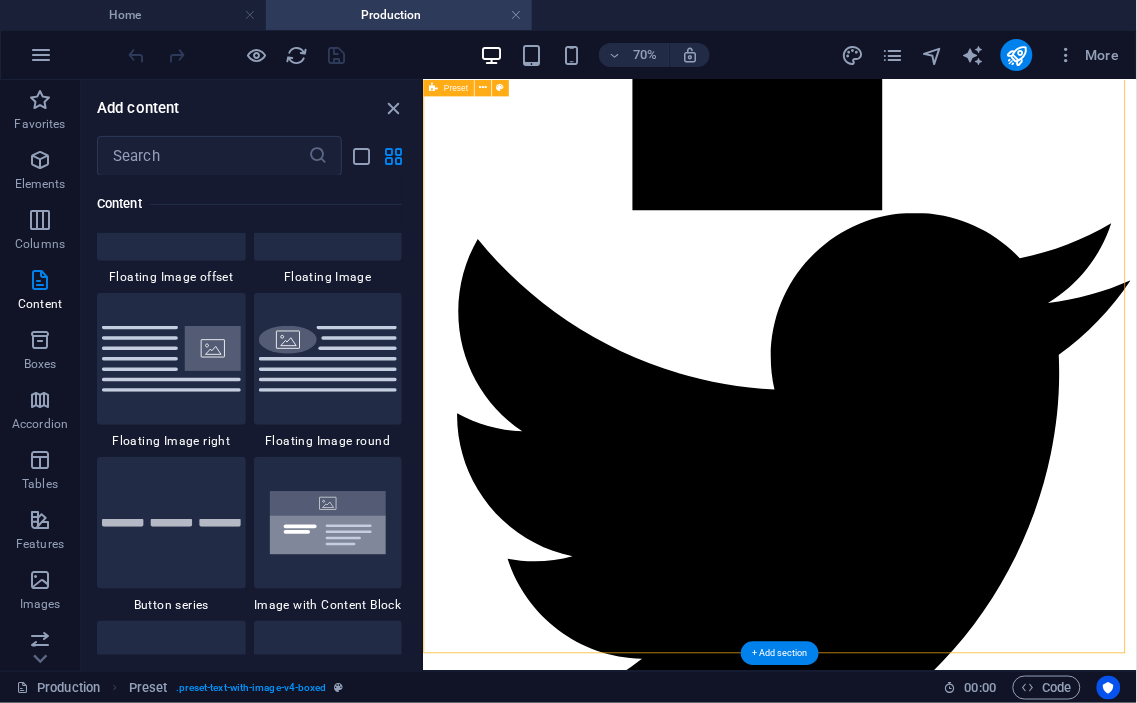 click on "Dyeing the Yarn The yarn is dyed in the selected colors using both traditional and modern techniques. | Vegetable dyes  and  natural dyes  are used for authenticity and sustainability. | Modern chemical dyes offer a wider color palette and consistency. | After dyeing, the yarn is sun-dried for days to ensure color stability. Chindi Rug Chindi Rug Spinning the Yarn Every handmade rug begins with a unique design concept. Master designers sketch intricate patterns based on traditional motifs, tribal heritage, floral elements, or modern abstract art. The design is carefully planned, including the size, color palette, and layout of motifs. | Patterns are often drafted on graph paper (called “naksha”) or digitally. | Each square represents one knot, helping weavers follow the design precisely. | Designers choose color schemes that are both aesthetic and aligned with market preferences." at bounding box center [932, 7746] 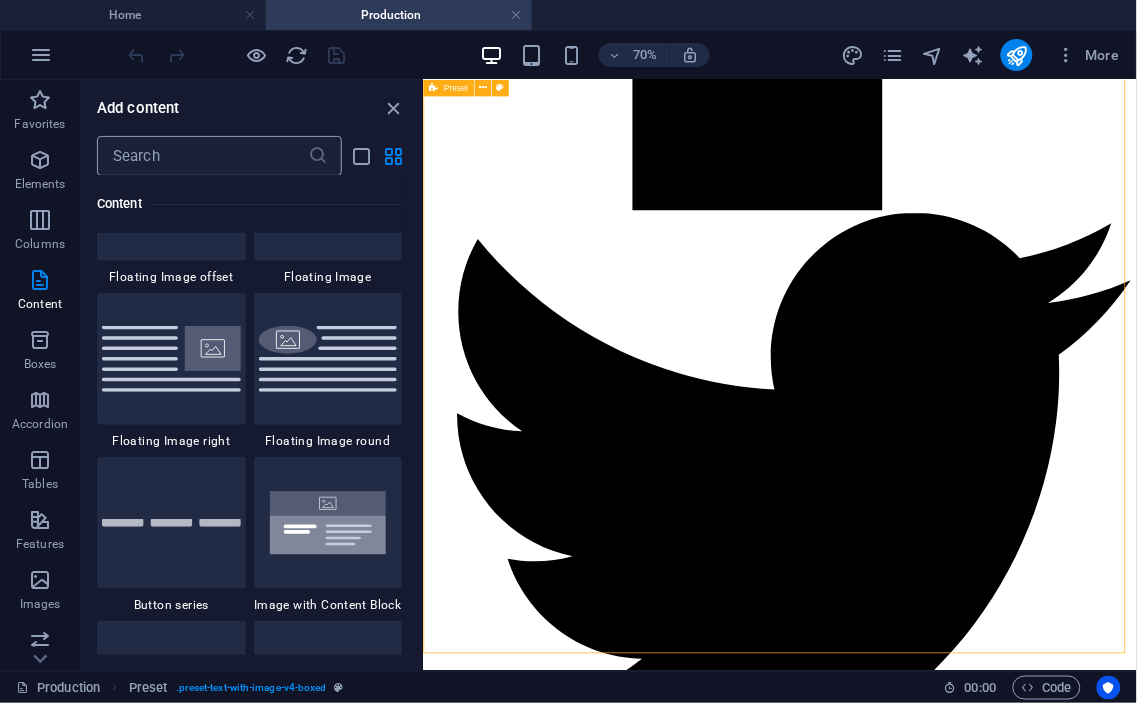click at bounding box center [202, 156] 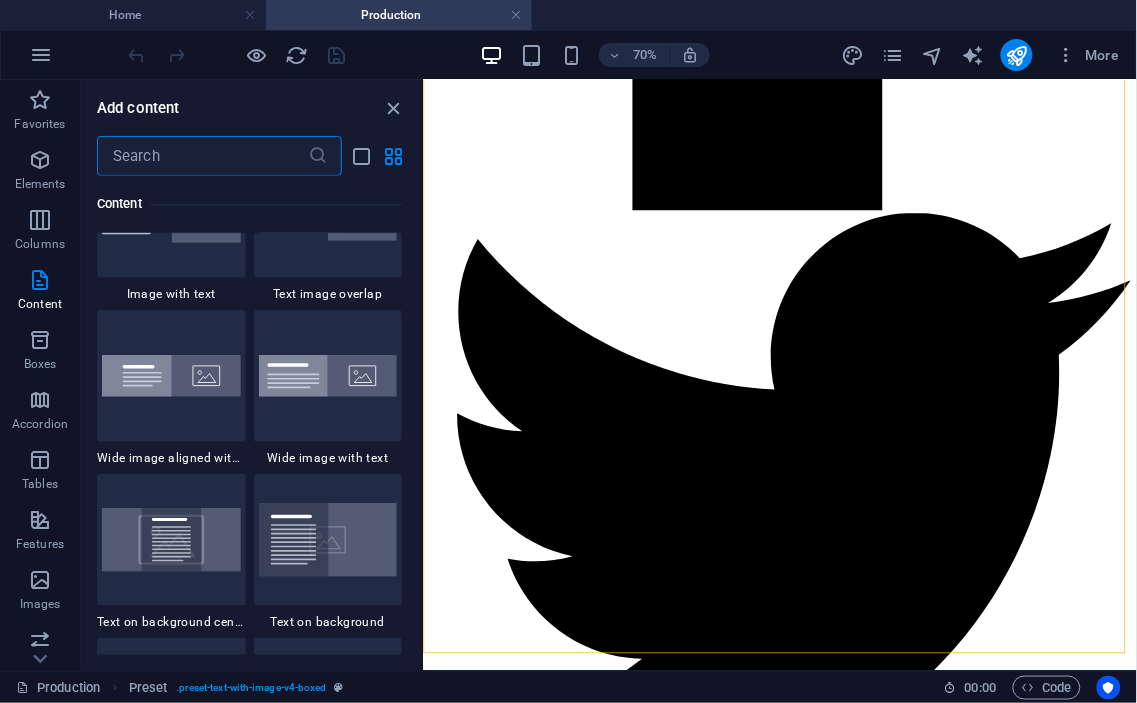 scroll, scrollTop: 3867, scrollLeft: 0, axis: vertical 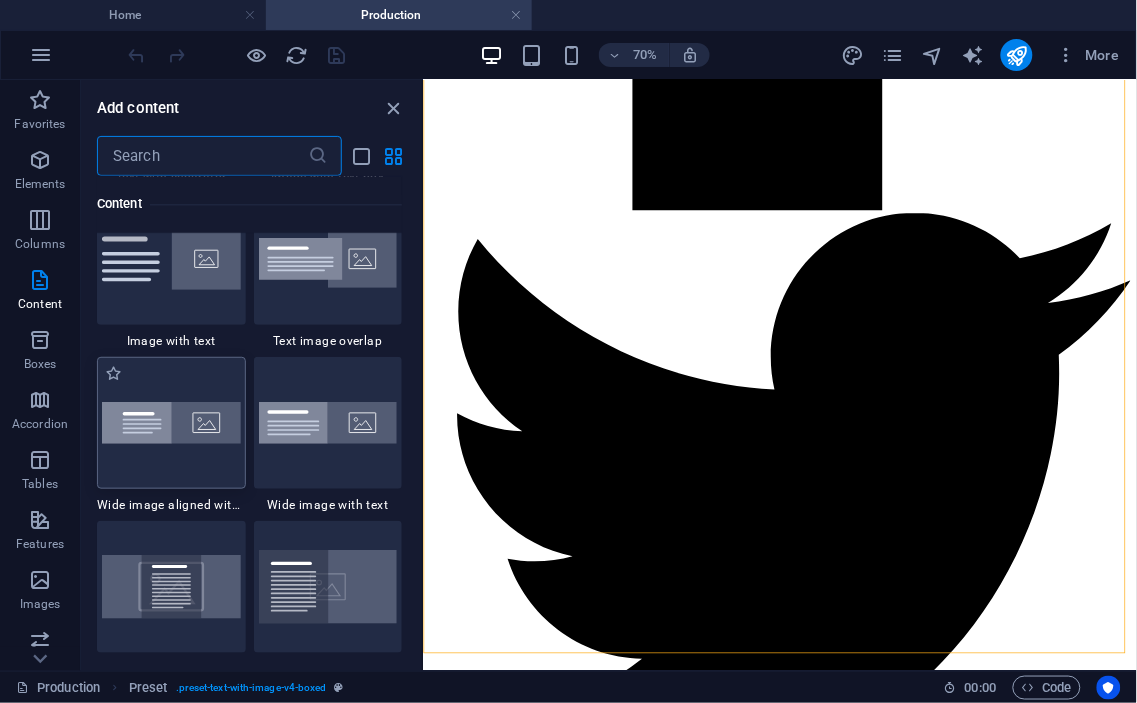 click at bounding box center [171, 423] 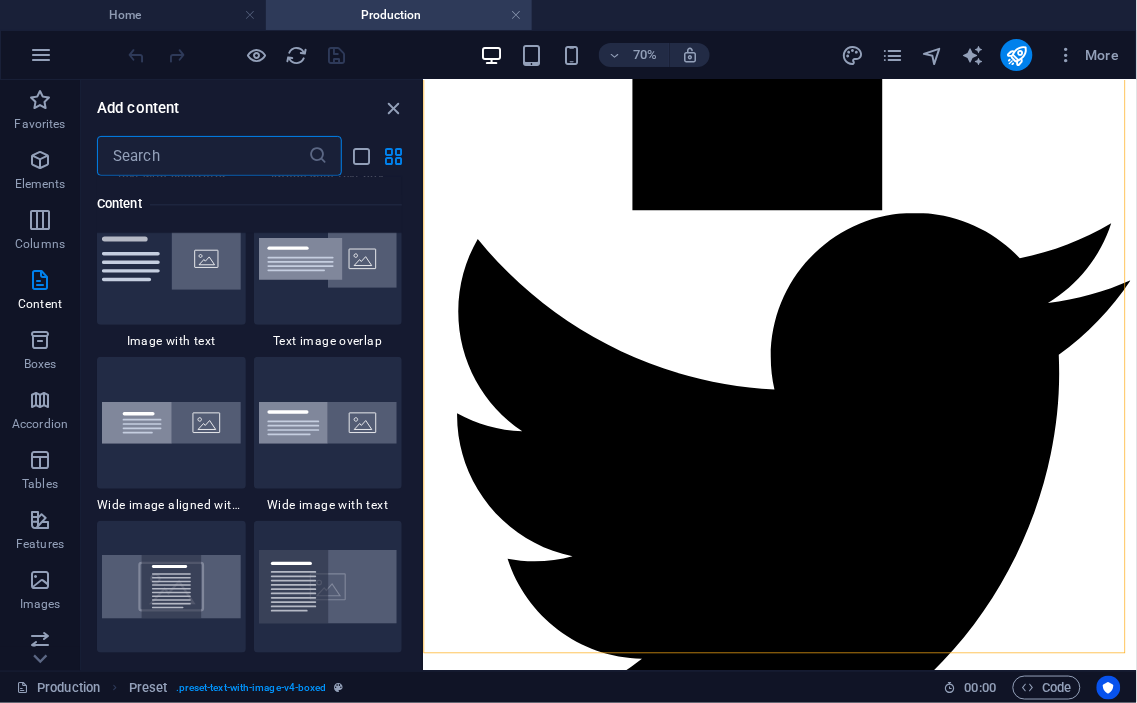 scroll, scrollTop: 2016, scrollLeft: 0, axis: vertical 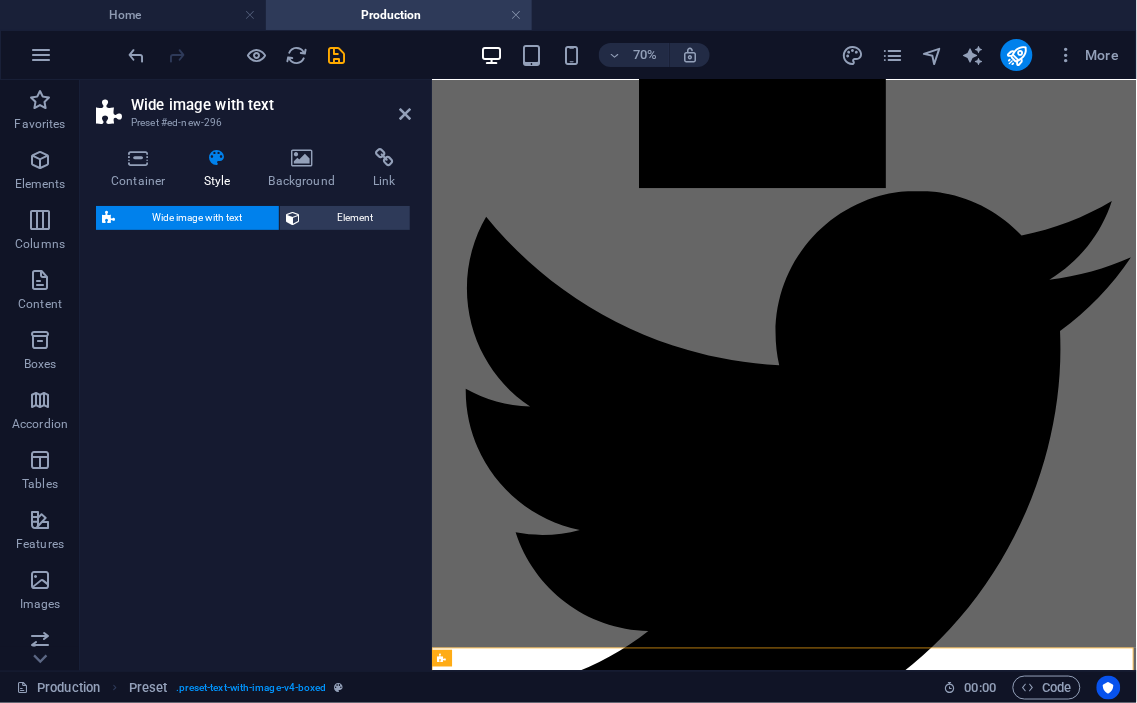 select on "%" 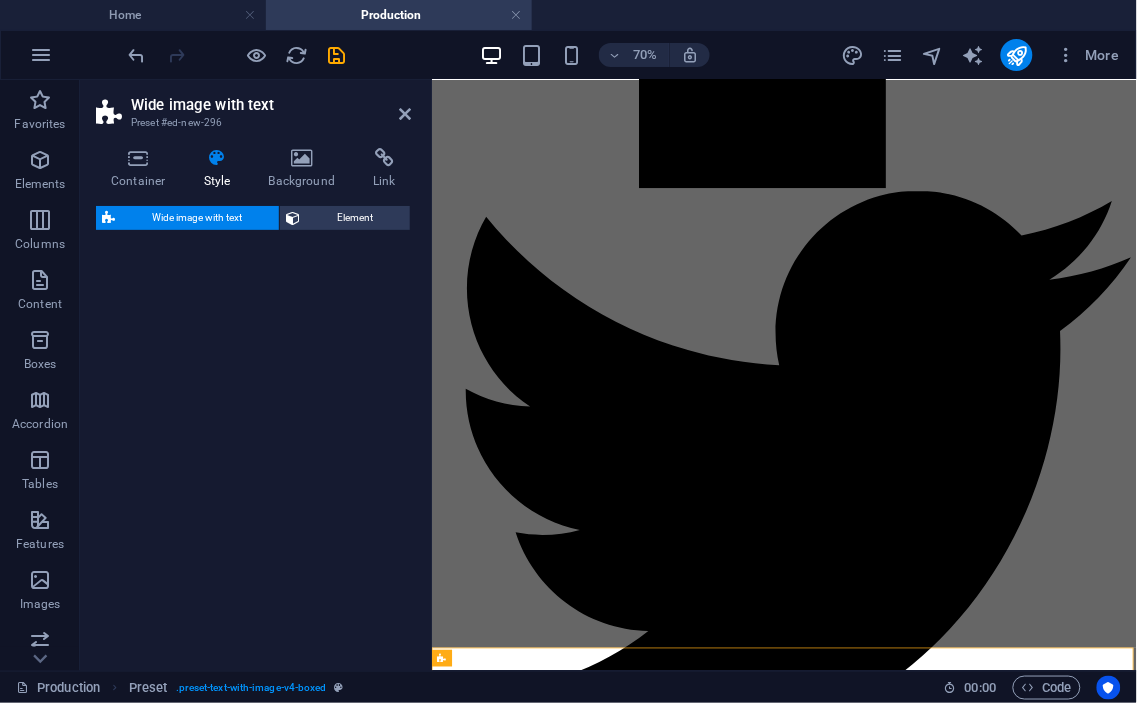 select on "preset-fullscreen-text-and-background-v3-alignments" 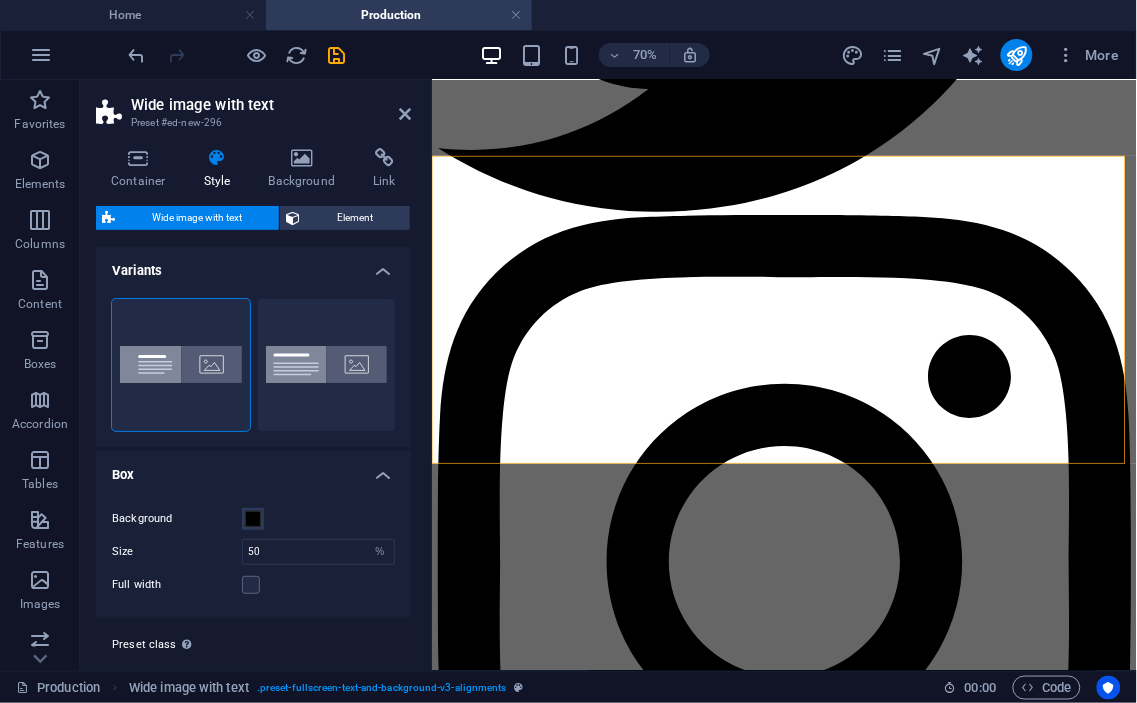 scroll, scrollTop: 2386, scrollLeft: 0, axis: vertical 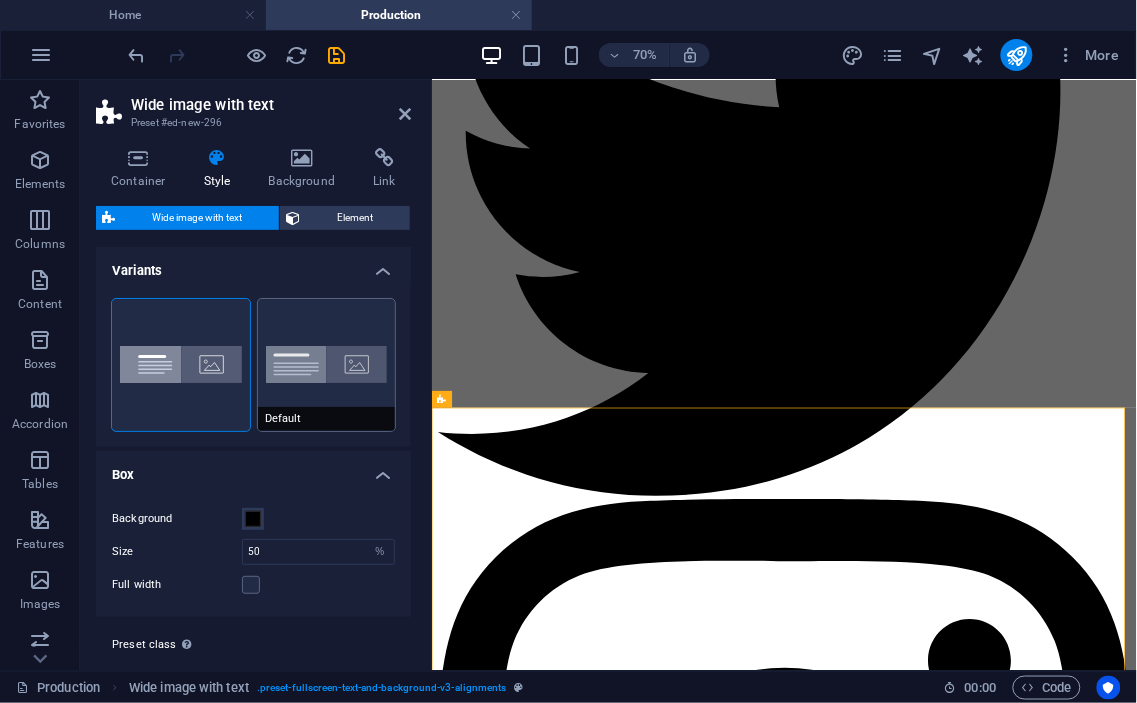 click on "Default" at bounding box center (327, 365) 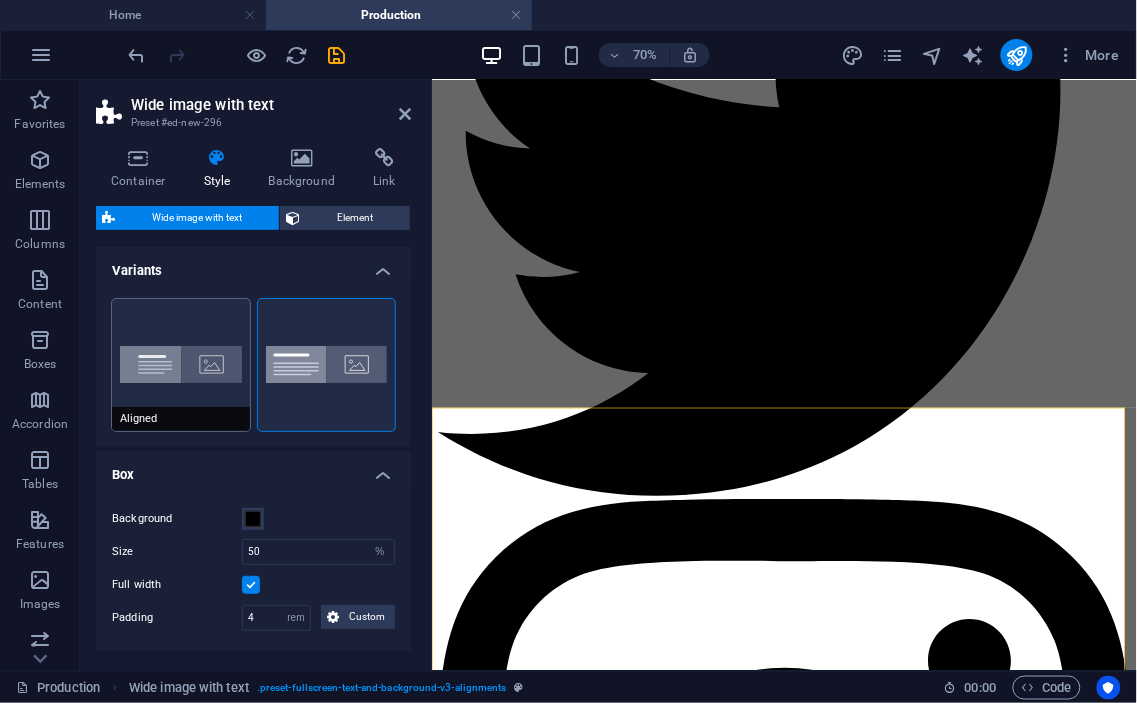 click on "Aligned" at bounding box center (181, 365) 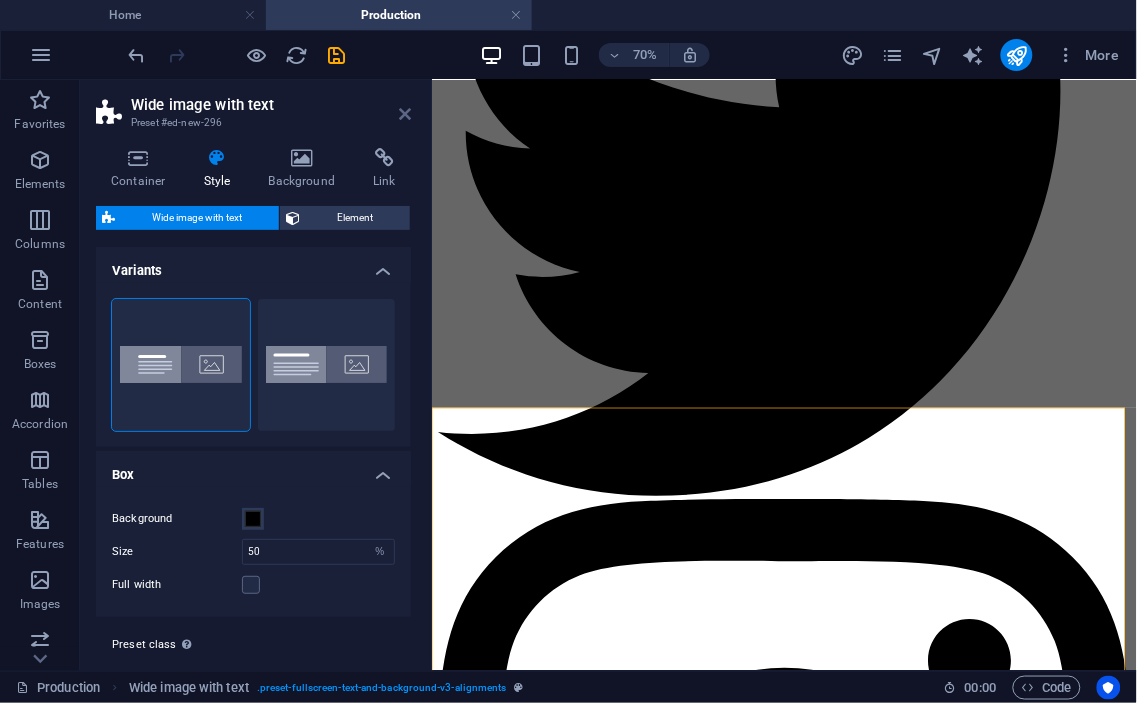 click at bounding box center [405, 114] 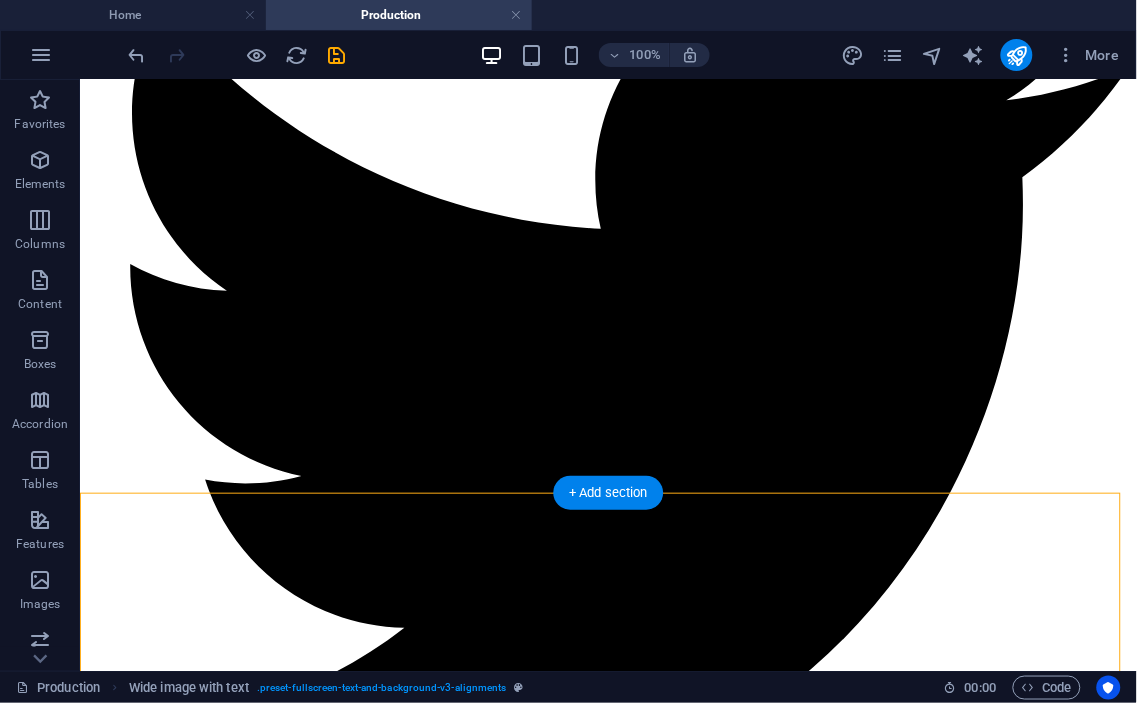 scroll, scrollTop: 2757, scrollLeft: 0, axis: vertical 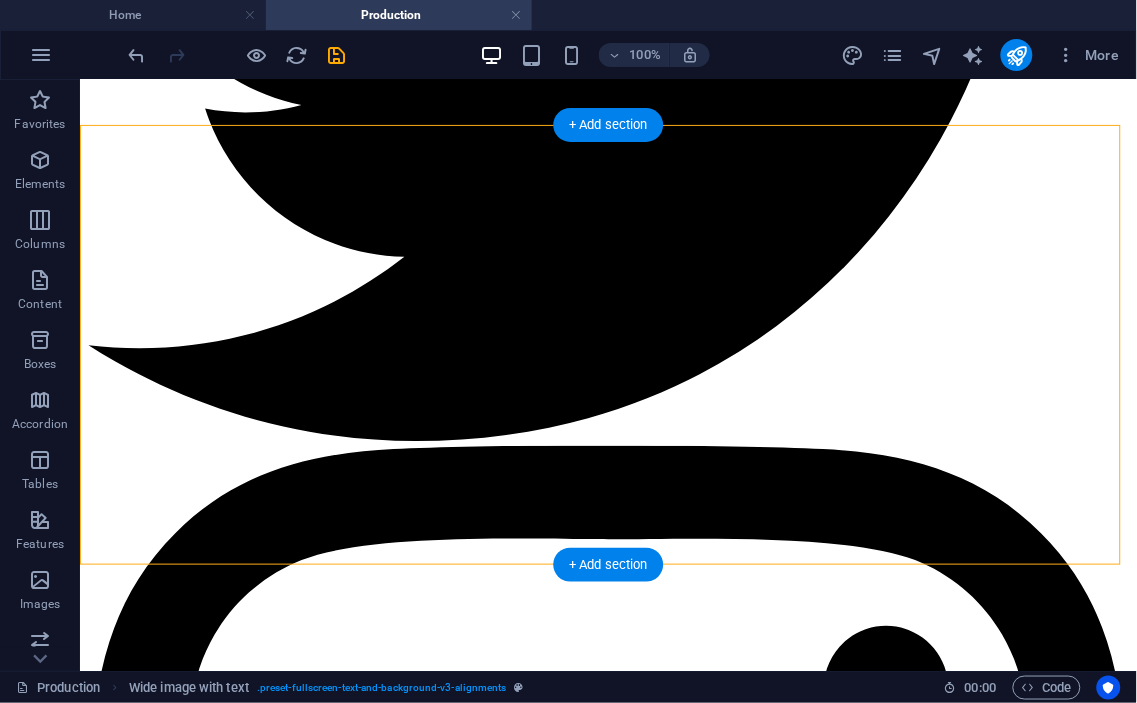 click at bounding box center (607, 7719) 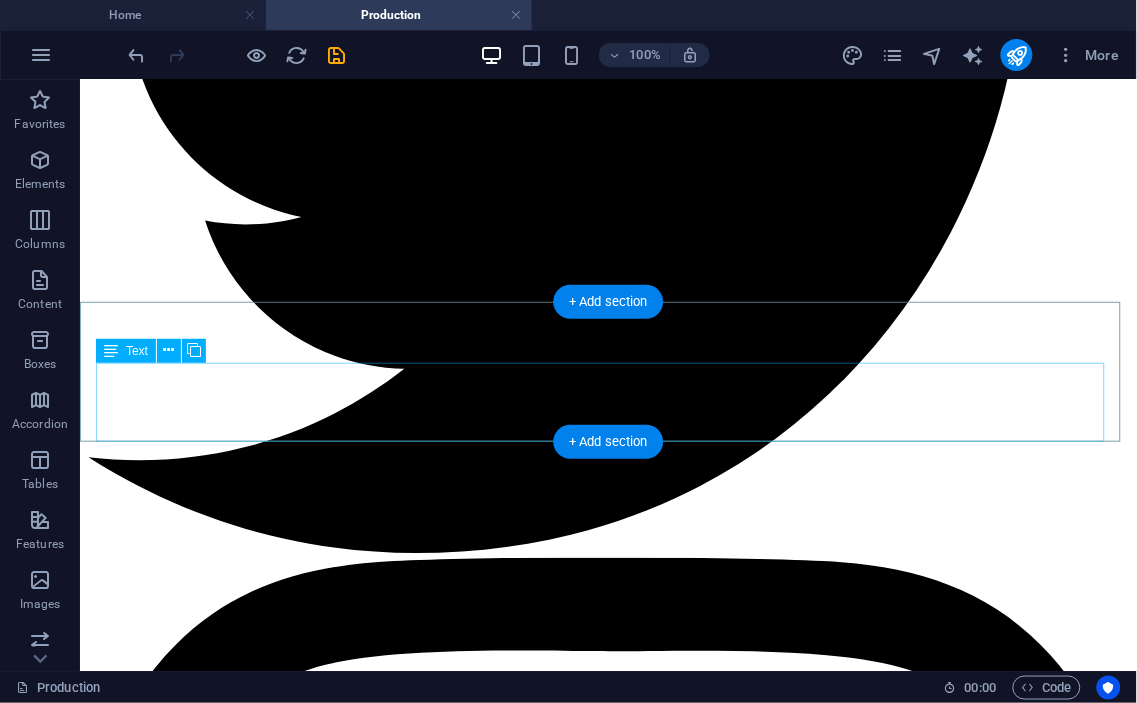 scroll, scrollTop: 2572, scrollLeft: 0, axis: vertical 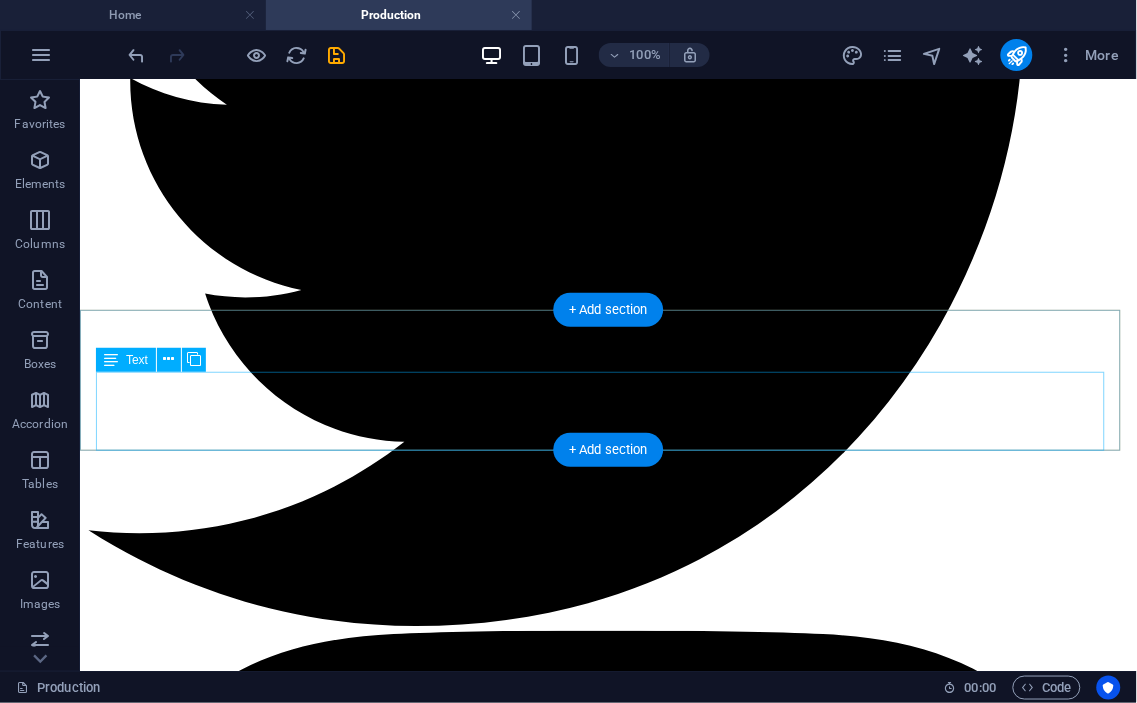 click on "Lorem ipsum dolor sit amet, consectetuer adipiscing elit. Aenean commodo ligula eget dolor. Lorem ipsum dolor sit amet, consectetuer adipiscing elit leget dolor. Lorem ipsum dolor sit amet, consectetuer adipiscing elit. Aenean commodo ligula eget dolor. Lorem ipsum dolor sit amet, consectetuer adipiscing elit dolor." at bounding box center [607, 7870] 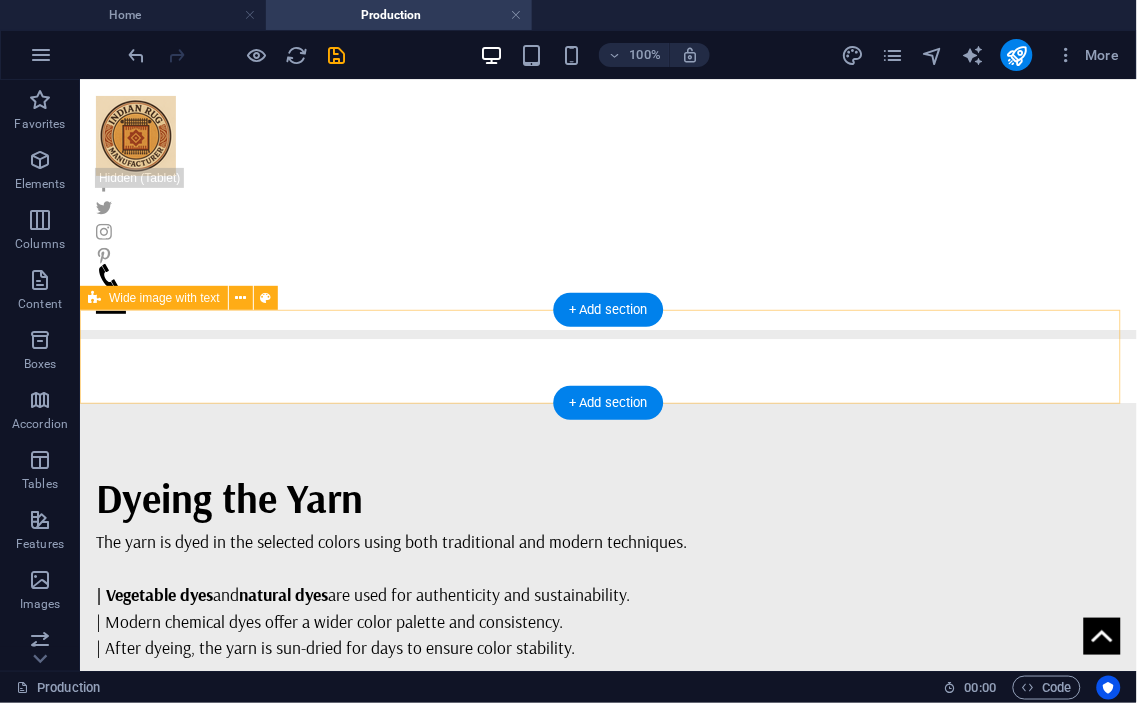 click on "Headline" at bounding box center (607, 1849) 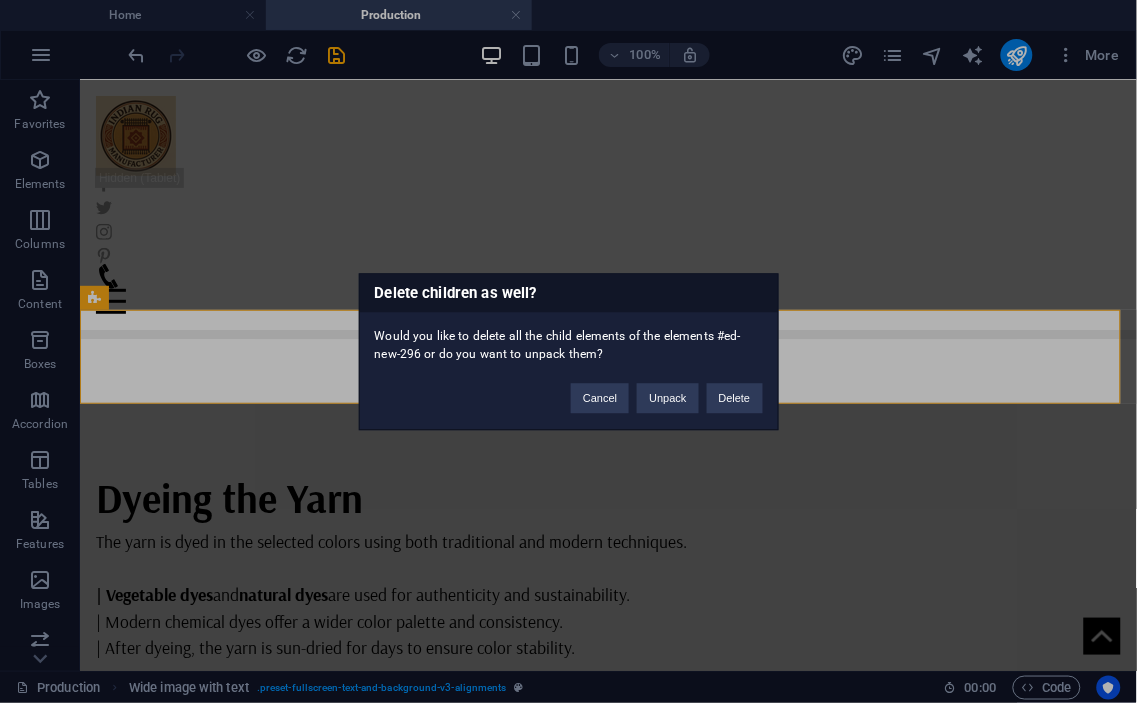 type 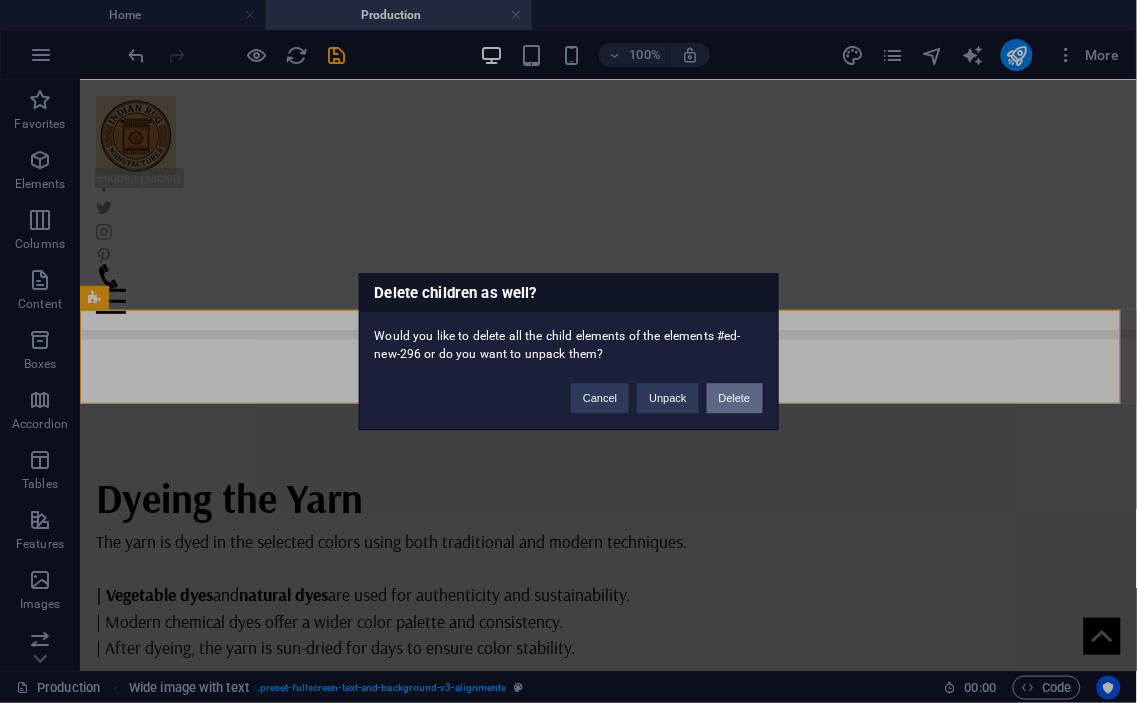 click on "Delete" at bounding box center [735, 398] 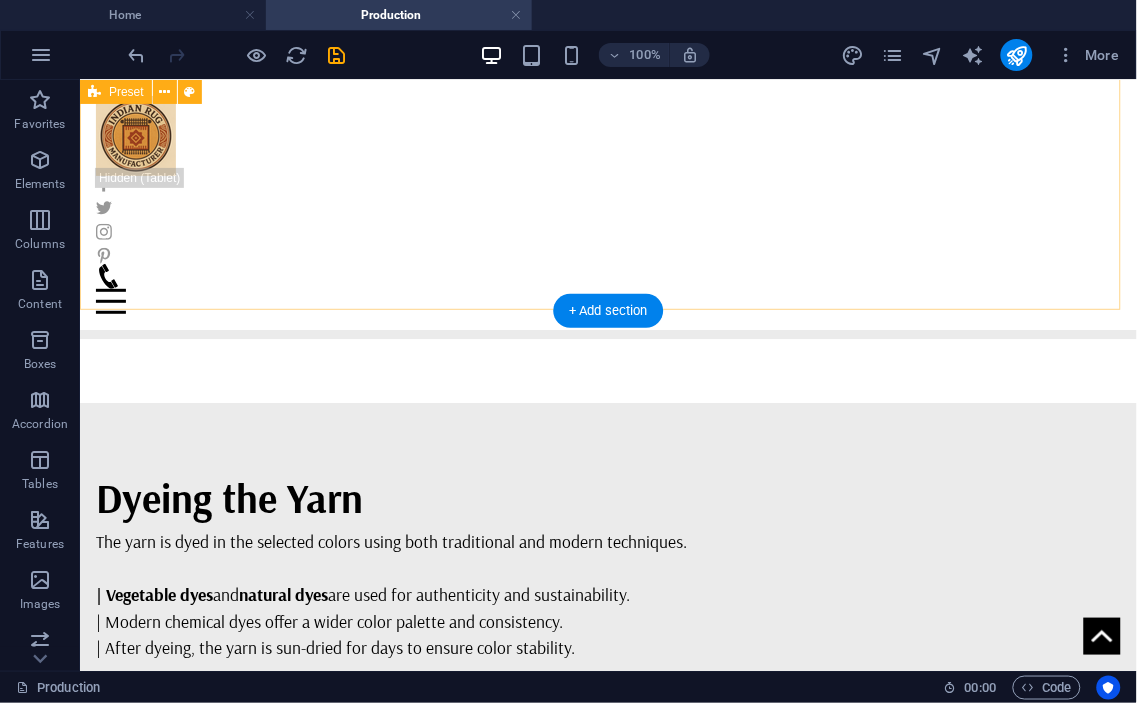 click on "Dyeing the Yarn The yarn is dyed in the selected colors using both traditional and modern techniques. | Vegetable dyes  and  natural dyes  are used for authenticity and sustainability. | Modern chemical dyes offer a wider color palette and consistency. | After dyeing, the yarn is sun-dried for days to ensure color stability. Chindi Rug Chindi Rug Spinning the Yarn Every handmade rug begins with a unique design concept. Master designers sketch intricate patterns based on traditional motifs, tribal heritage, floral elements, or modern abstract art. The design is carefully planned, including the size, color palette, and layout of motifs. | Patterns are often drafted on graph paper (called “naksha”) or digitally. | Each square represents one knot, helping weavers follow the design precisely. | Designers choose color schemes that are both aesthetic and aligned with market preferences." at bounding box center (607, 1070) 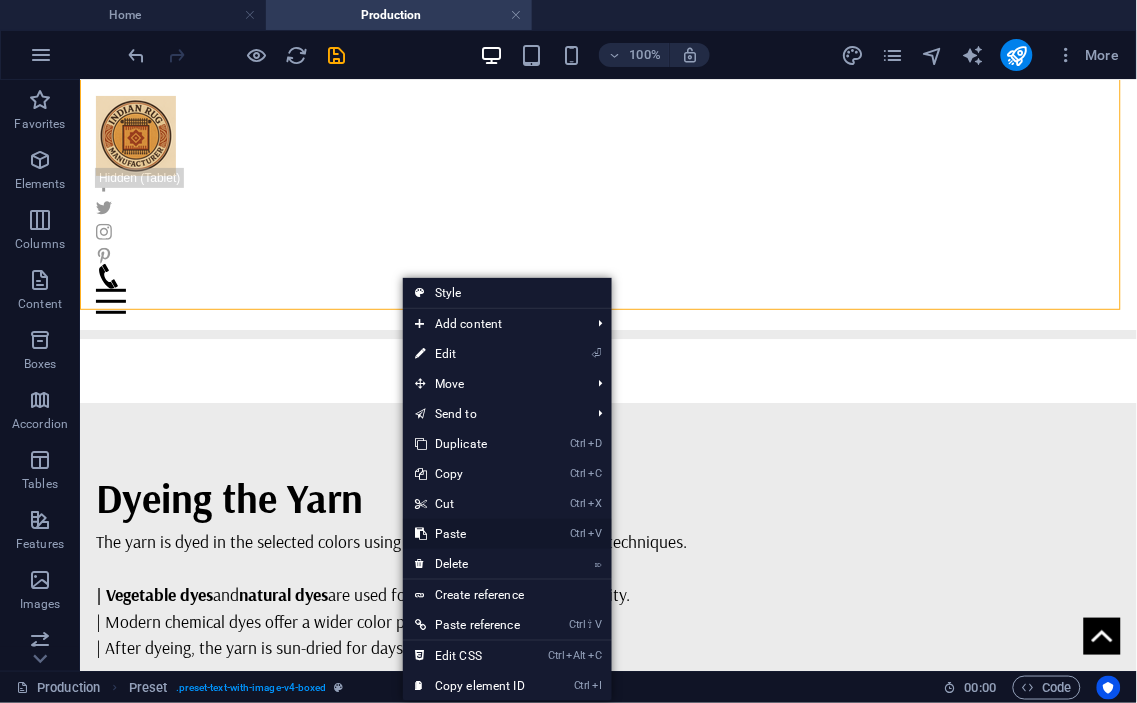 click on "Ctrl V  Paste" at bounding box center [470, 534] 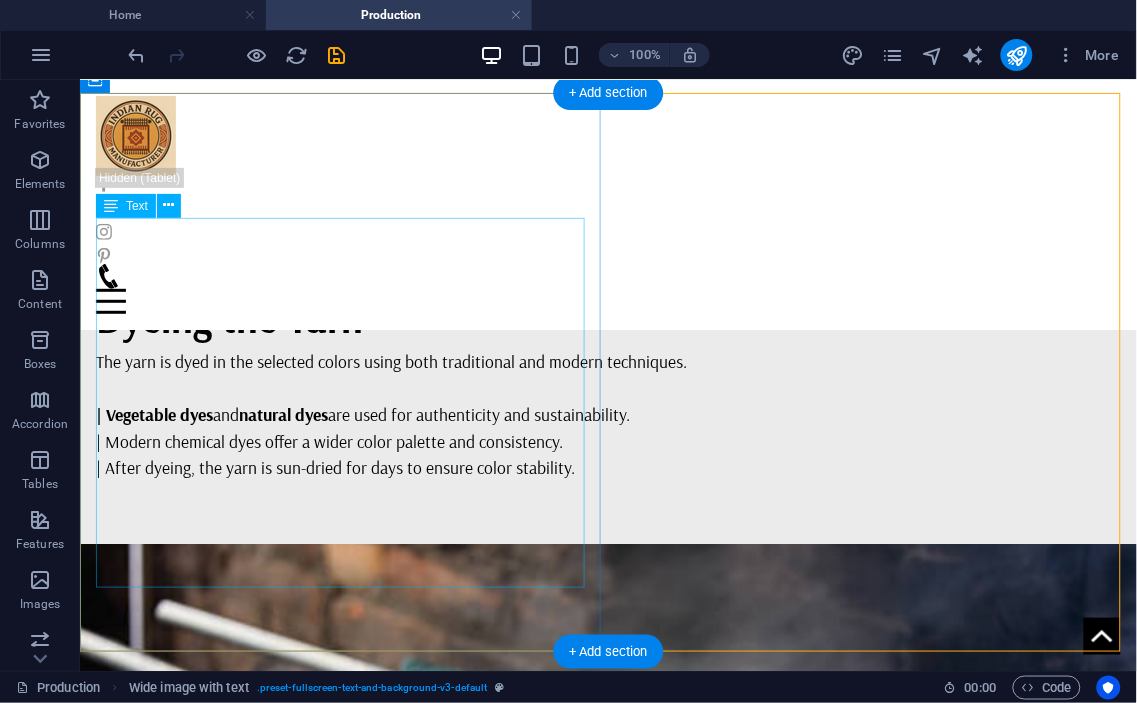 scroll, scrollTop: 3127, scrollLeft: 0, axis: vertical 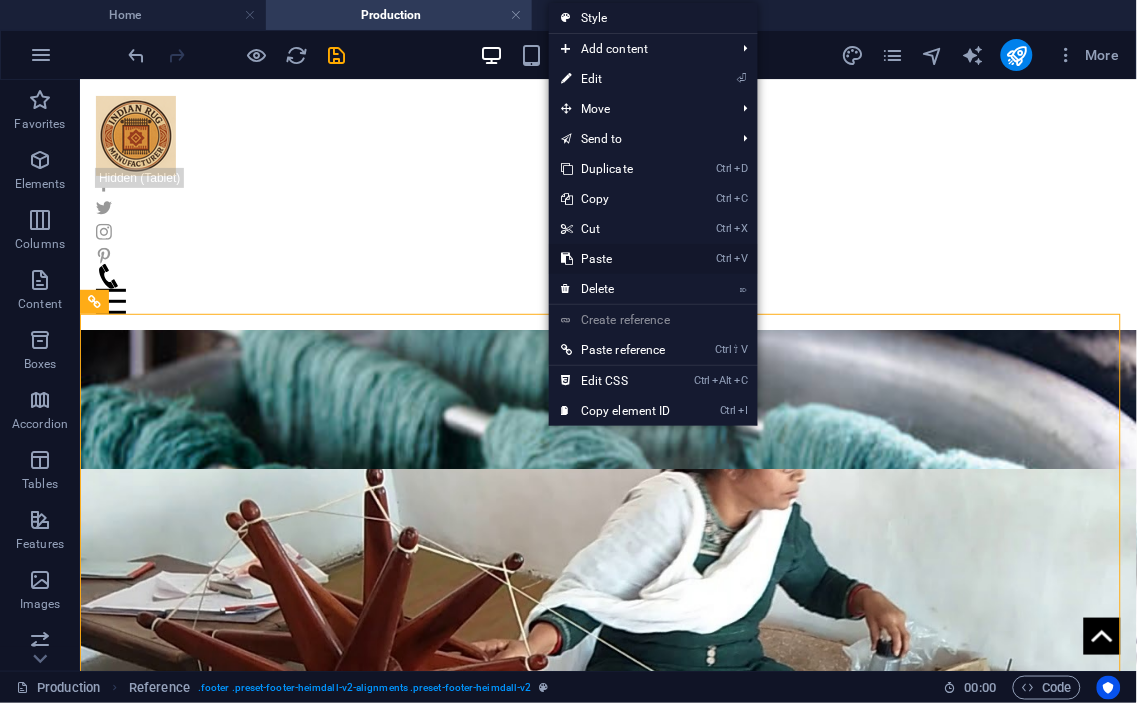 click on "Ctrl V  Paste" at bounding box center [616, 259] 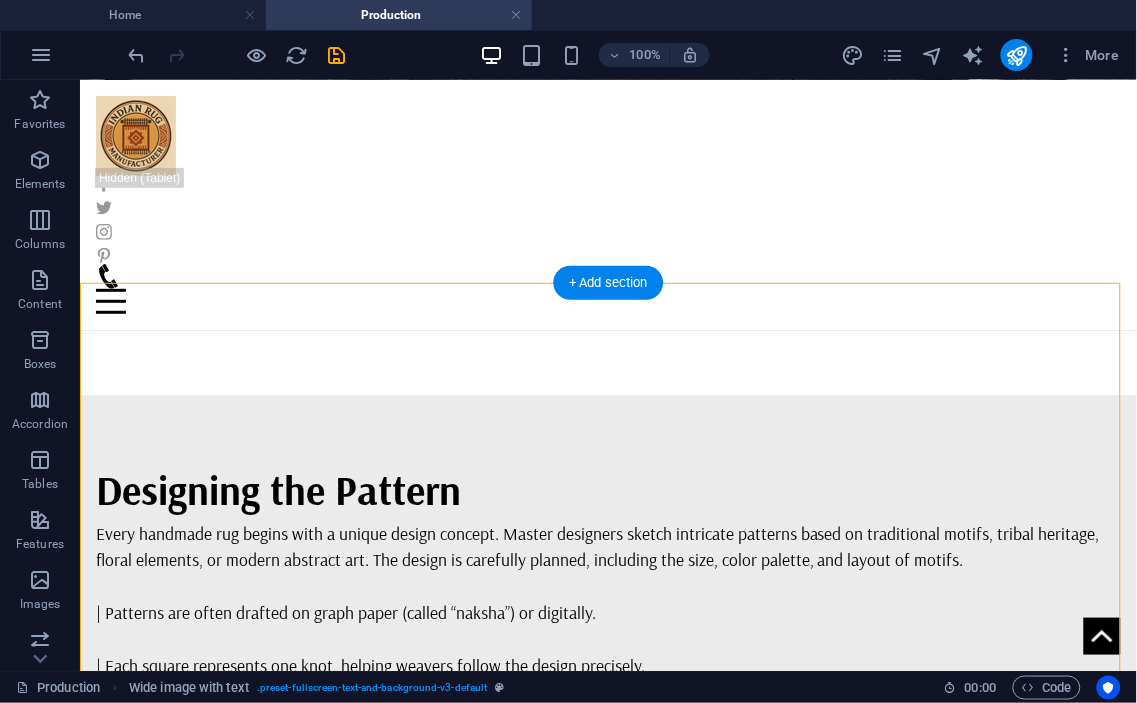 scroll, scrollTop: 4033, scrollLeft: 0, axis: vertical 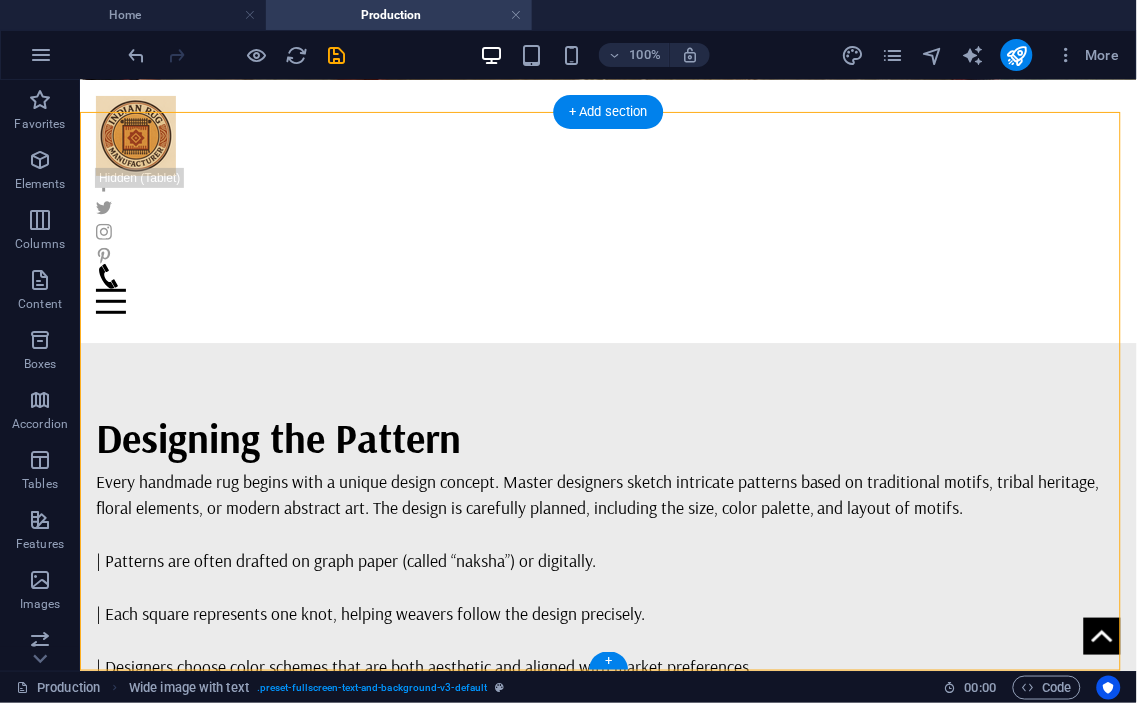 click at bounding box center (607, 2810) 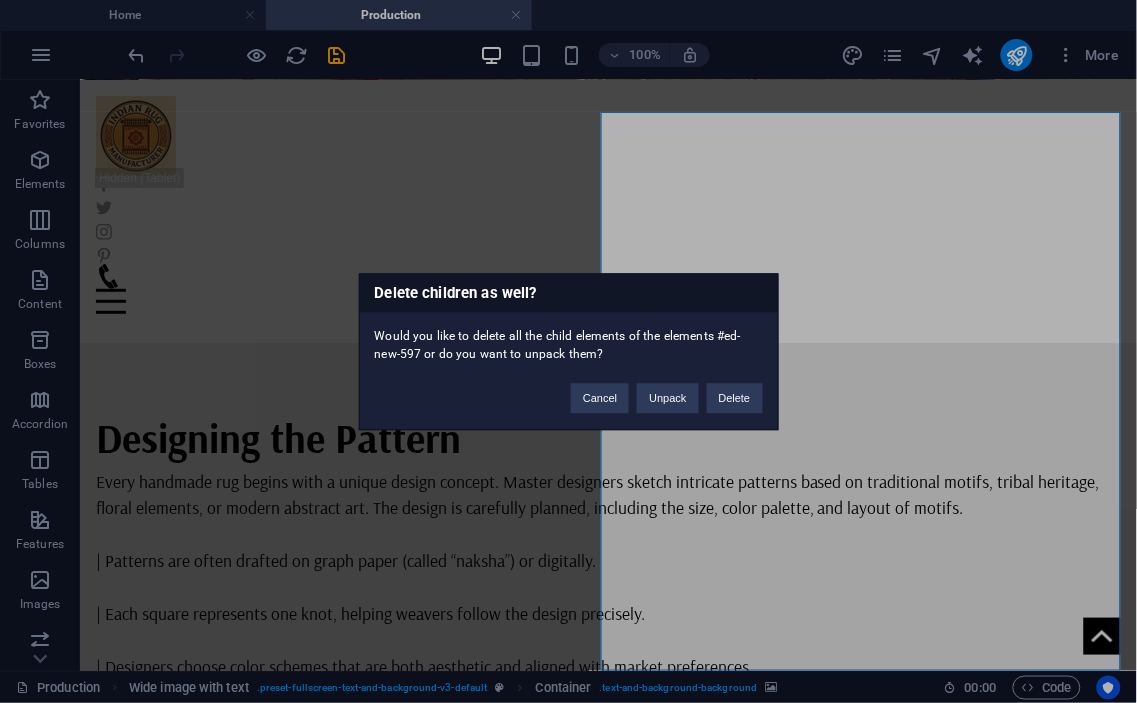 type 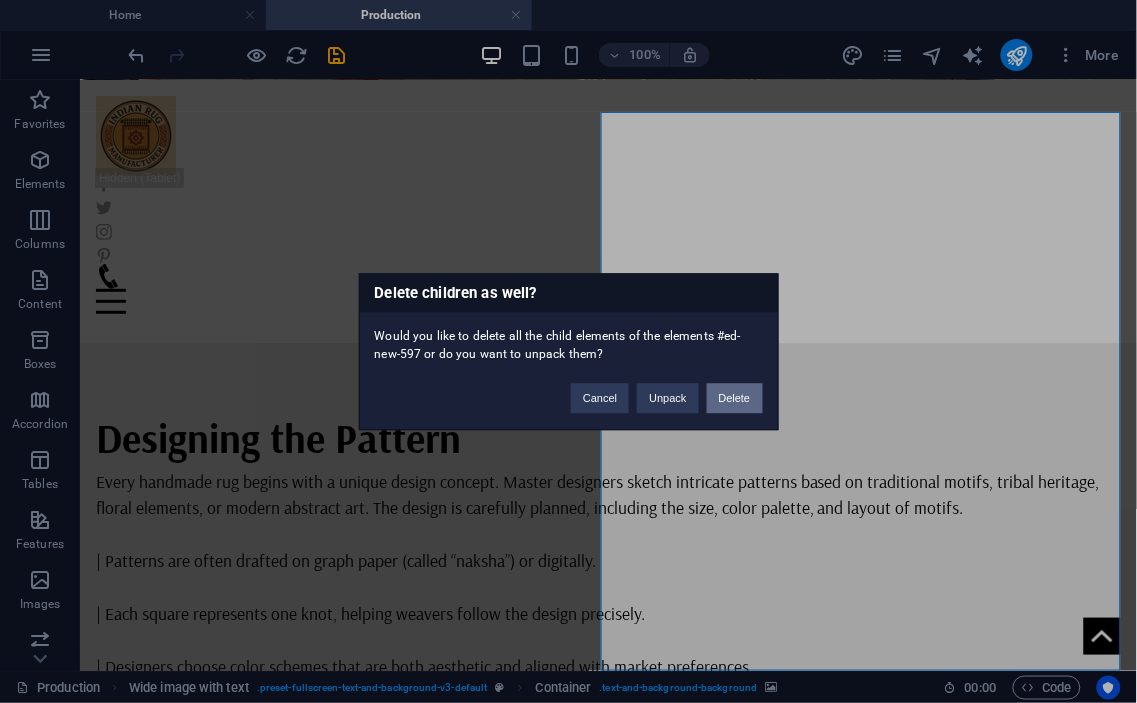 click on "Delete" at bounding box center [735, 398] 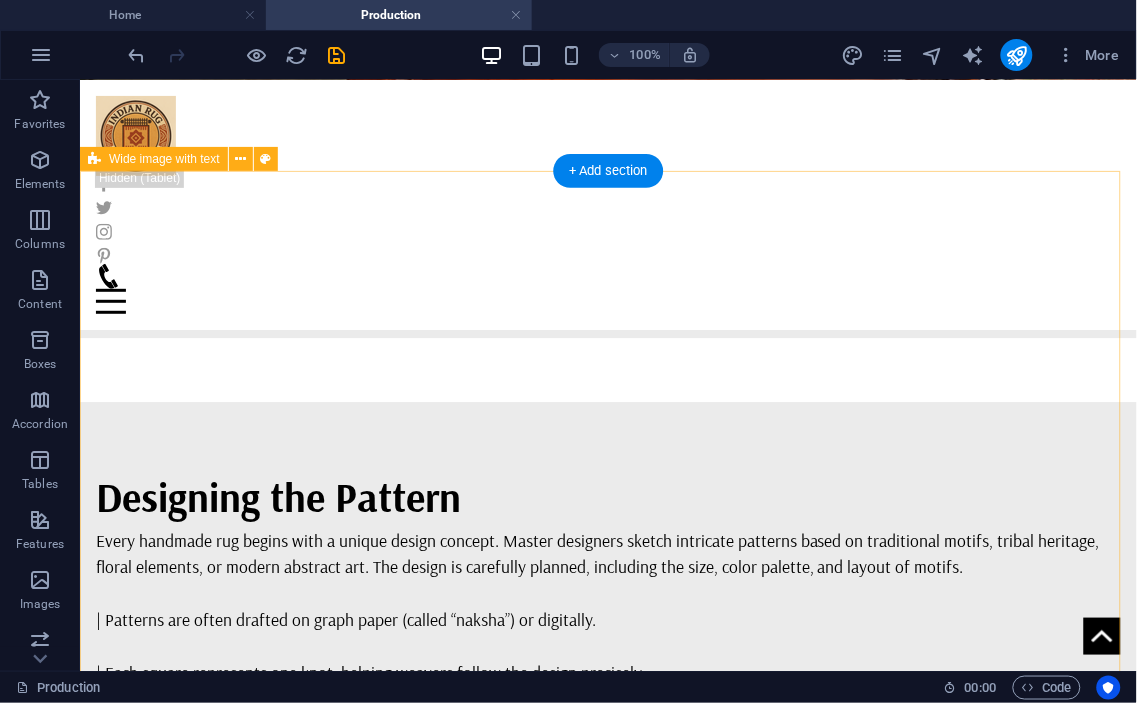 scroll, scrollTop: 4033, scrollLeft: 0, axis: vertical 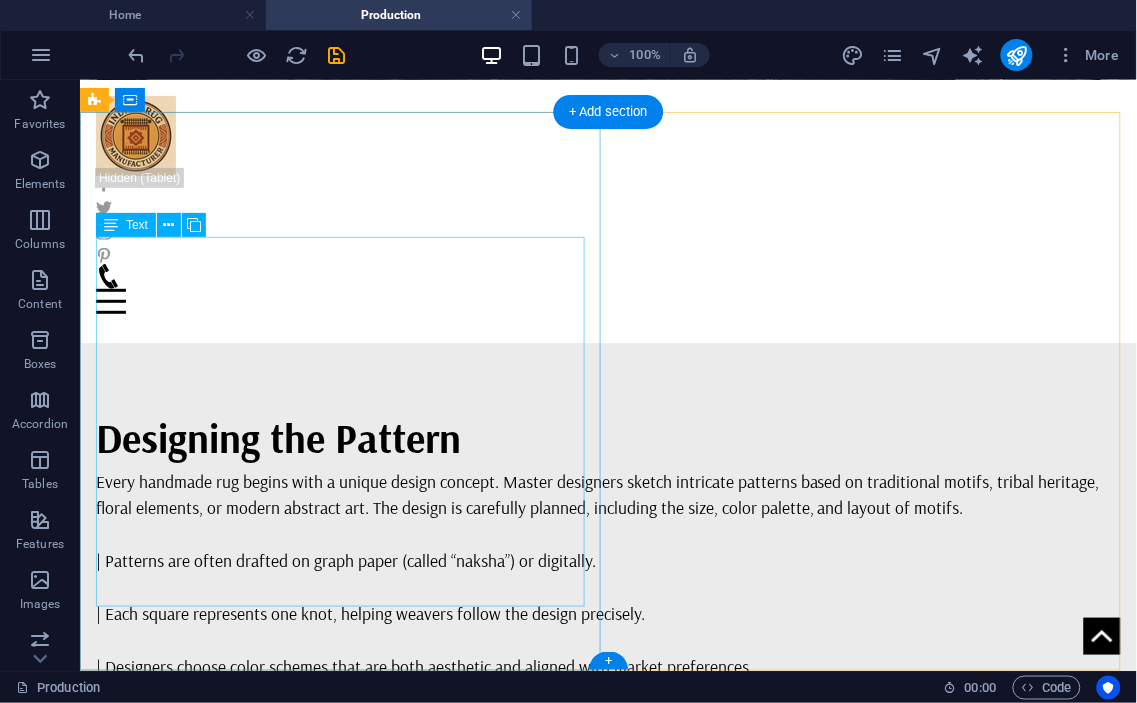 click on "Every handmade rug begins with a unique design concept. Master designers sketch intricate patterns based on traditional motifs, tribal heritage, floral elements, or modern abstract art. The design is carefully planned, including the size, color palette, and layout of motifs. | Patterns are often drafted on graph paper (called “naksha”) or digitally. | Each square represents one knot, helping weavers follow the design precisely. | Designers choose color schemes that are both aesthetic and aligned with market preferences." at bounding box center (607, 2345) 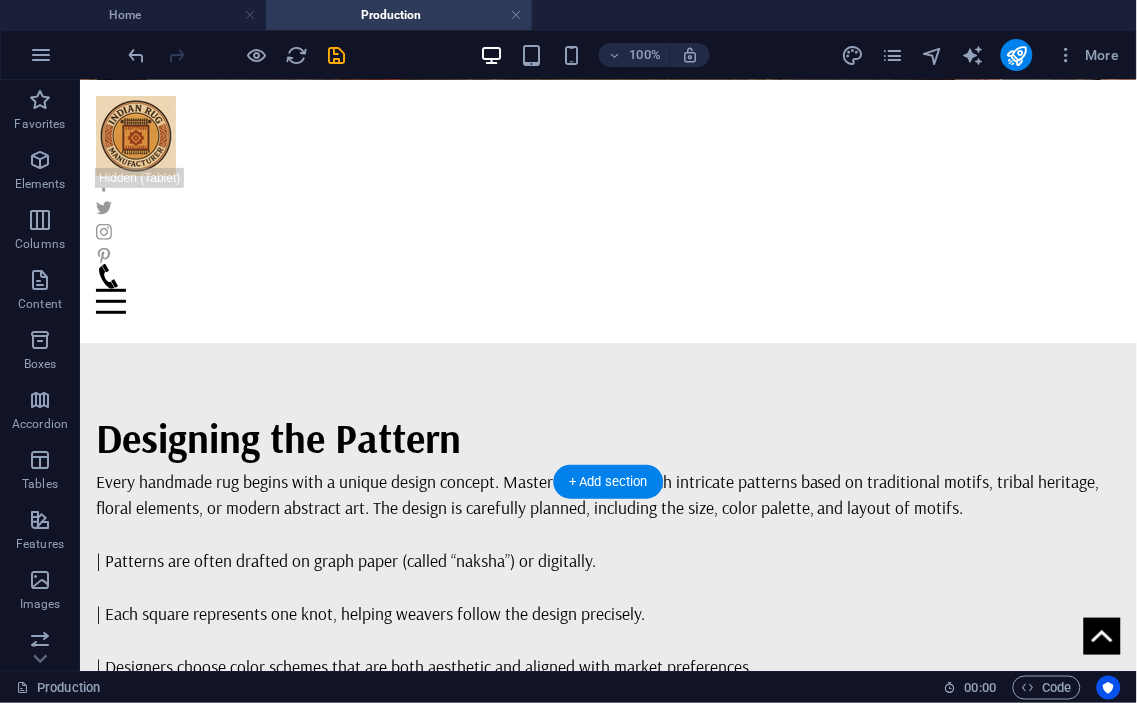 scroll, scrollTop: 3663, scrollLeft: 0, axis: vertical 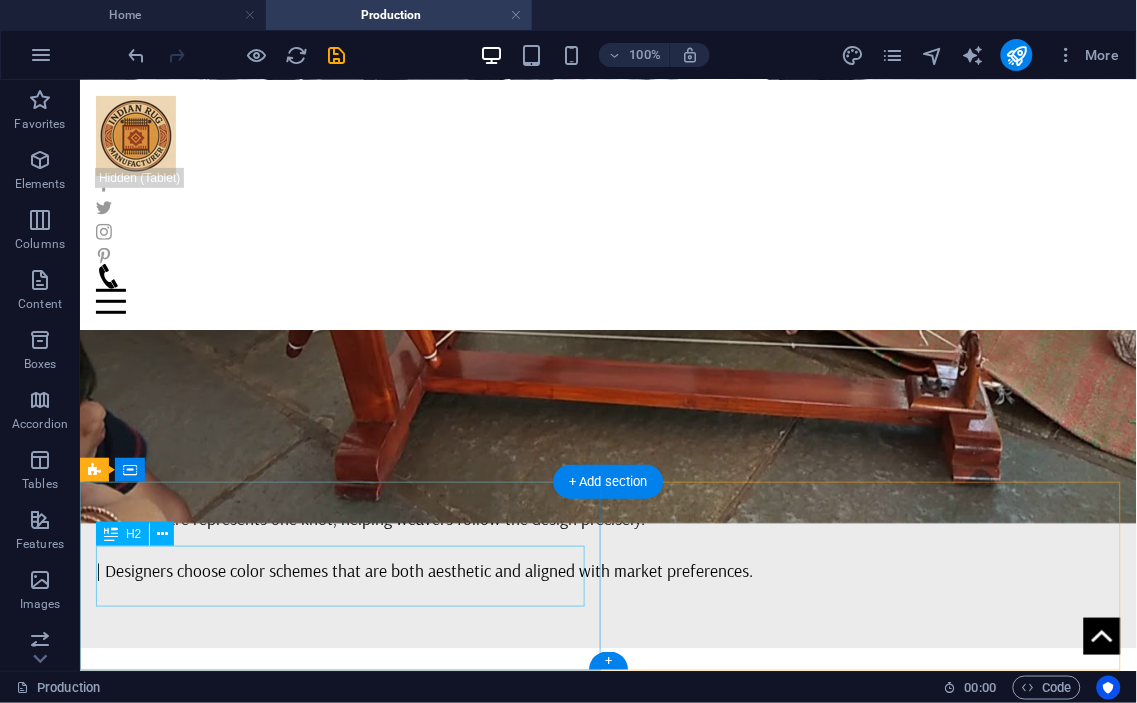 click on "Designing the Pattern" at bounding box center [607, 2579] 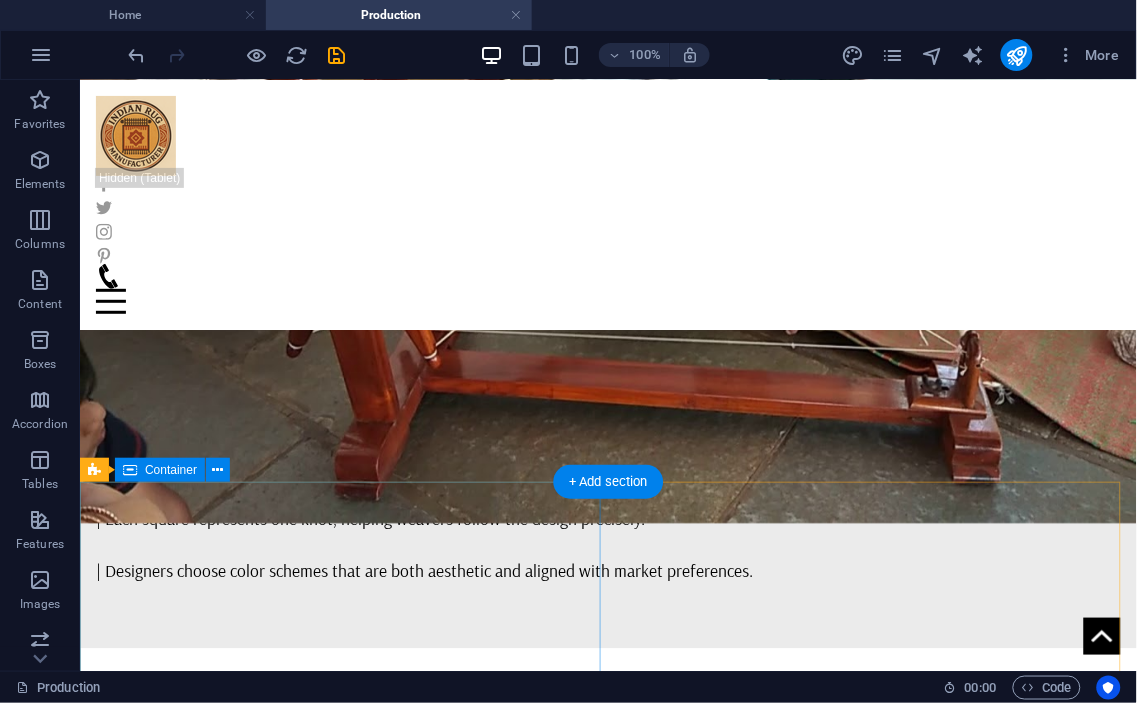 click on "Drop content here or  Add elements  Paste clipboard" at bounding box center (607, 2620) 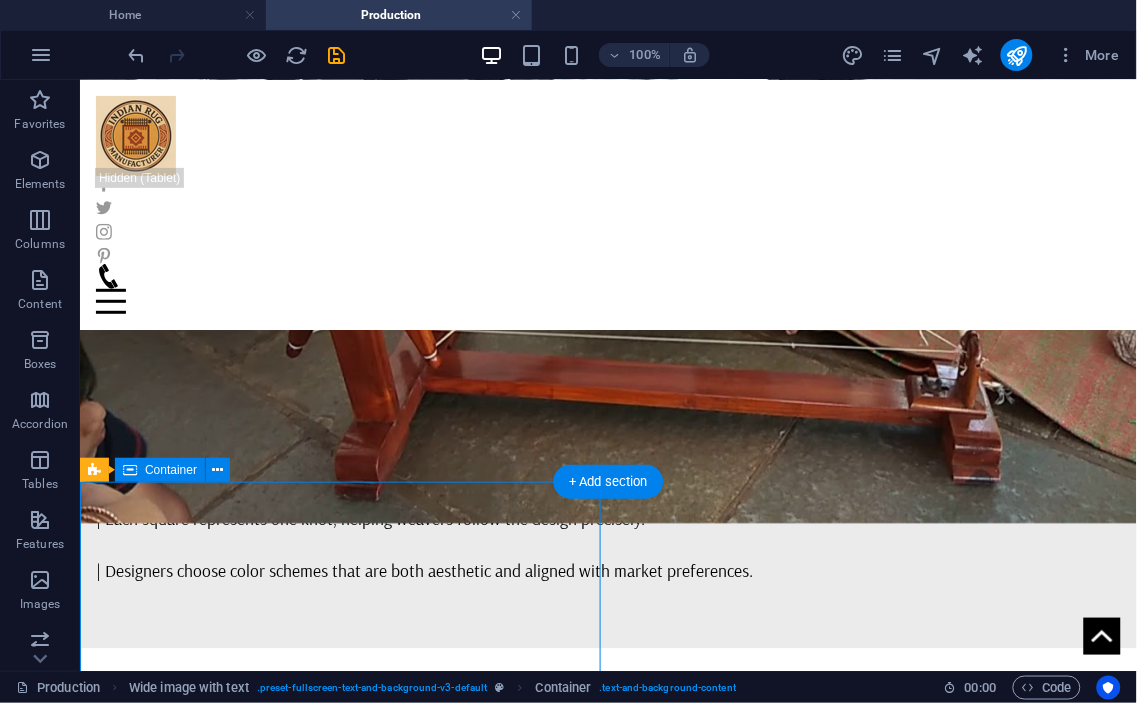 scroll, scrollTop: 3614, scrollLeft: 0, axis: vertical 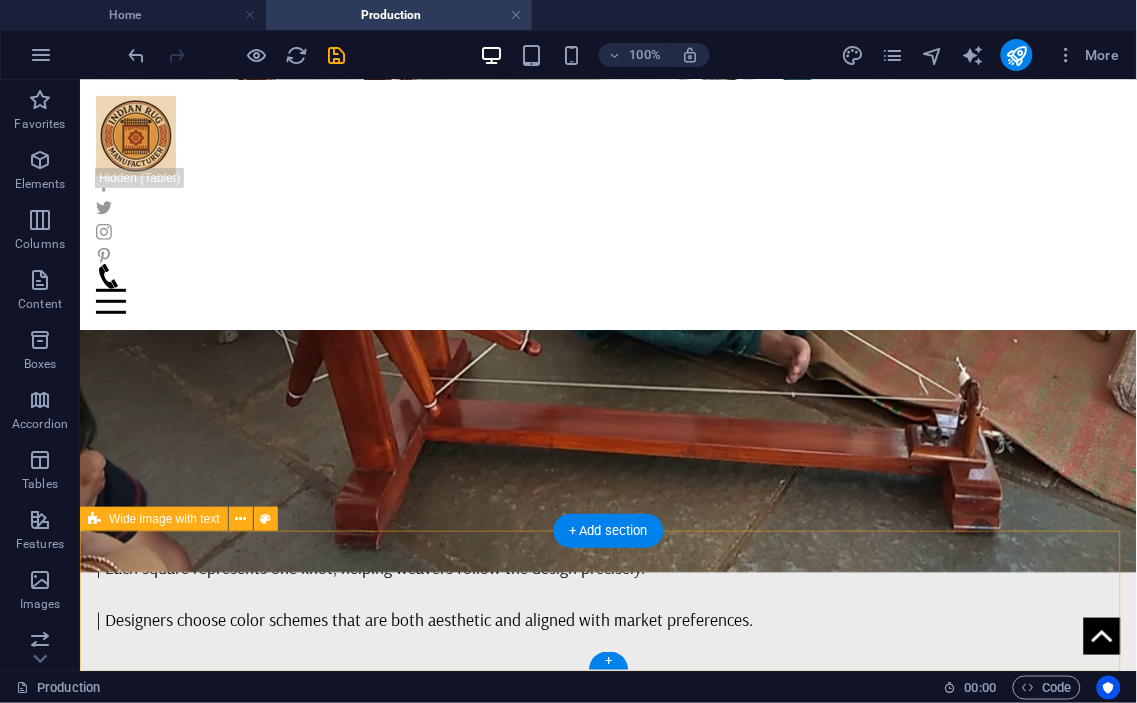 click on "Drop content here or  Add elements  Paste clipboard" at bounding box center [607, 2605] 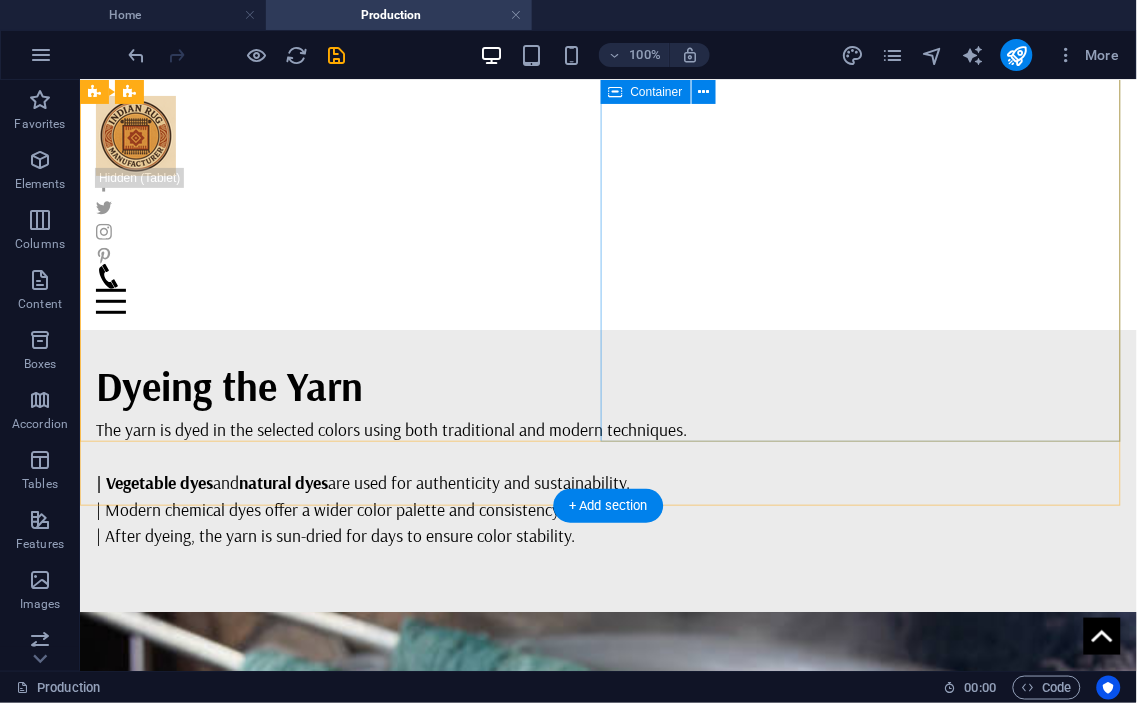 scroll, scrollTop: 2733, scrollLeft: 0, axis: vertical 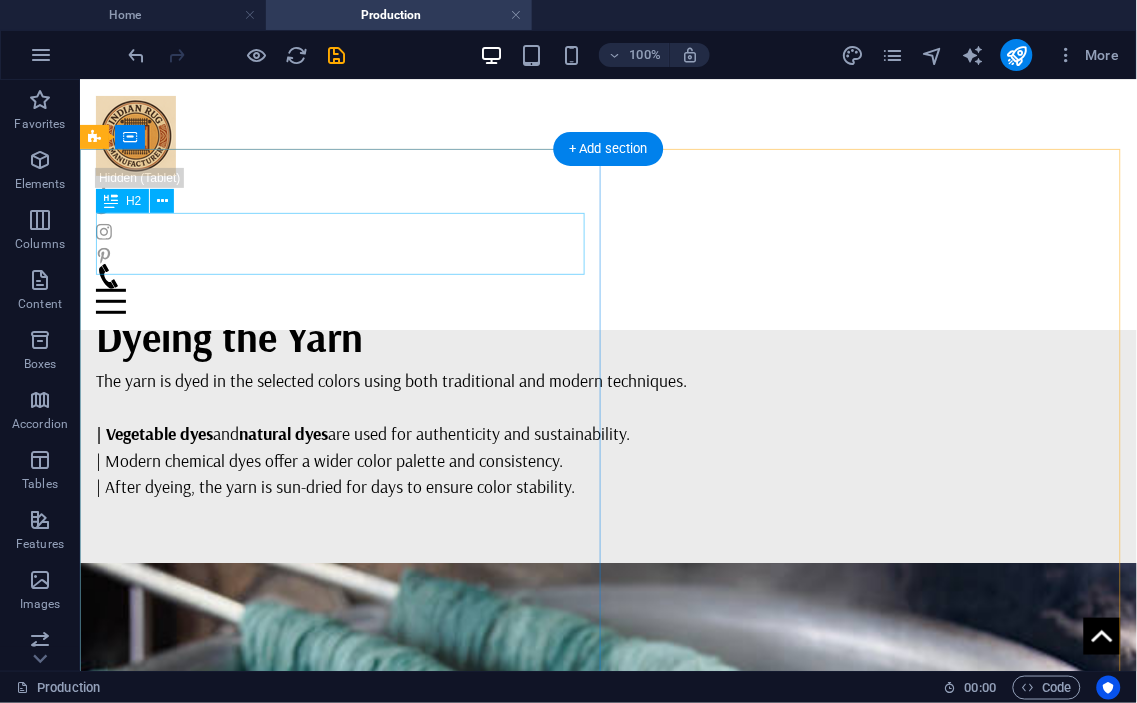 click on "Designing the Pattern" at bounding box center [607, 1736] 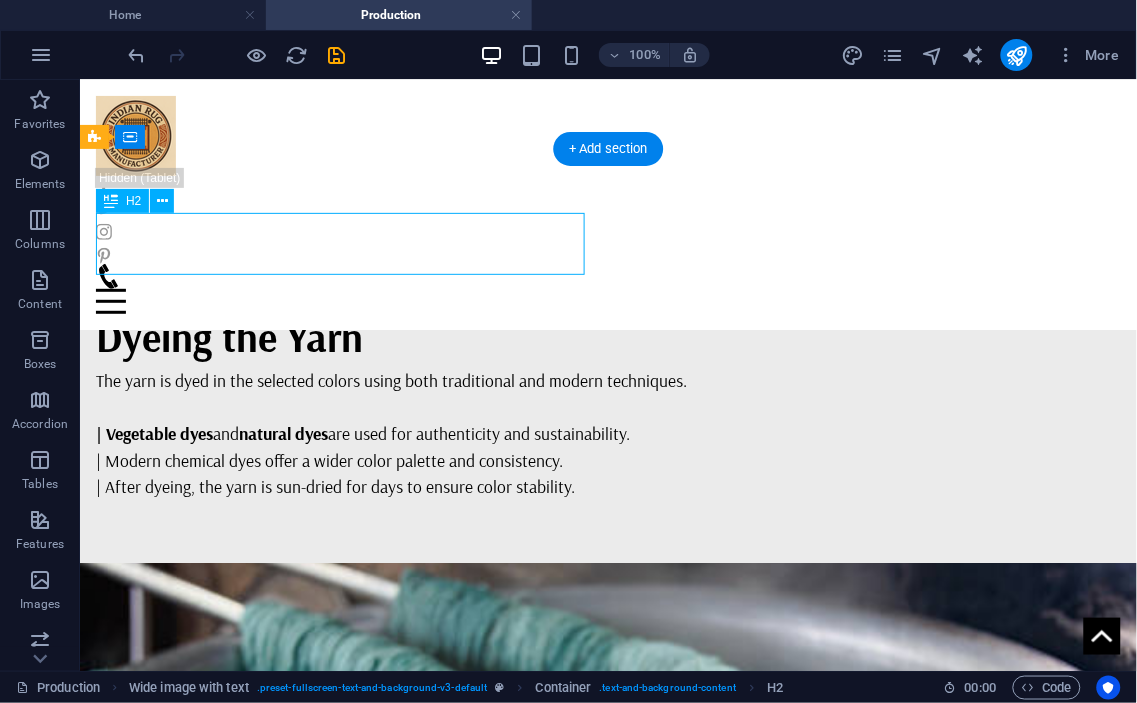 click on "Designing the Pattern" at bounding box center (607, 1736) 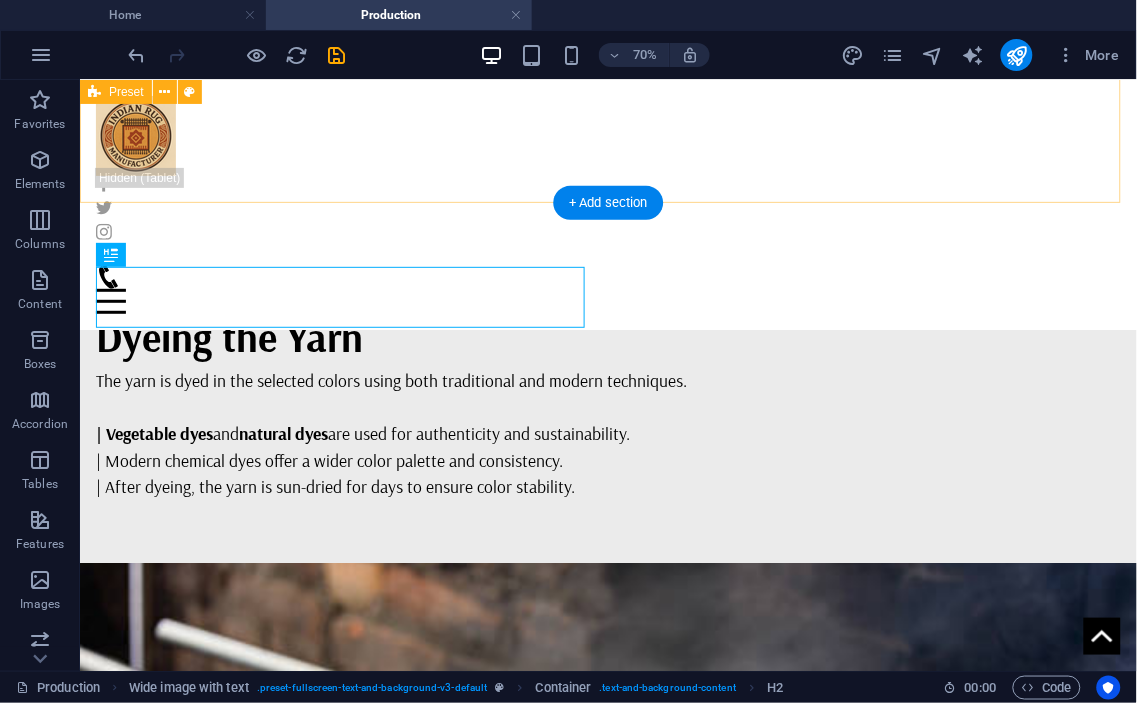 scroll, scrollTop: 2680, scrollLeft: 0, axis: vertical 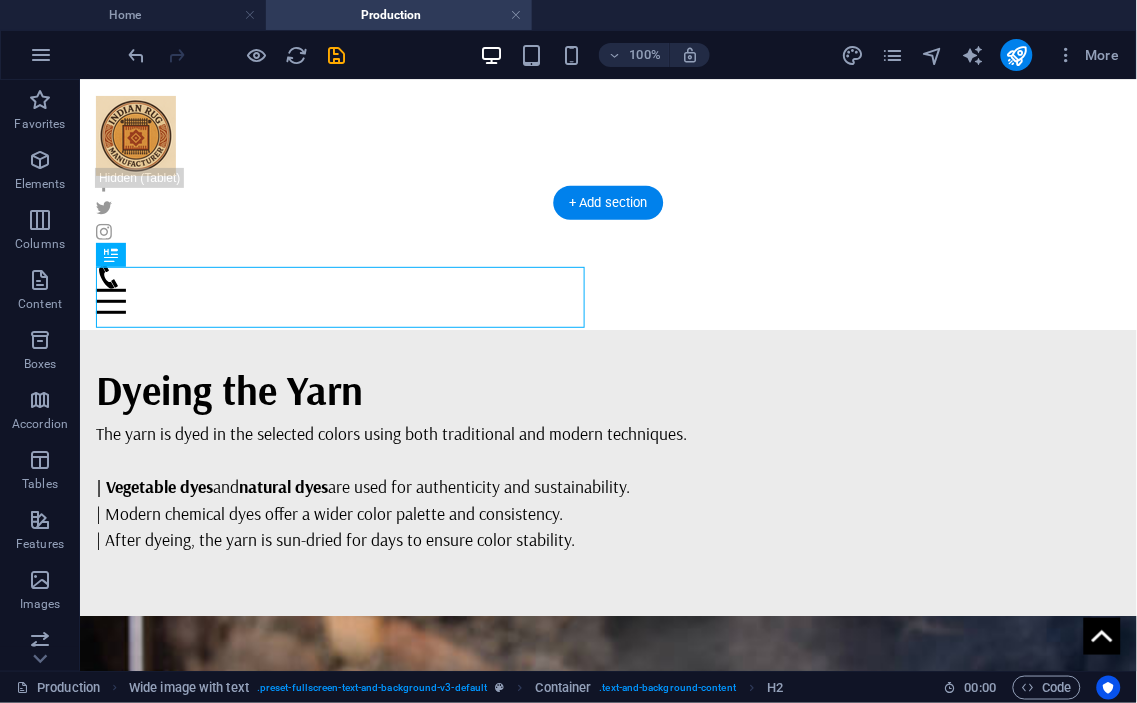 click at bounding box center (607, 2374) 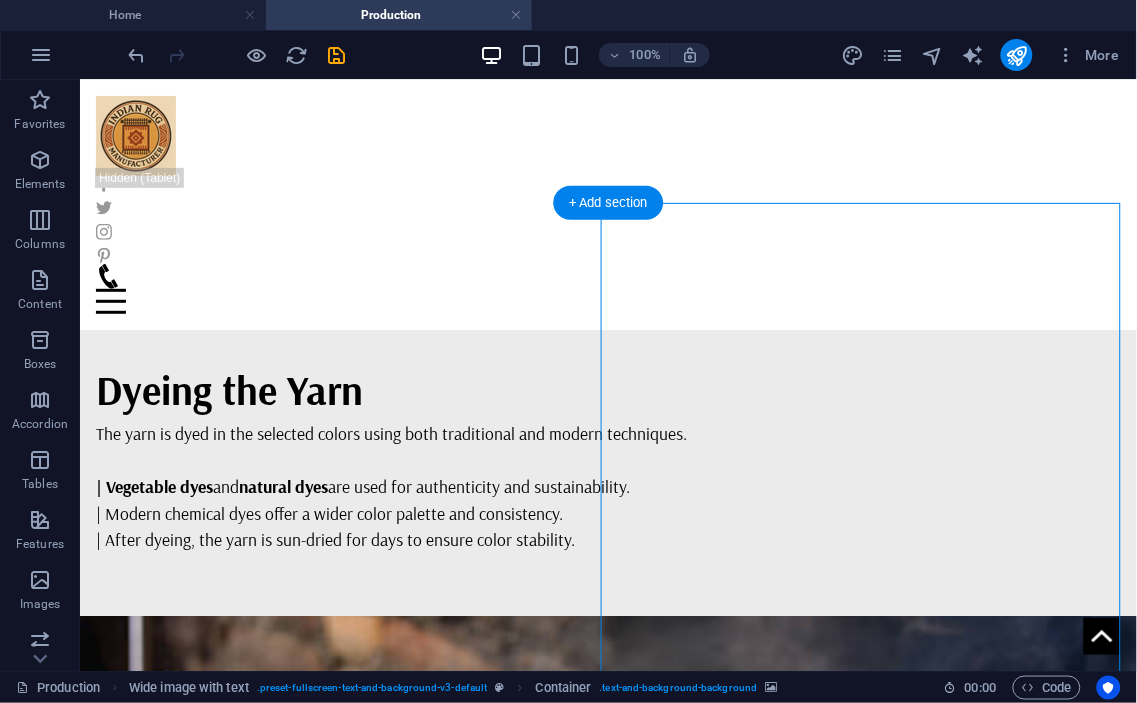 click at bounding box center [607, 2374] 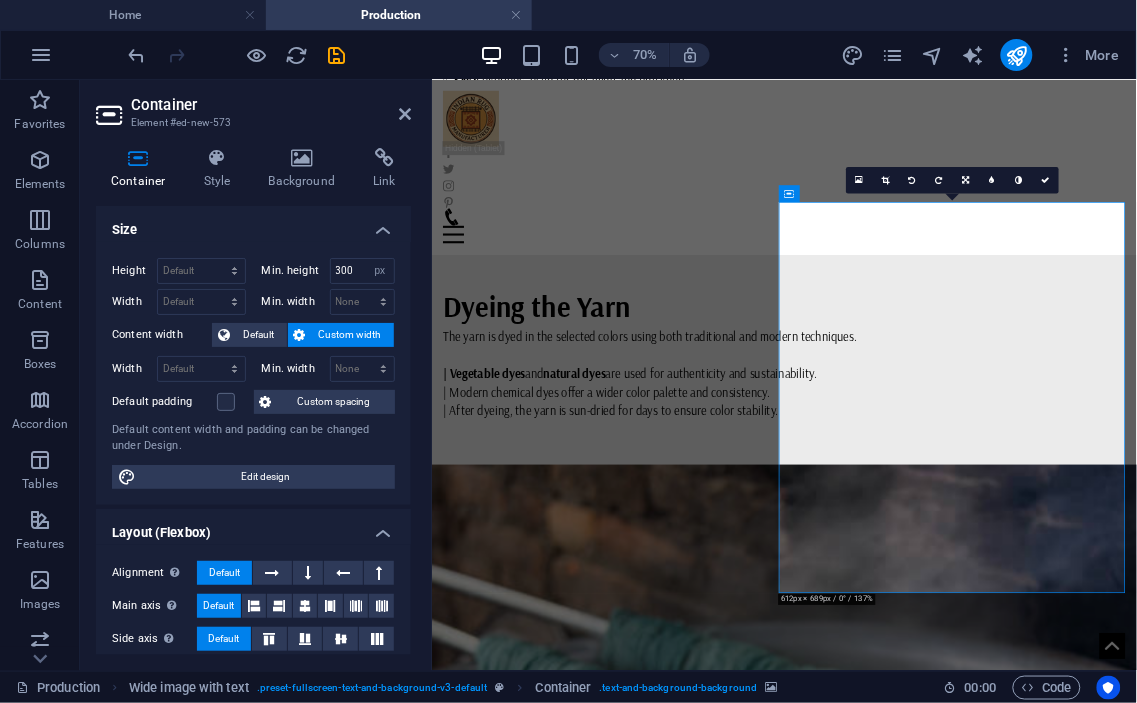 click on "Container Style Background Link Size Height Default px rem % vh vw Min. height 300 None px rem % vh vw Width Default px rem % em vh vw Min. width None px rem % vh vw Content width Default Custom width Width Default px rem % em vh vw Min. width None px rem % vh vw Default padding Custom spacing Default content width and padding can be changed under Design. Edit design Layout (Flexbox) Alignment Determines the flex direction. Default Main axis Determine how elements should behave along the main axis inside this container (justify content). Default Side axis Control the vertical direction of the element inside of the container (align items). Default Wrap Default On Off Fill Controls the distances and direction of elements on the y-axis across several lines (align content). Default Accessibility ARIA helps assistive technologies (like screen readers) to understand the role, state, and behavior of web elements Role The ARIA role defines the purpose of an element.  None Alert Article Banner Comment" at bounding box center (253, 401) 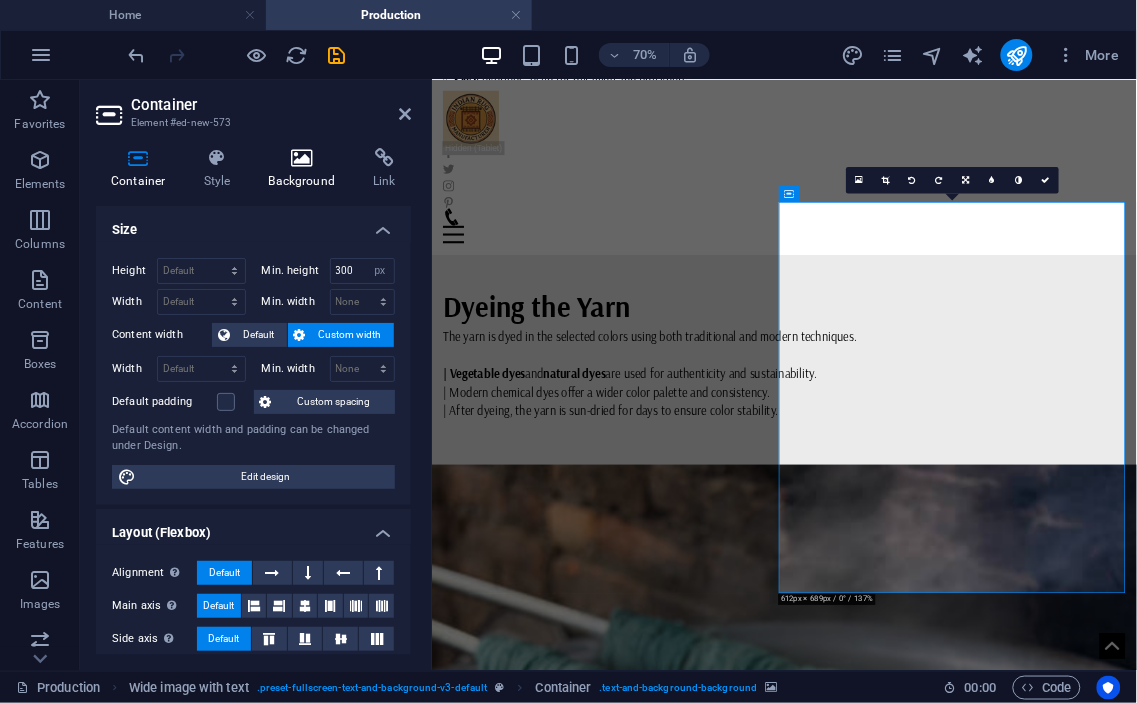 click at bounding box center (302, 158) 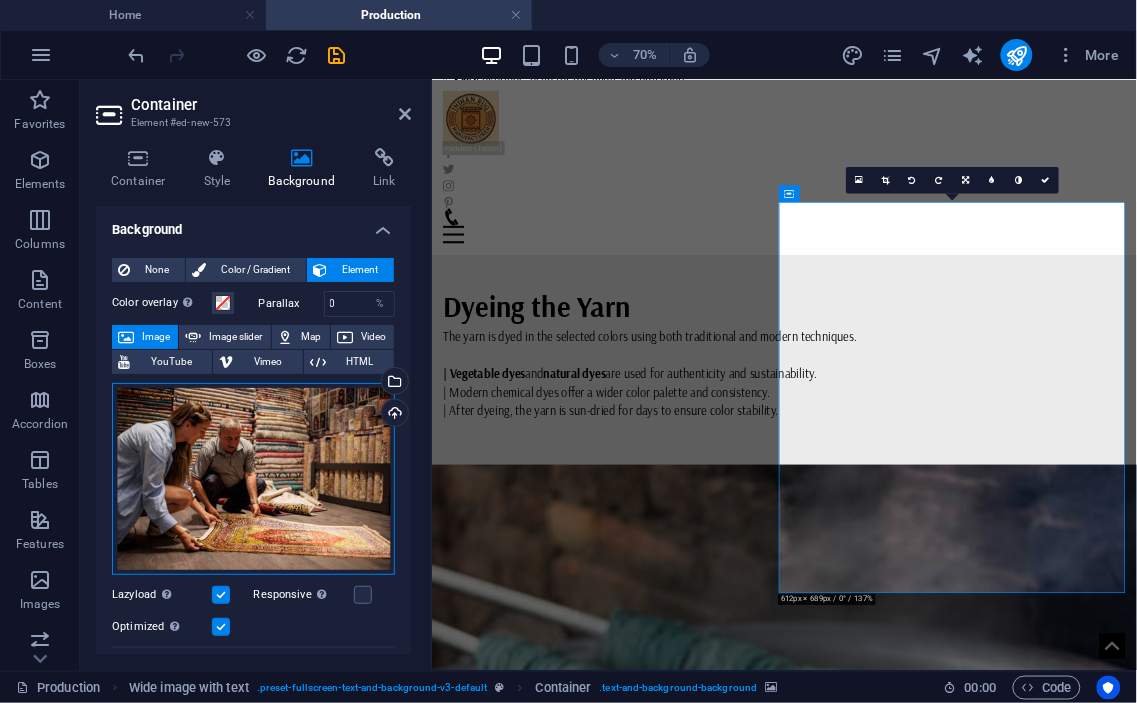 click on "Drag files here, click to choose files or select files from Files or our free stock photos & videos" at bounding box center [253, 479] 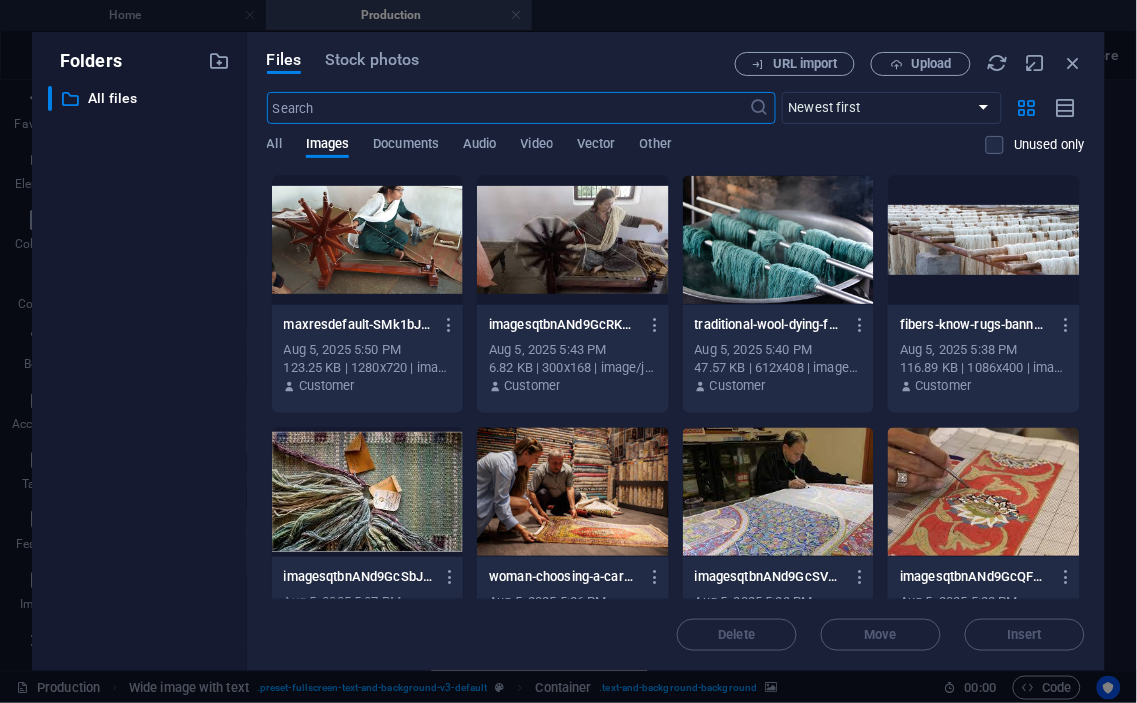 scroll, scrollTop: 1441, scrollLeft: 0, axis: vertical 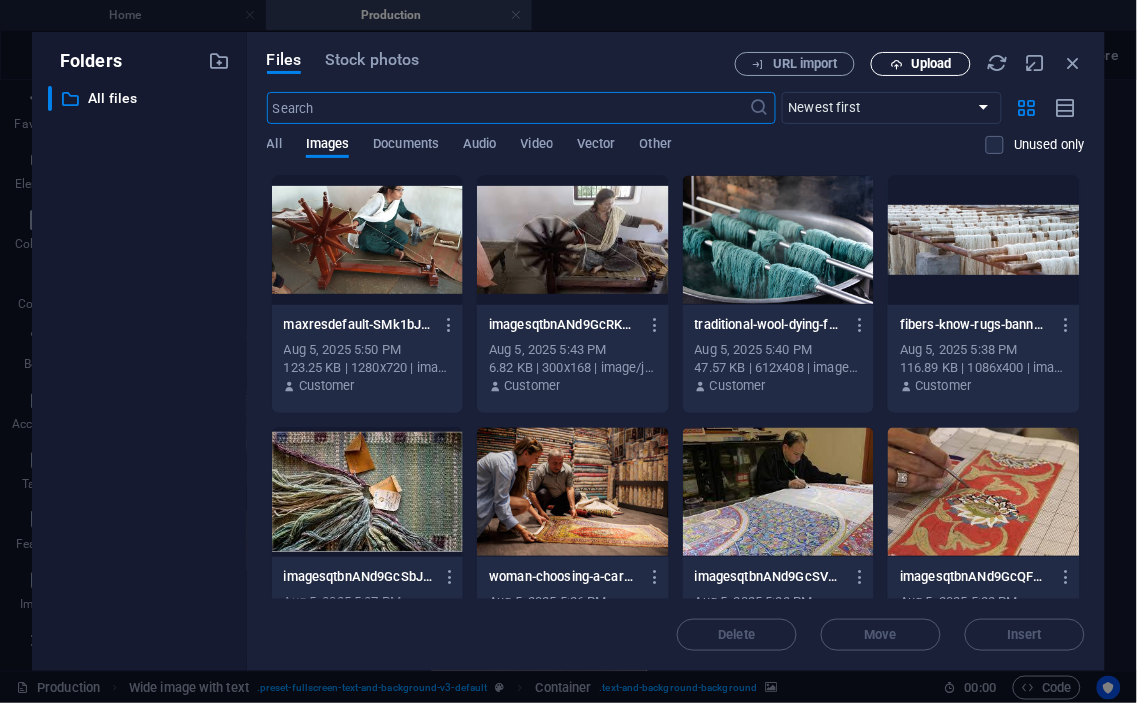 click on "Upload" at bounding box center [921, 64] 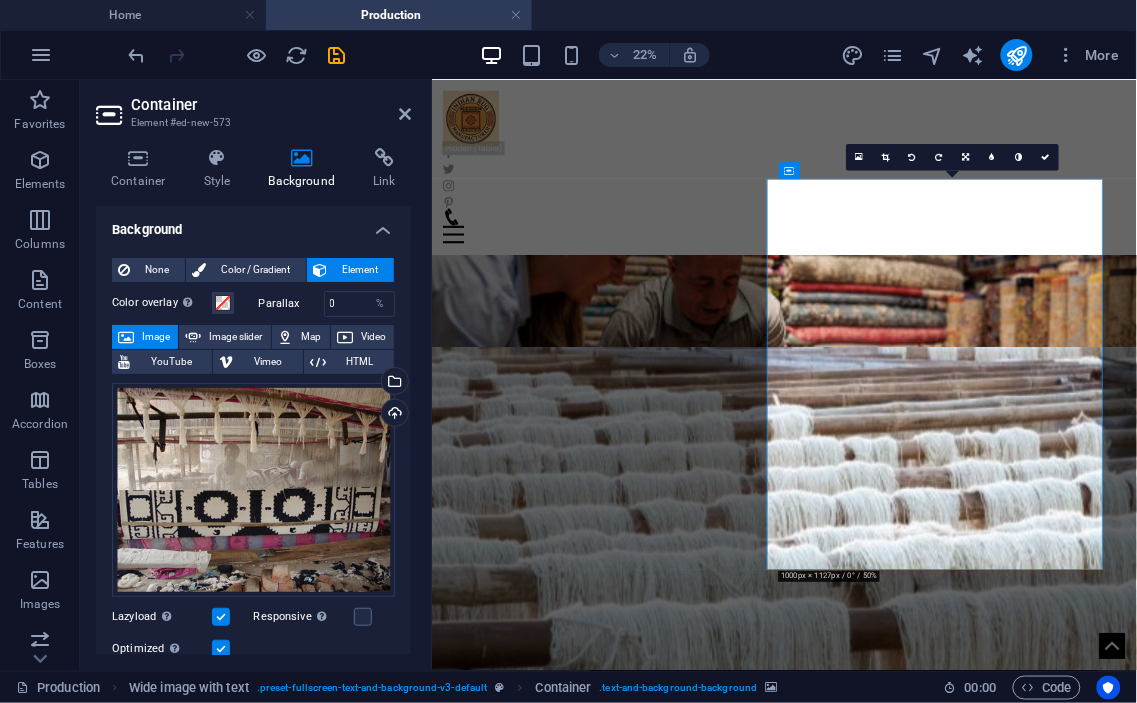 scroll, scrollTop: 2713, scrollLeft: 0, axis: vertical 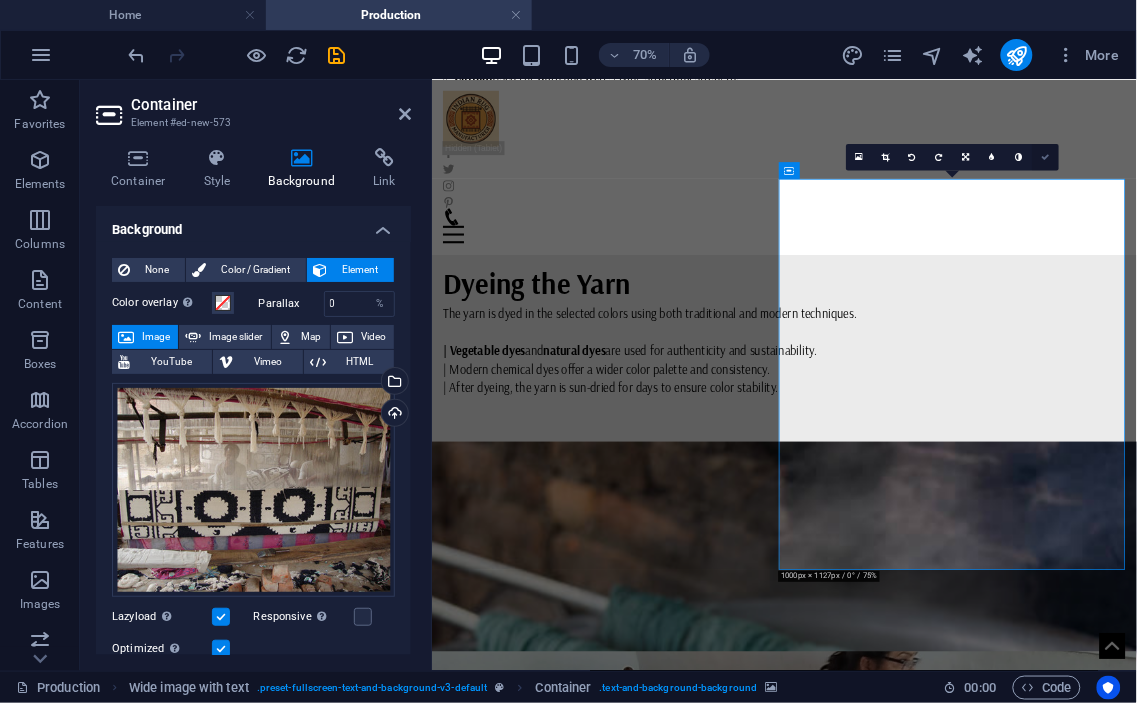 click at bounding box center [1045, 158] 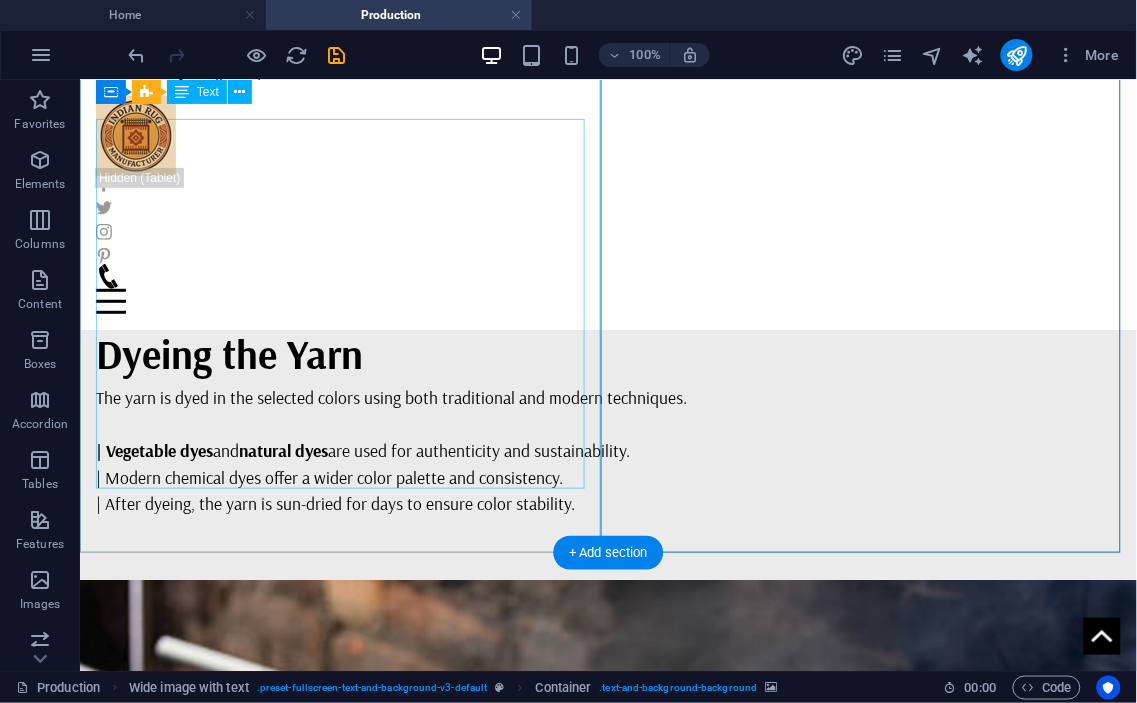 scroll, scrollTop: 2713, scrollLeft: 0, axis: vertical 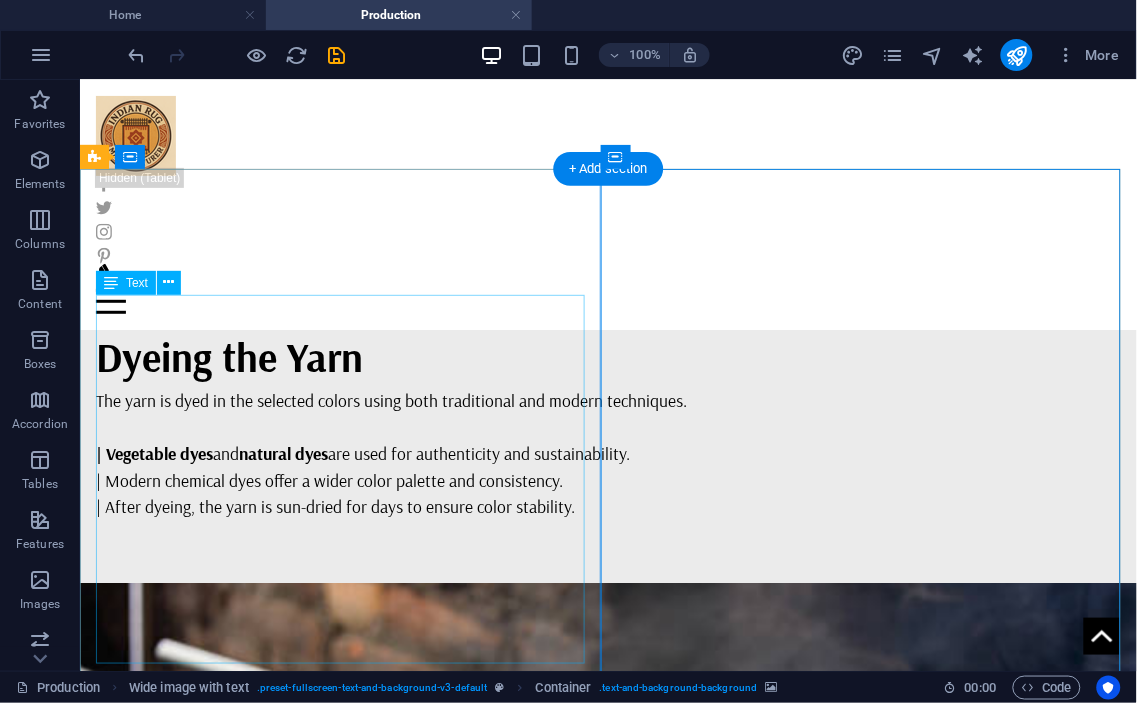 click on "Every handmade rug begins with a unique design concept. Master designers sketch intricate patterns based on traditional motifs, tribal heritage, floral elements, or modern abstract art. The design is carefully planned, including the size, color palette, and layout of motifs. | Patterns are often drafted on graph paper (called “naksha”) or digitally. | Each square represents one knot, helping weavers follow the design precisely. | Designers choose color schemes that are both aesthetic and aligned with market preferences." at bounding box center (607, 1892) 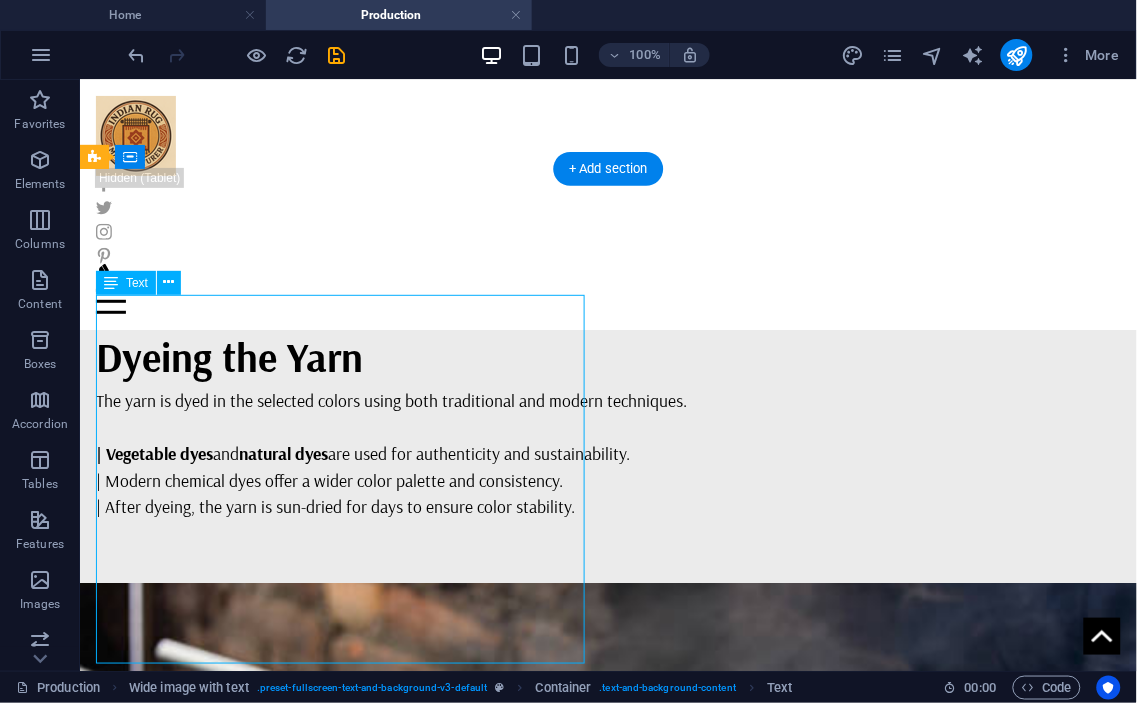 click on "Every handmade rug begins with a unique design concept. Master designers sketch intricate patterns based on traditional motifs, tribal heritage, floral elements, or modern abstract art. The design is carefully planned, including the size, color palette, and layout of motifs. | Patterns are often drafted on graph paper (called “naksha”) or digitally. | Each square represents one knot, helping weavers follow the design precisely. | Designers choose color schemes that are both aesthetic and aligned with market preferences." at bounding box center [607, 1892] 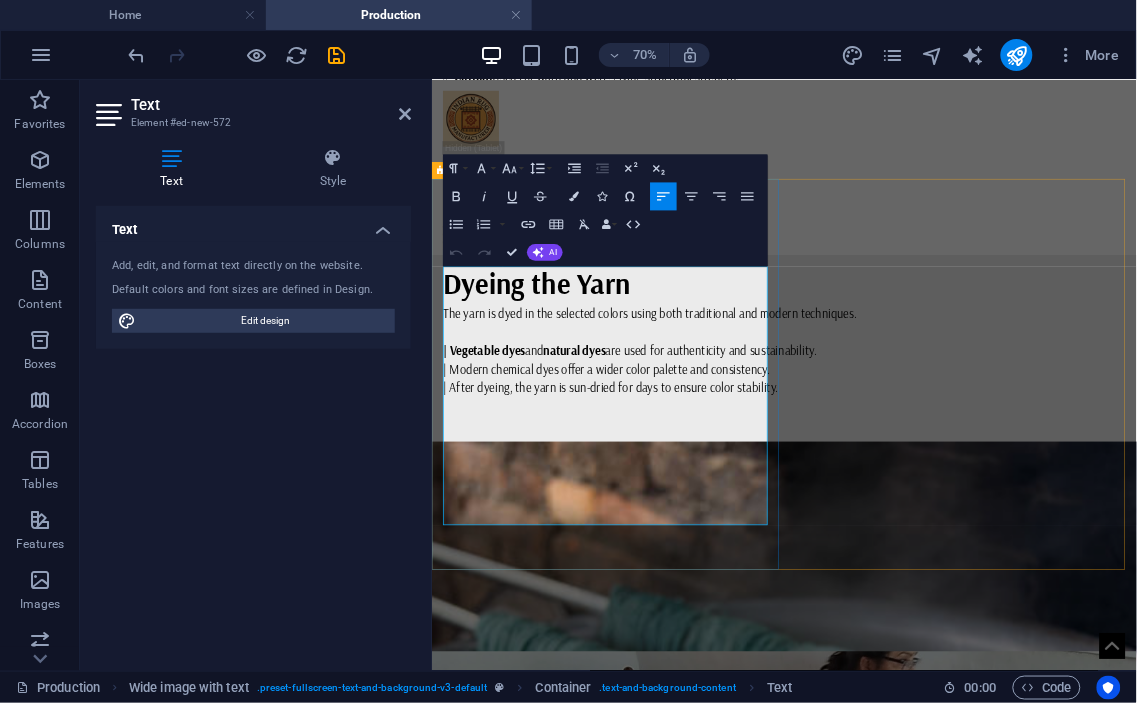 click on "| Patterns are often drafted on graph paper (called “naksha”) or digitally." at bounding box center (934, 1906) 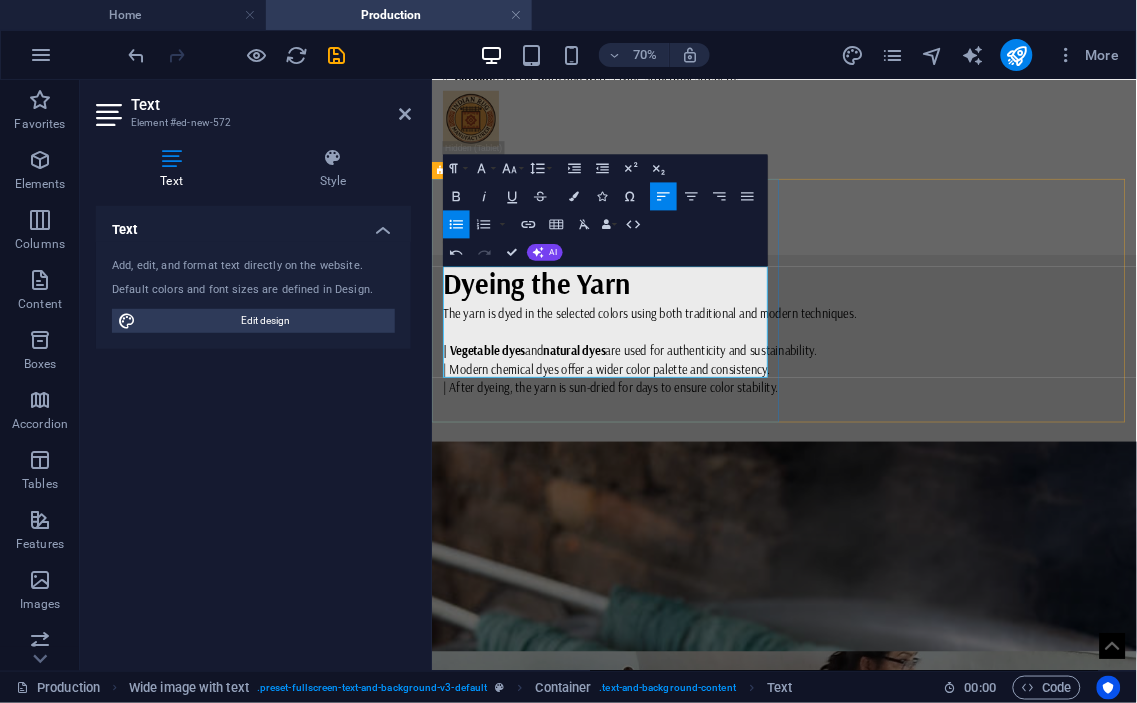 click on "Warp threads  are stretched vertically across the loom. These threads form the foundation on which knots will be tied." at bounding box center (934, 1894) 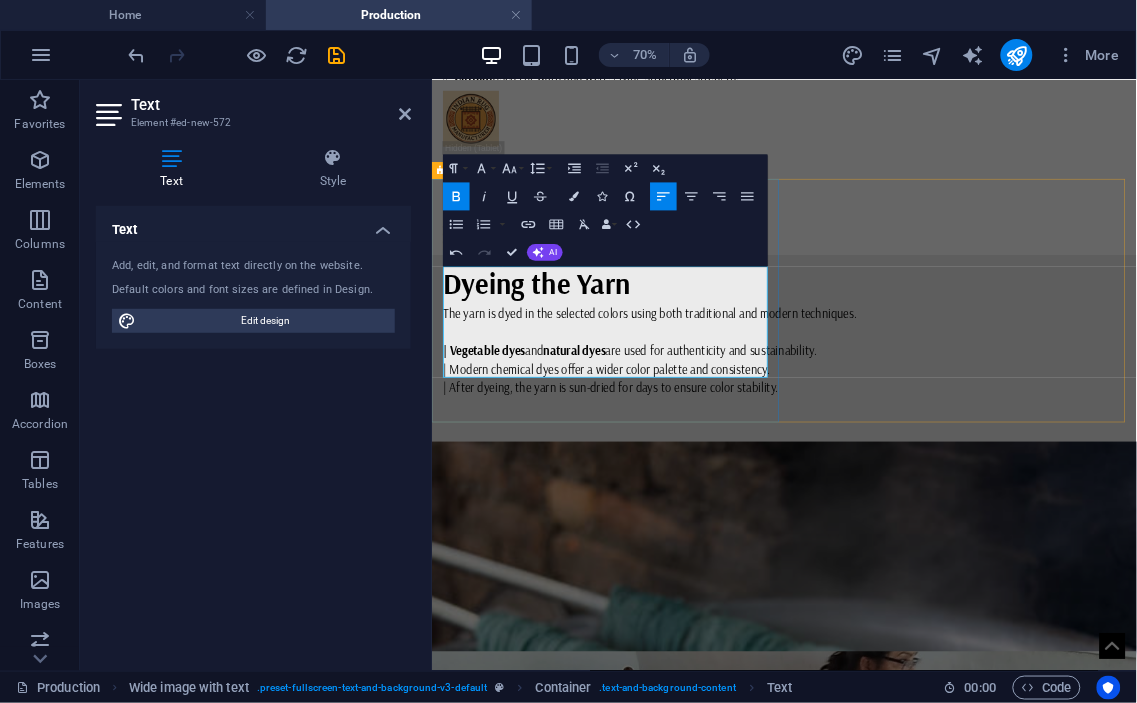 type 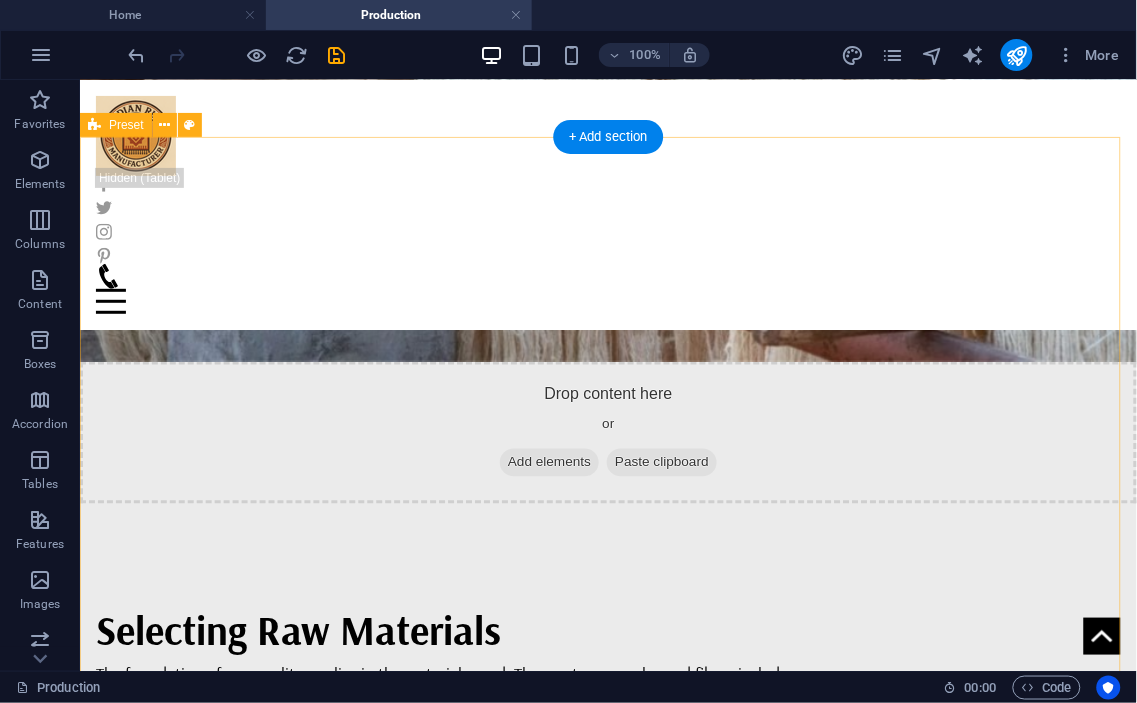 scroll, scrollTop: 2475, scrollLeft: 0, axis: vertical 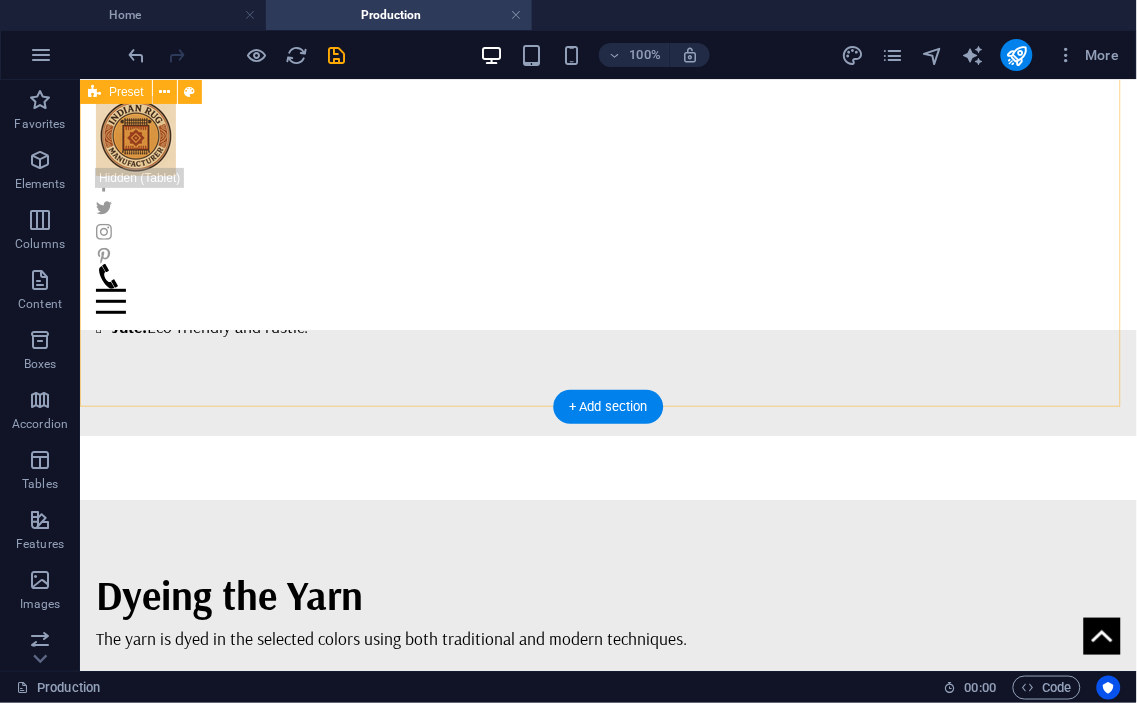 click on "Dyeing the Yarn The yarn is dyed in the selected colors using both traditional and modern techniques. | Vegetable dyes  and  natural dyes  are used for authenticity and sustainability. | Modern chemical dyes offer a wider color palette and consistency. | After dyeing, the yarn is sun-dried for days to ensure color stability. Chindi Rug Chindi Rug Spinning the Yarn Every handmade rug begins with a unique design concept. Master designers sketch intricate patterns based on traditional motifs, tribal heritage, floral elements, or modern abstract art. The design is carefully planned, including the size, color palette, and layout of motifs. | Patterns are often drafted on graph paper (called “naksha”) or digitally. | Each square represents one knot, helping weavers follow the design precisely. | Designers choose color schemes that are both aesthetic and aligned with market preferences." at bounding box center (607, 1167) 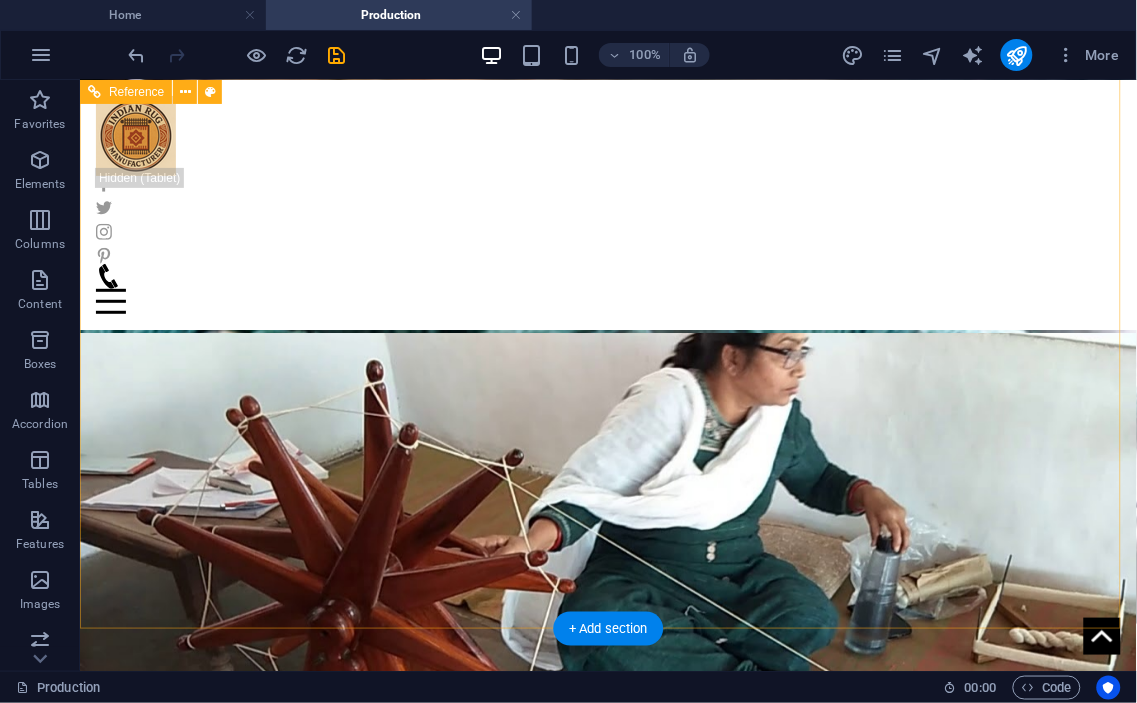 scroll, scrollTop: 2893, scrollLeft: 0, axis: vertical 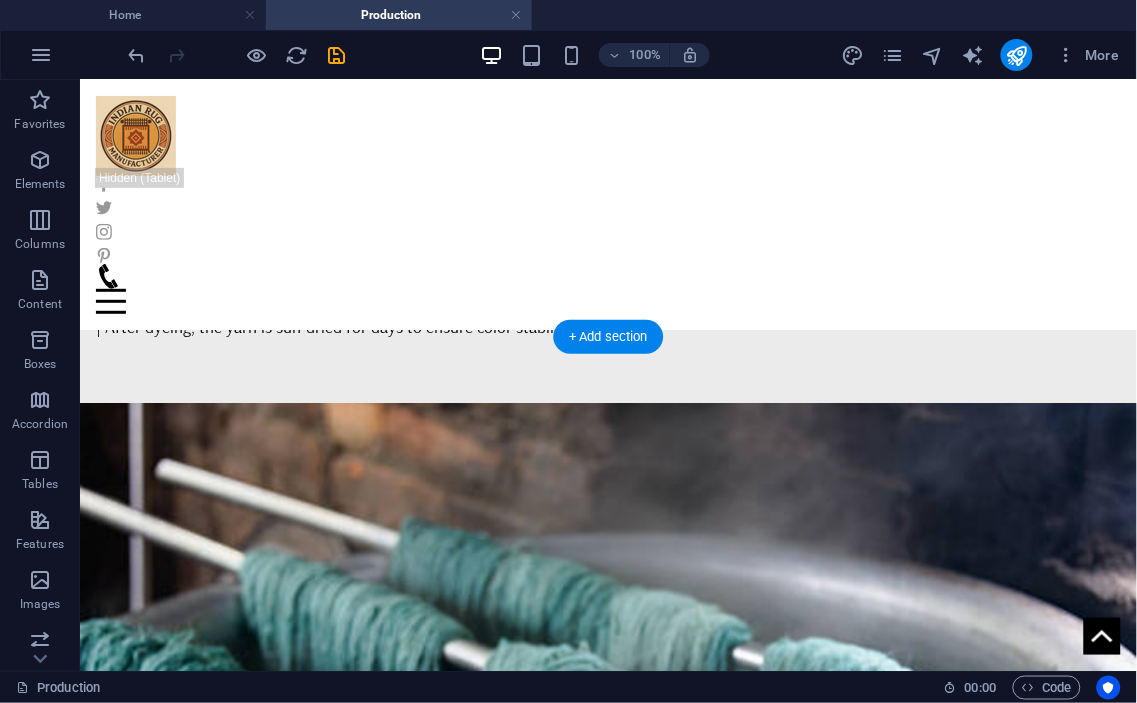 click at bounding box center [607, 1977] 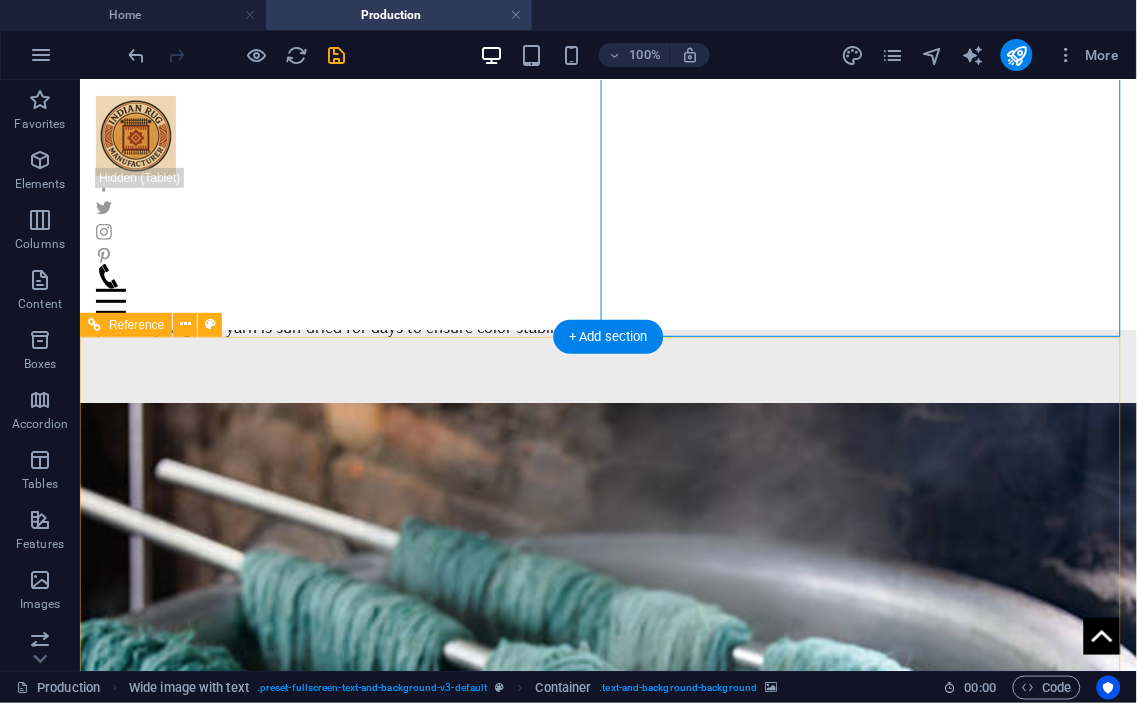 click at bounding box center (607, 2283) 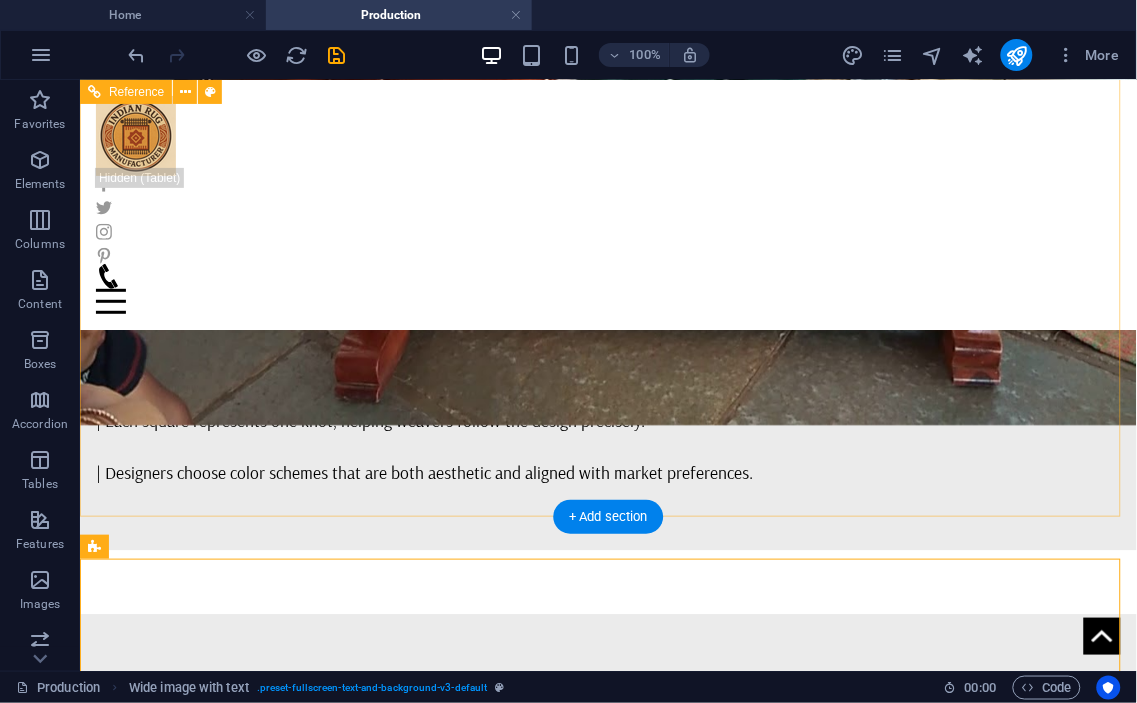 scroll, scrollTop: 3822, scrollLeft: 0, axis: vertical 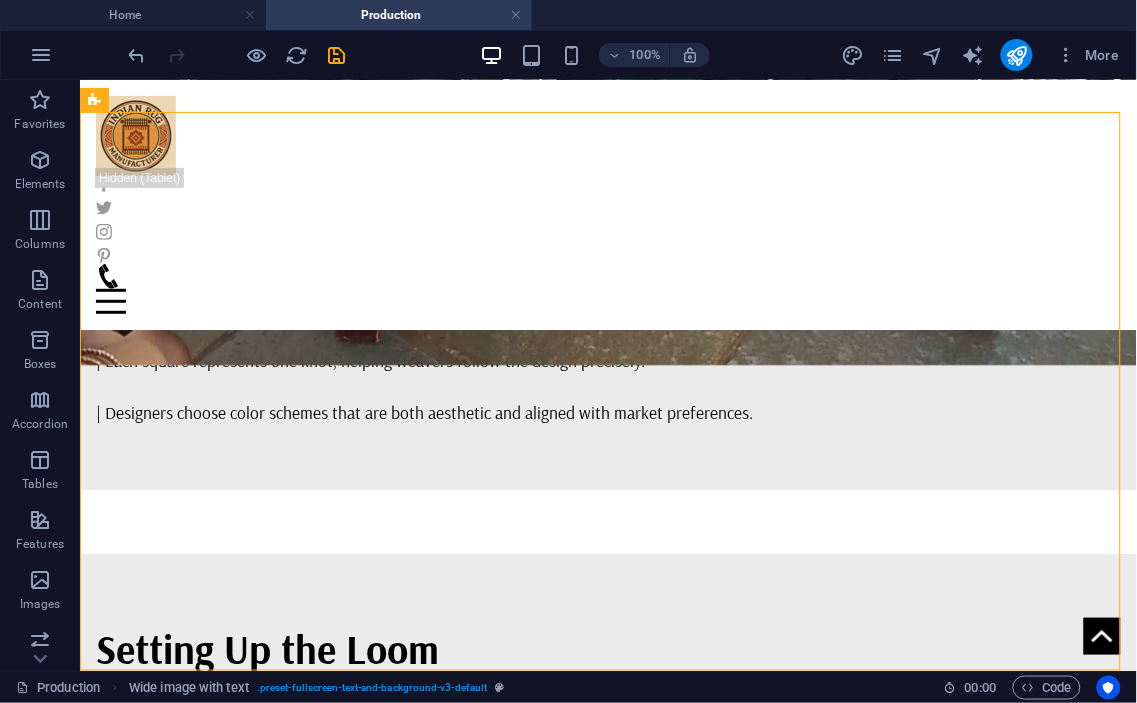 click at bounding box center (607, 2927) 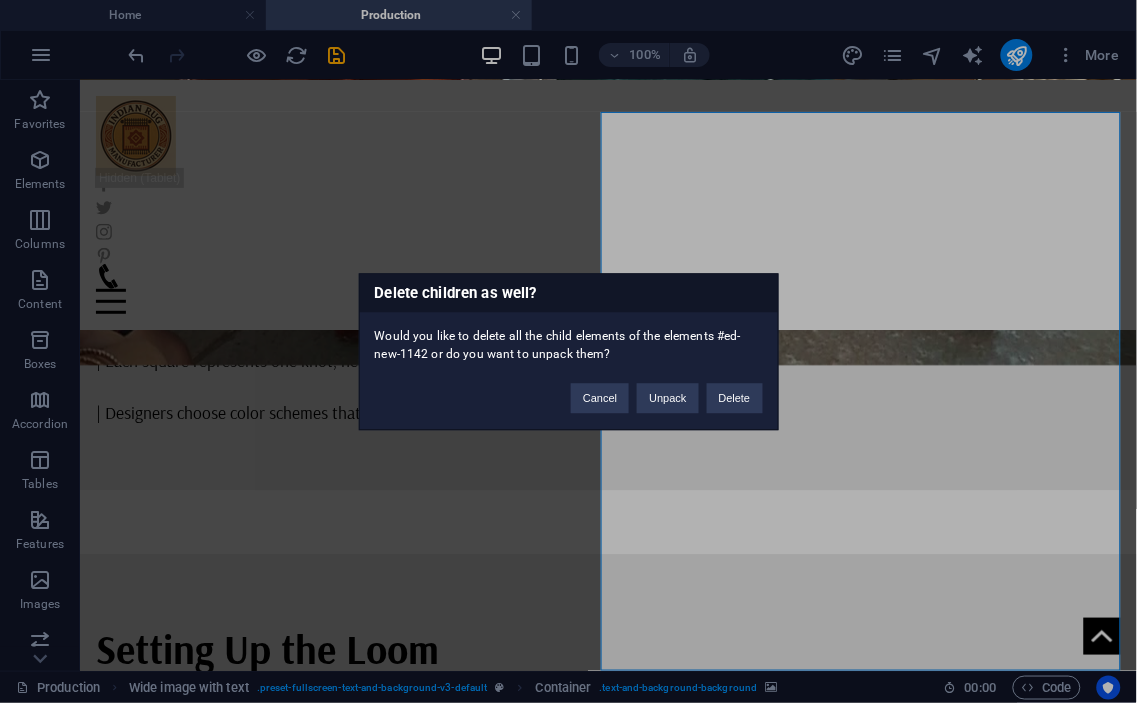 click on "Delete children as well? Would you like to delete all the child elements of the elements #ed-new-1142 or do you want to unpack them? Cancel Unpack Delete" at bounding box center (569, 351) 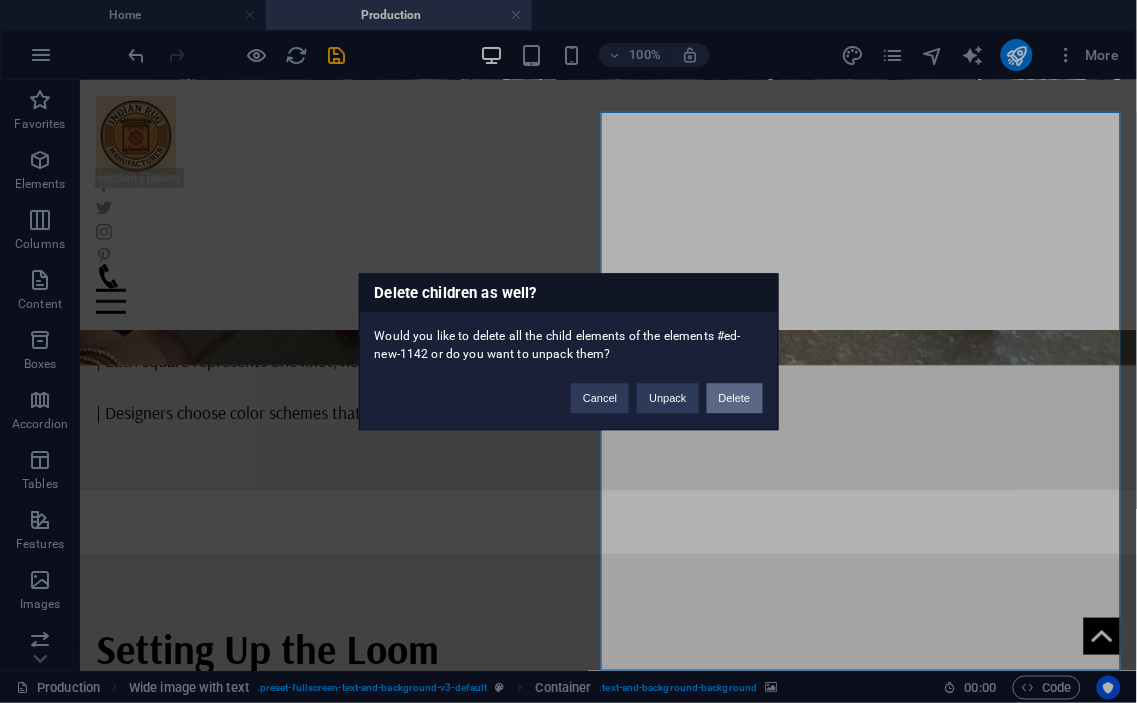 click on "Delete" at bounding box center [735, 398] 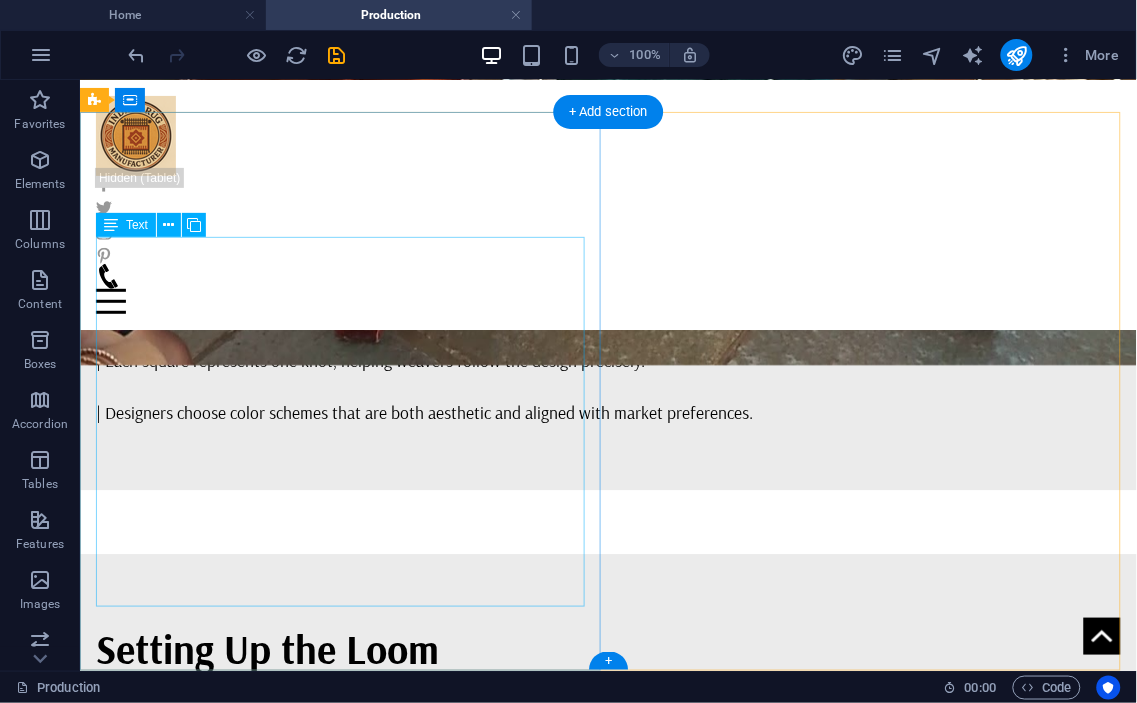 click on "Every handmade rug begins with a unique design concept. Master designers sketch intricate patterns based on traditional motifs, tribal heritage, floral elements, or modern abstract art. The design is carefully planned, including the size, color palette, and layout of motifs. | Patterns are often drafted on graph paper (called “naksha”) or digitally. | Each square represents one knot, helping weavers follow the design precisely. | Designers choose color schemes that are both aesthetic and aligned with market preferences." at bounding box center [607, 2462] 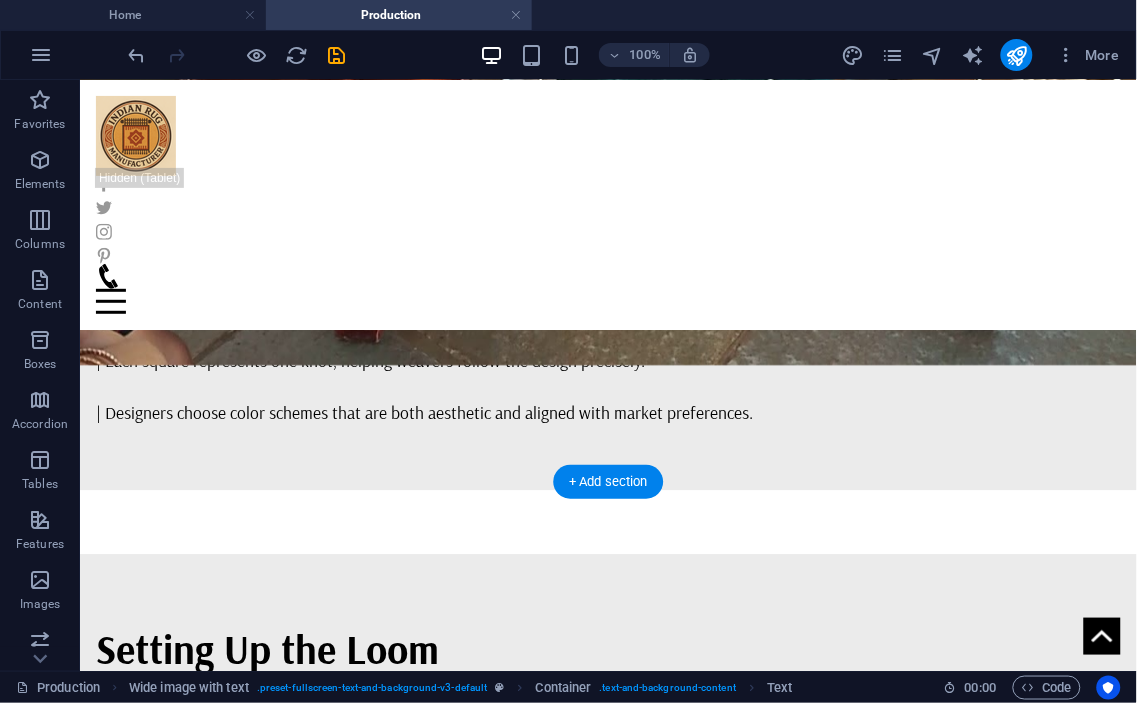 scroll, scrollTop: 3452, scrollLeft: 0, axis: vertical 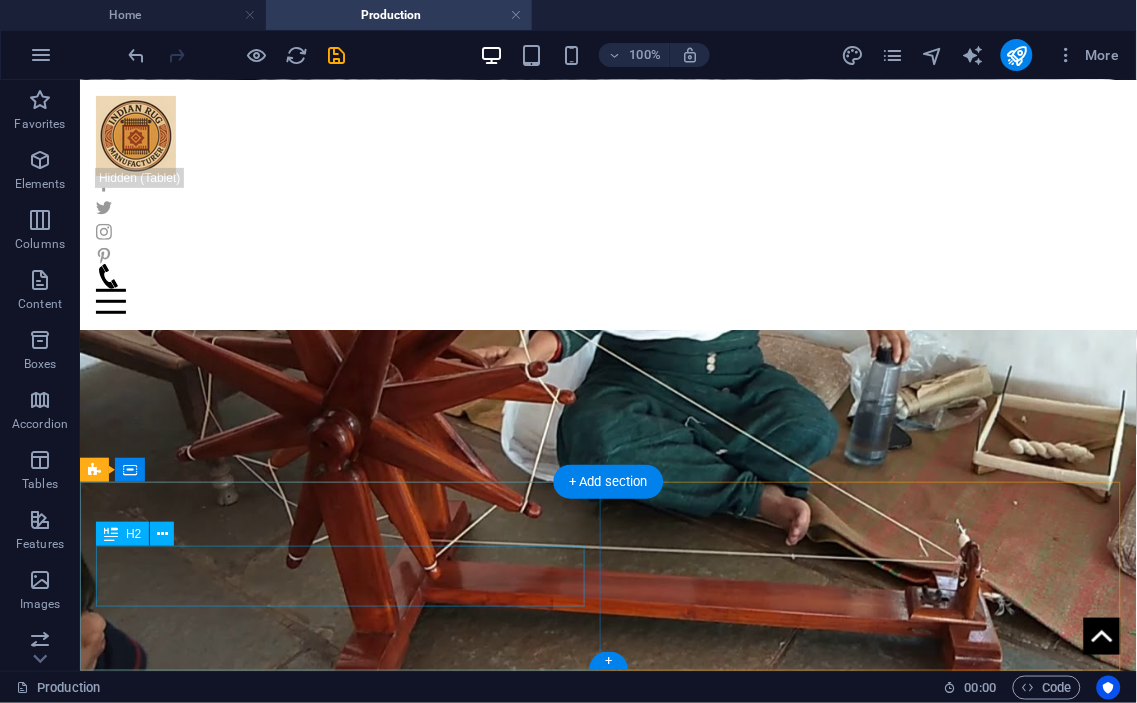 click on "Designing the Pattern" at bounding box center (607, 2696) 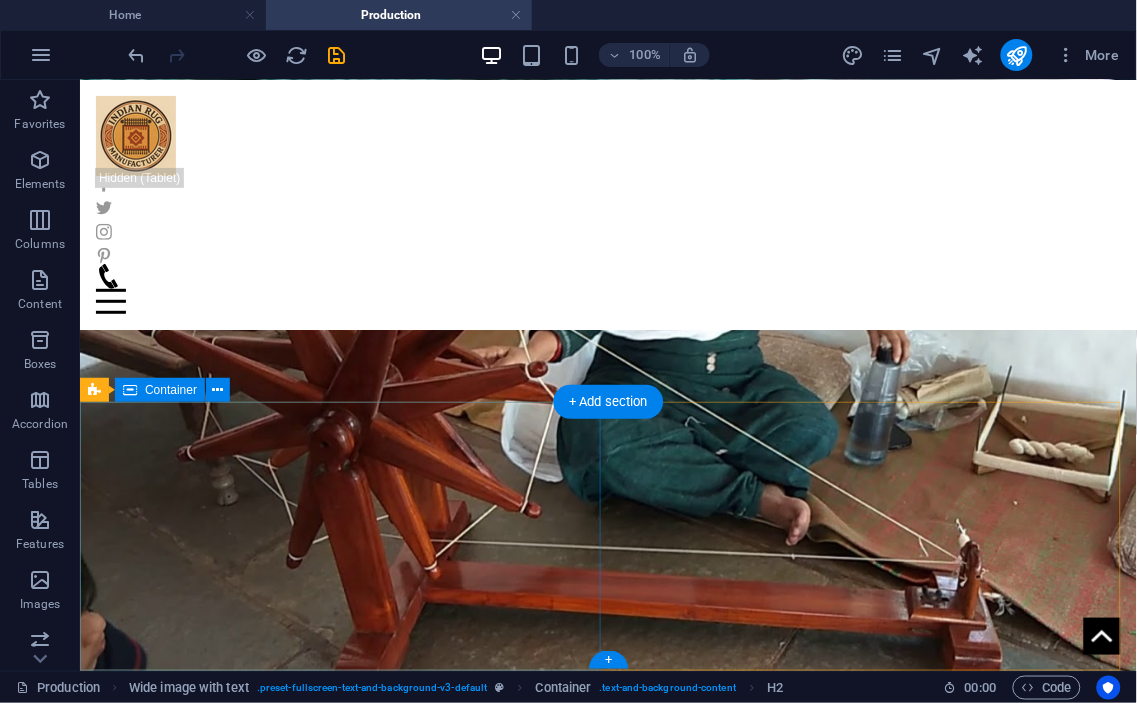 scroll, scrollTop: 3532, scrollLeft: 0, axis: vertical 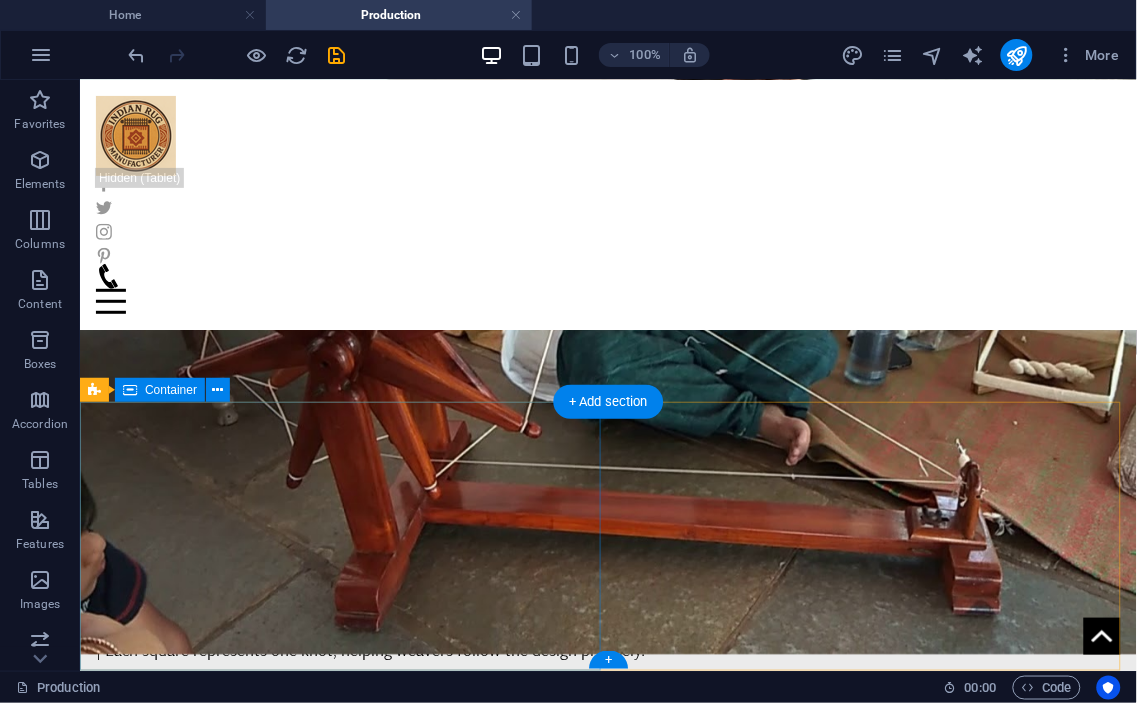 click on "Drop content here or  Add elements  Paste clipboard" at bounding box center (607, 2657) 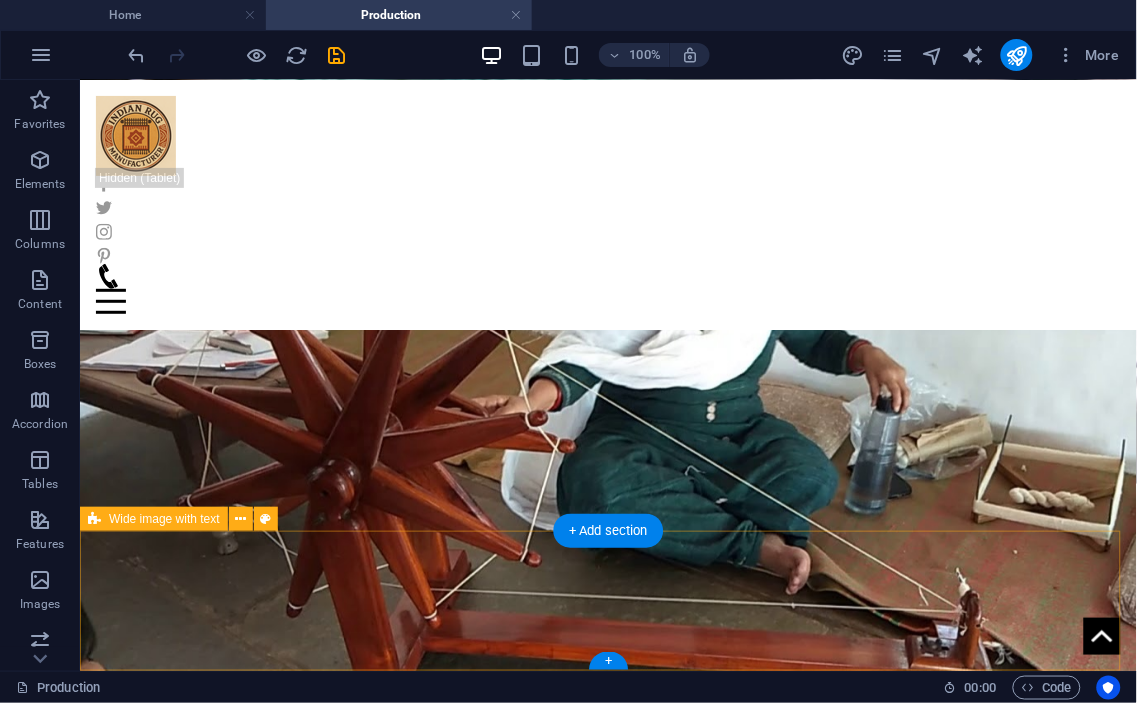 click on "Drop content here or  Add elements  Paste clipboard" at bounding box center [607, 2722] 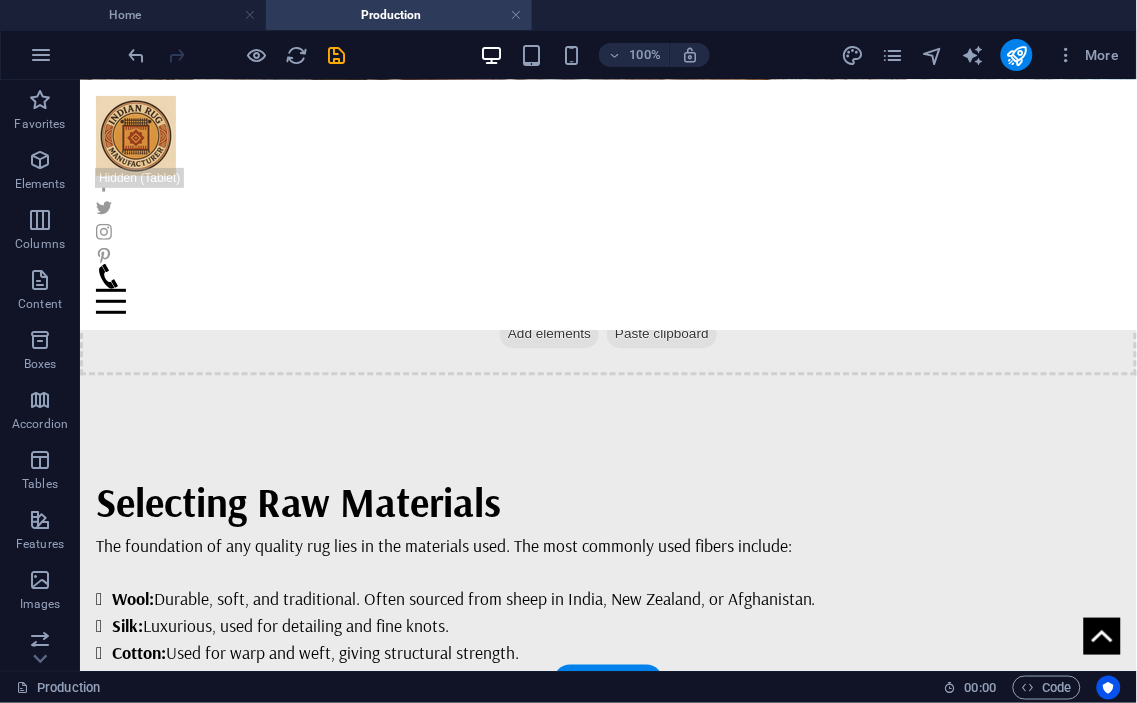 scroll, scrollTop: 2336, scrollLeft: 0, axis: vertical 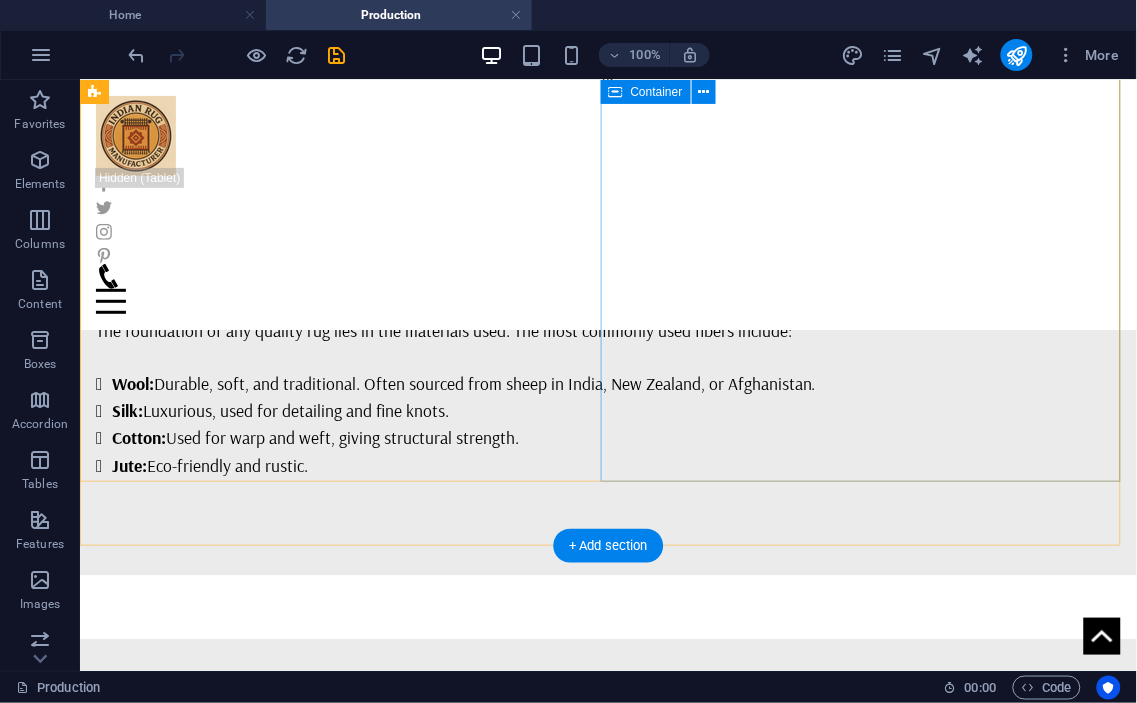 click on "Spinning the Yarn Every handmade rug begins with a unique design concept. Master designers sketch intricate patterns based on traditional motifs, tribal heritage, floral elements, or modern abstract art. The design is carefully planned, including the size, color palette, and layout of motifs. | Patterns are often drafted on graph paper (called “naksha”) or digitally. | Each square represents one knot, helping weavers follow the design precisely. | Designers choose color schemes that are both aesthetic and aligned with market preferences." at bounding box center (607, 1775) 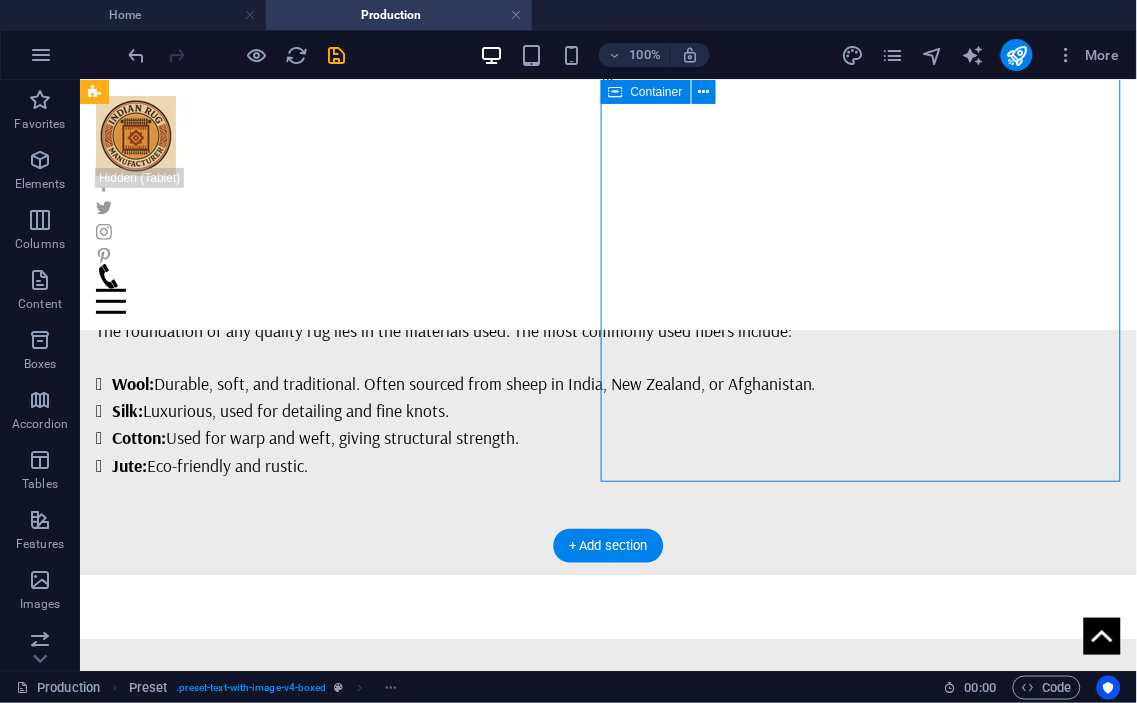 click on "Spinning the Yarn Every handmade rug begins with a unique design concept. Master designers sketch intricate patterns based on traditional motifs, tribal heritage, floral elements, or modern abstract art. The design is carefully planned, including the size, color palette, and layout of motifs. | Patterns are often drafted on graph paper (called “naksha”) or digitally. | Each square represents one knot, helping weavers follow the design precisely. | Designers choose color schemes that are both aesthetic and aligned with market preferences." at bounding box center [607, 1775] 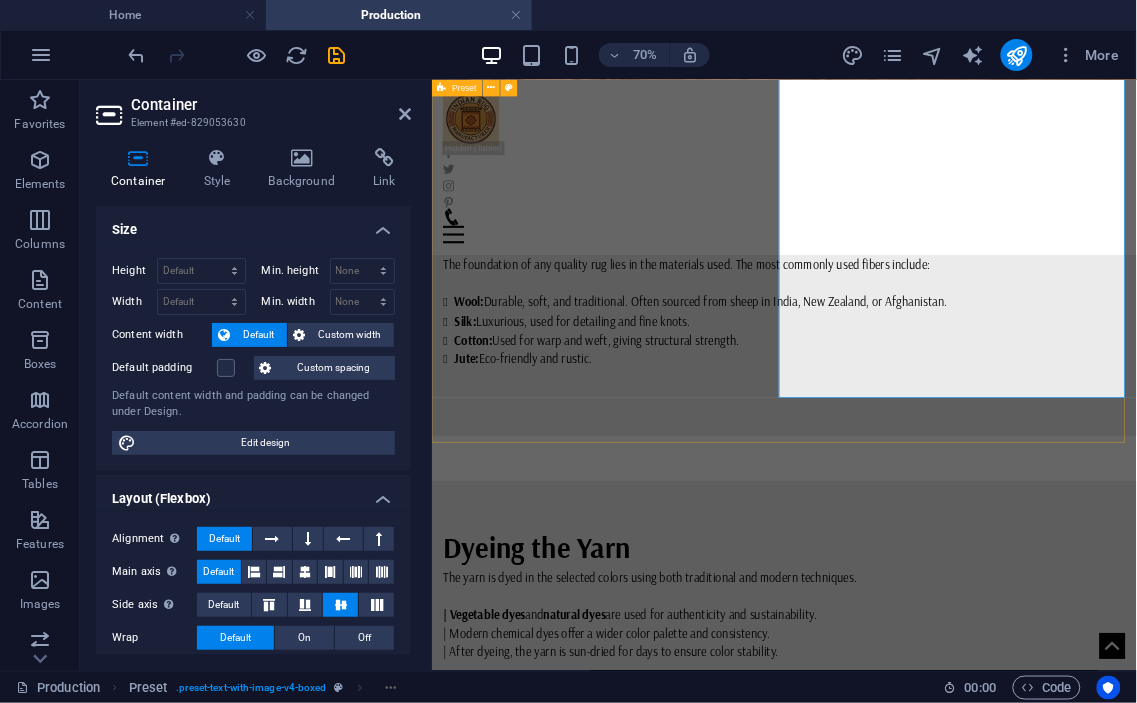 click at bounding box center [934, 1552] 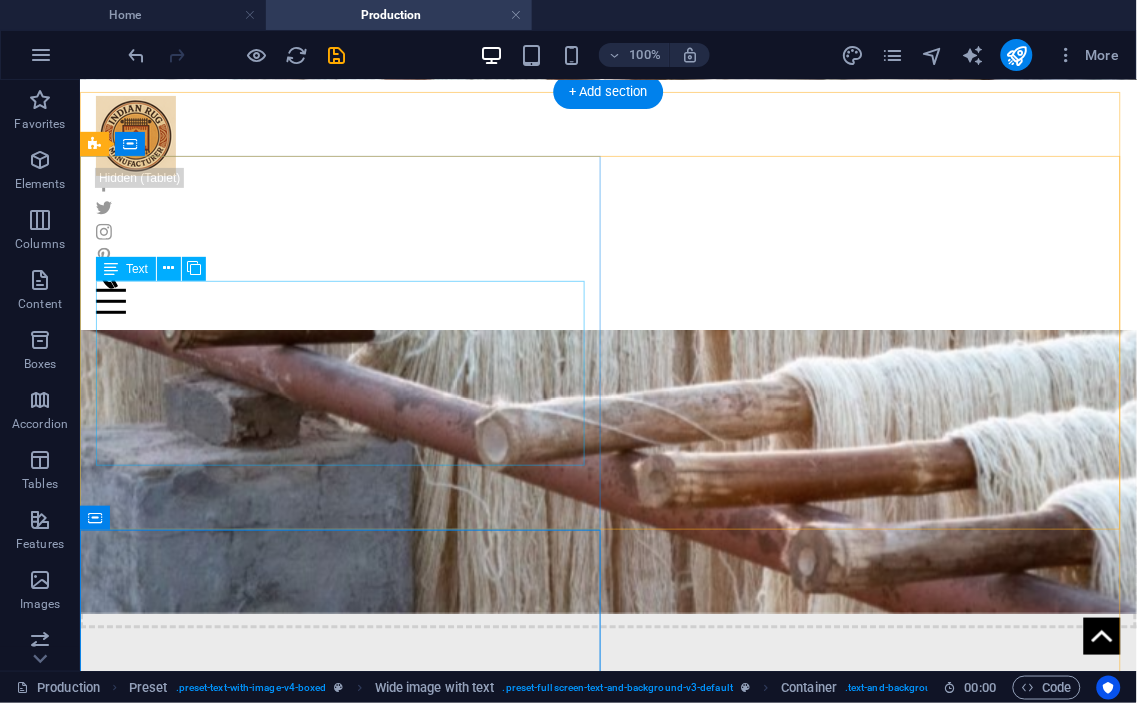 scroll, scrollTop: 1728, scrollLeft: 0, axis: vertical 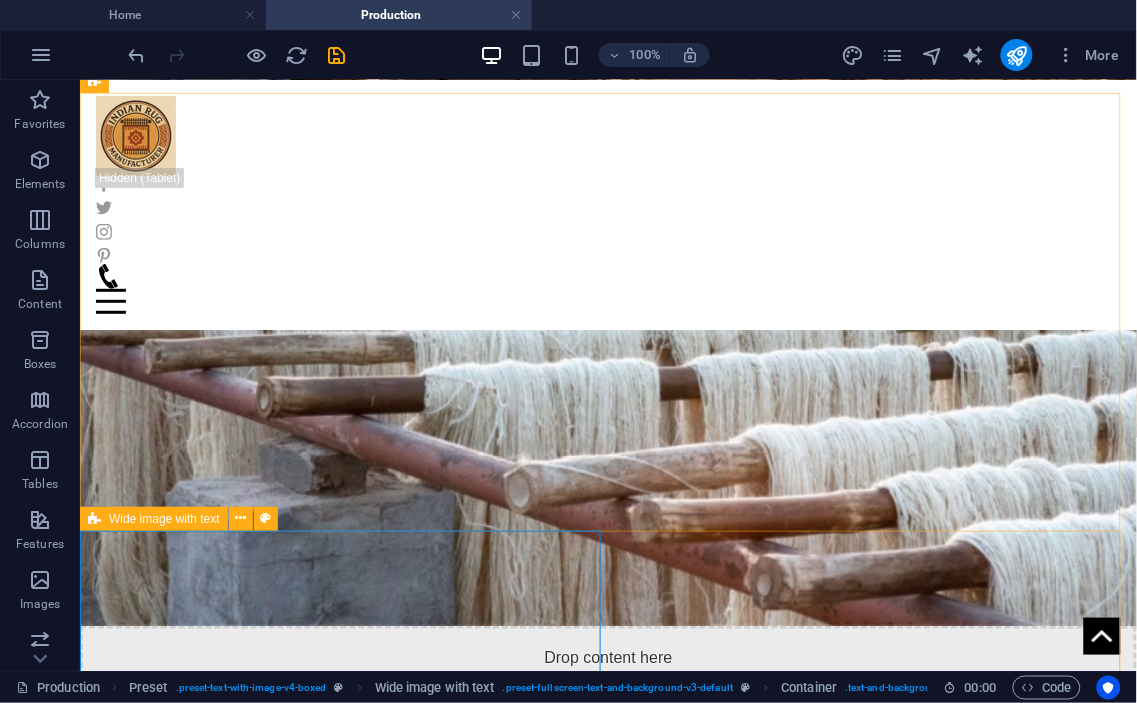 click on "Wide image with text" at bounding box center (164, 519) 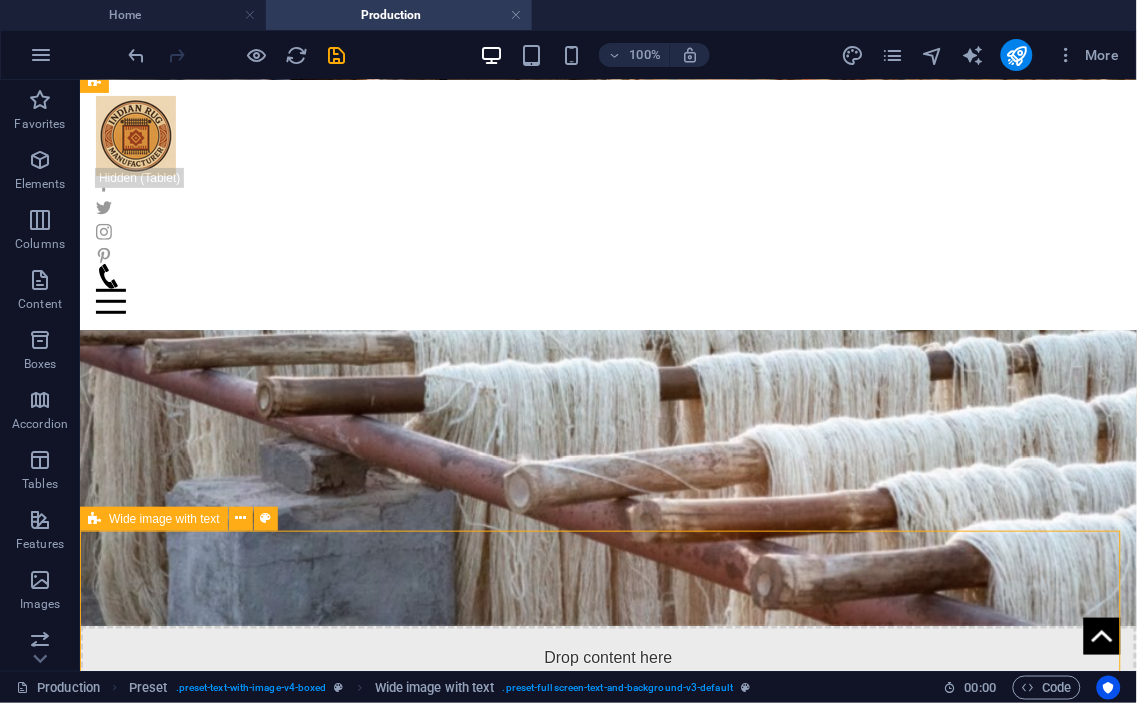 click on "Wide image with text" at bounding box center [164, 519] 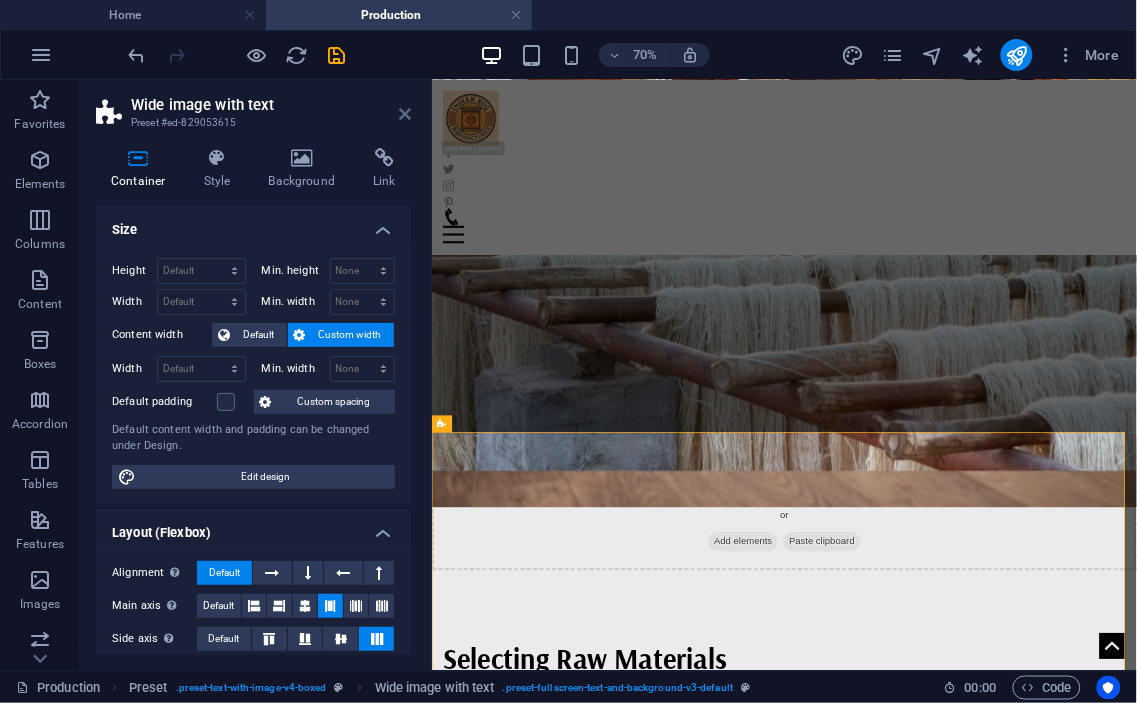 click at bounding box center (405, 114) 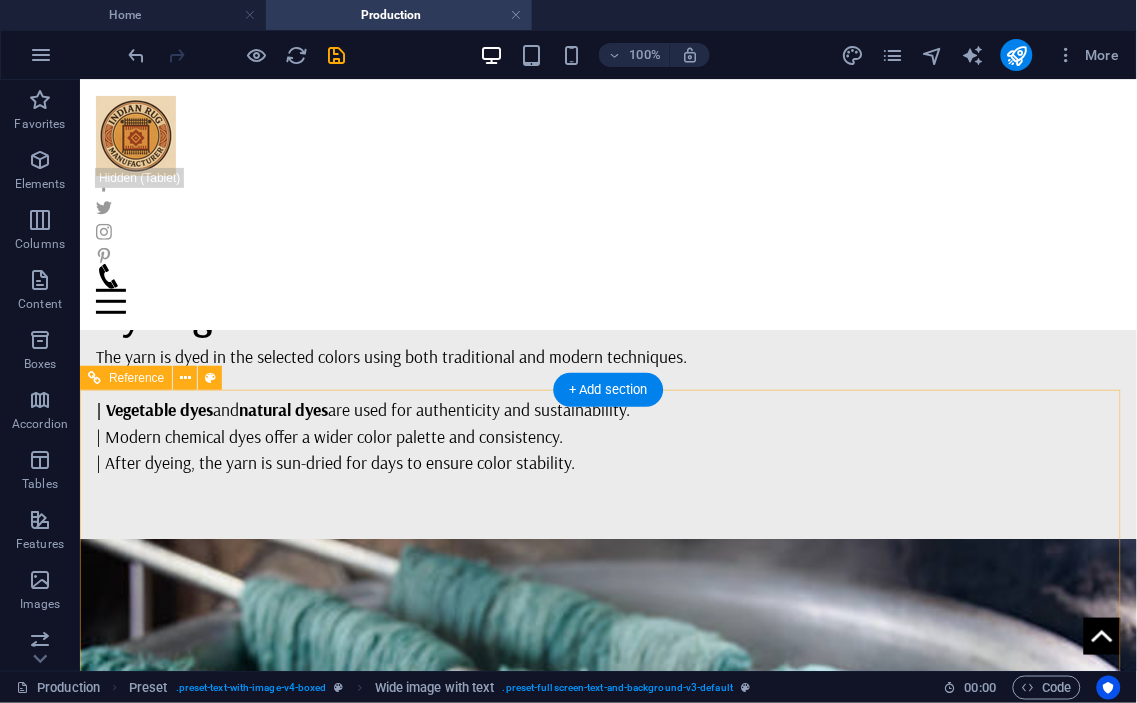 scroll, scrollTop: 2840, scrollLeft: 0, axis: vertical 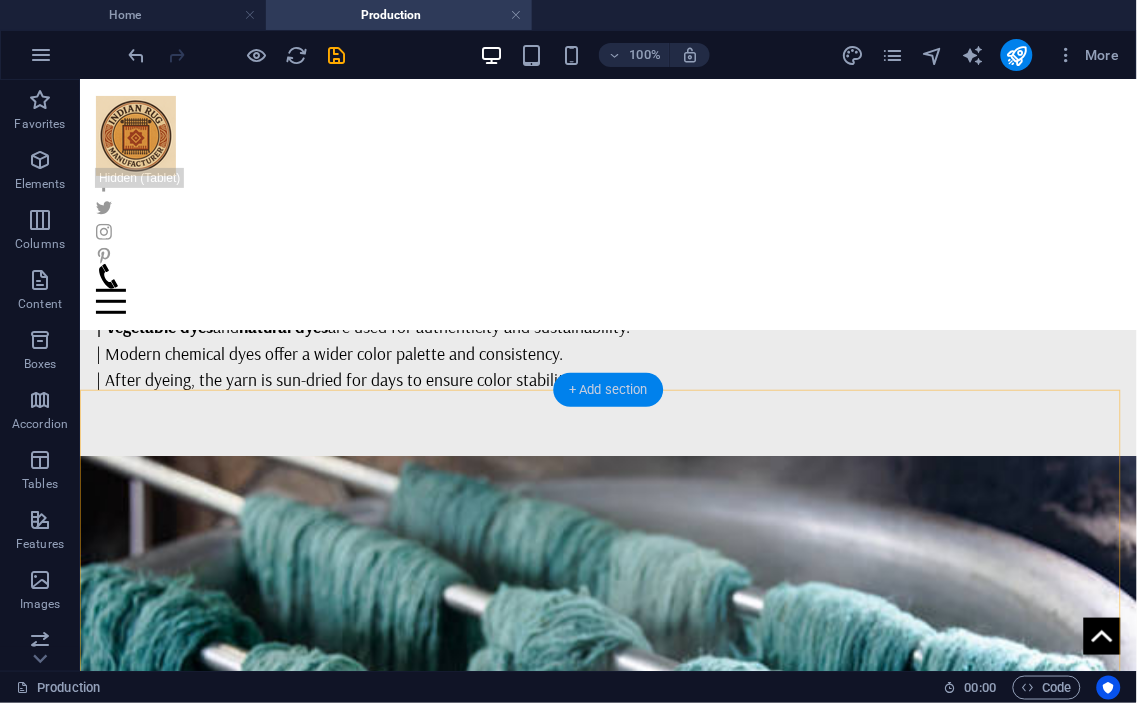 click on "+ Add section" at bounding box center [608, 390] 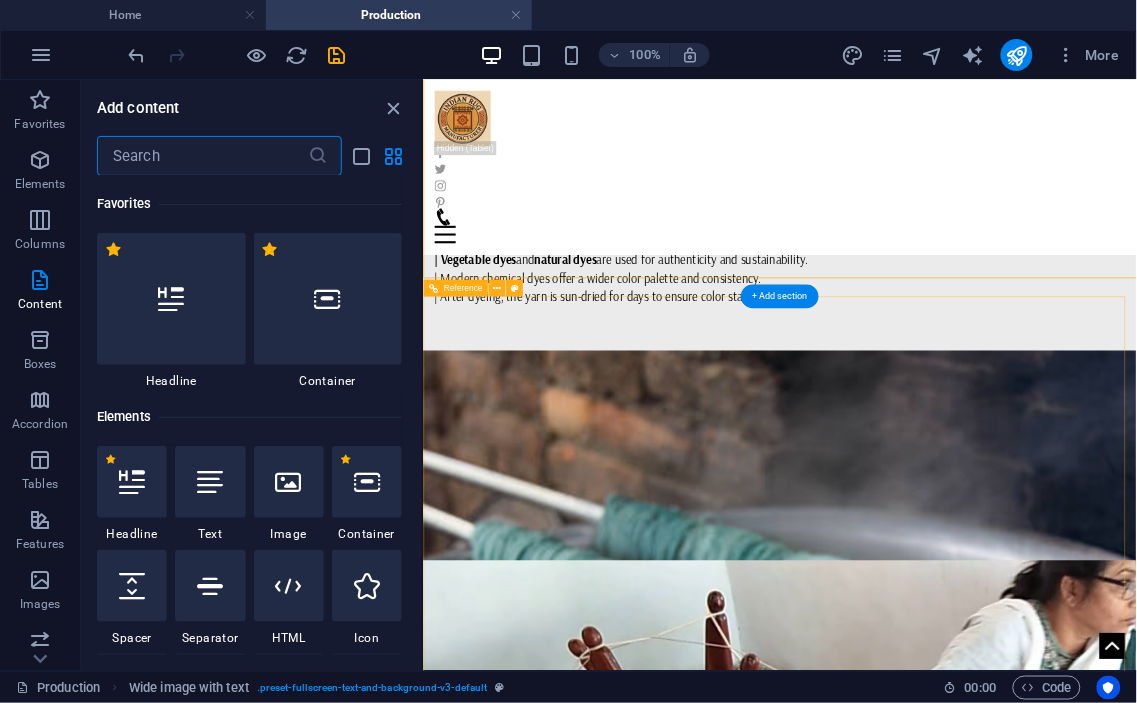 scroll, scrollTop: 2866, scrollLeft: 0, axis: vertical 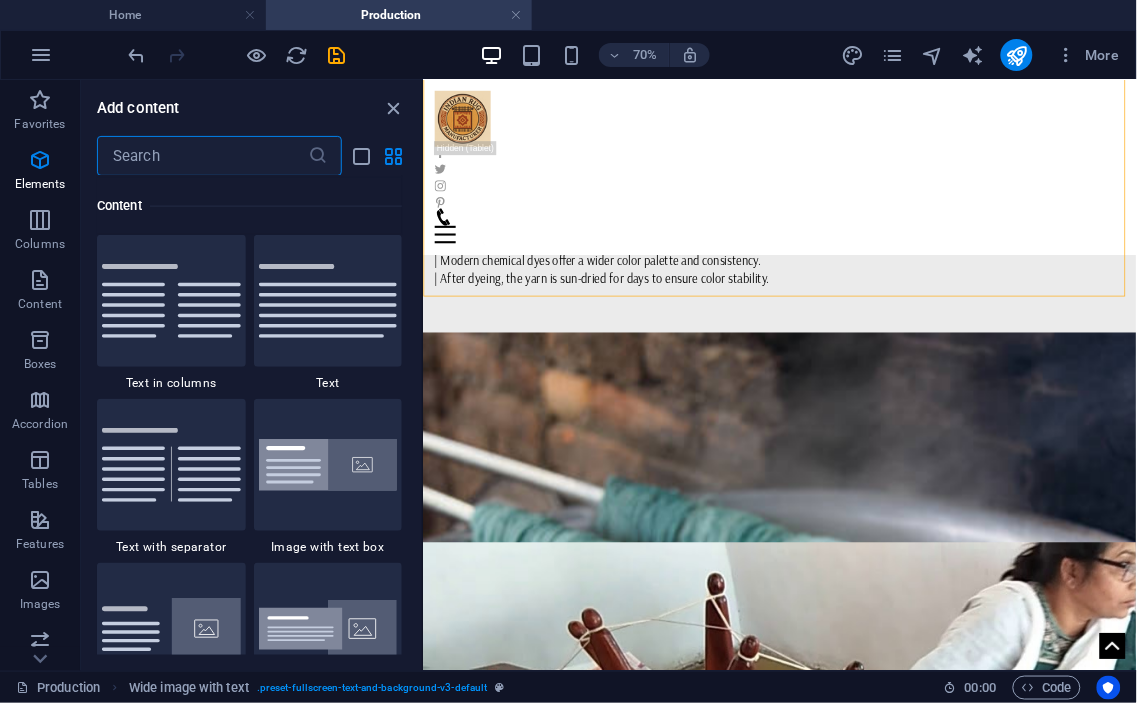 click on "Add content" at bounding box center (251, 108) 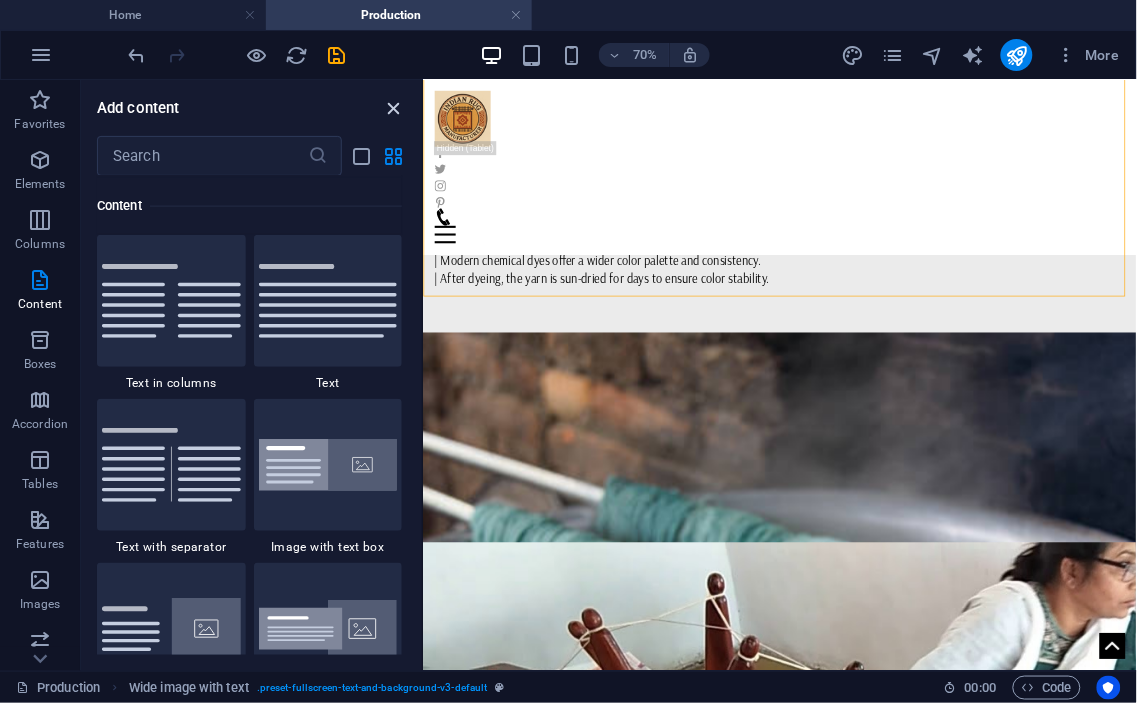 click at bounding box center (394, 108) 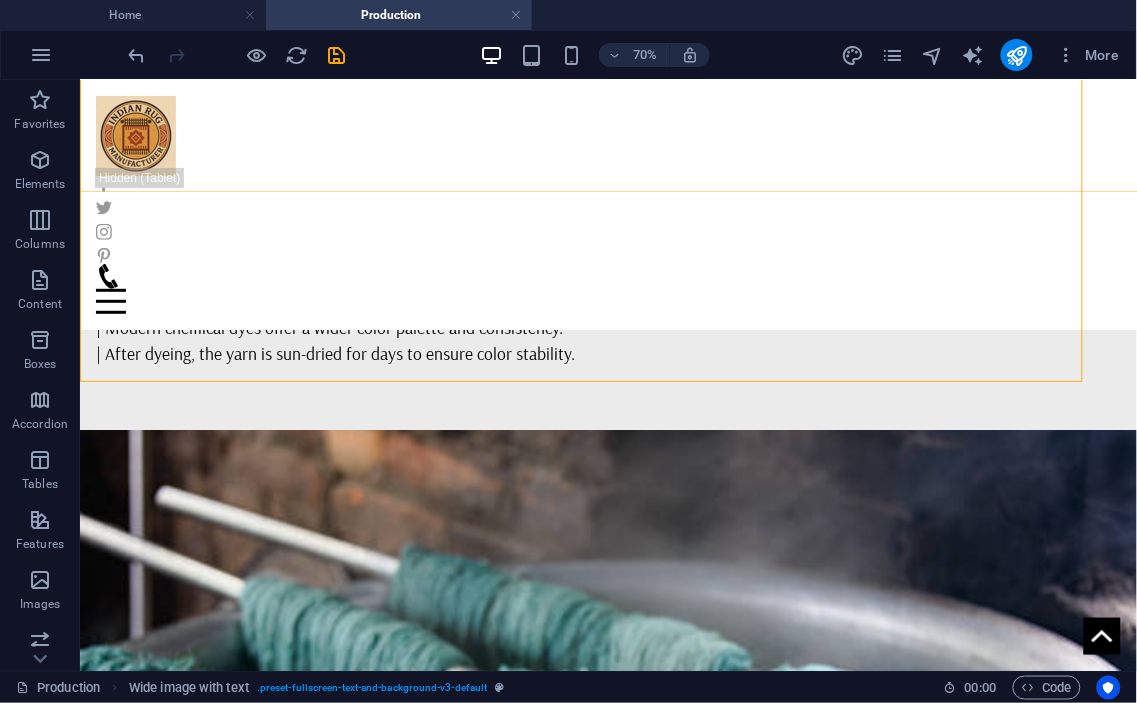 scroll, scrollTop: 2874, scrollLeft: 0, axis: vertical 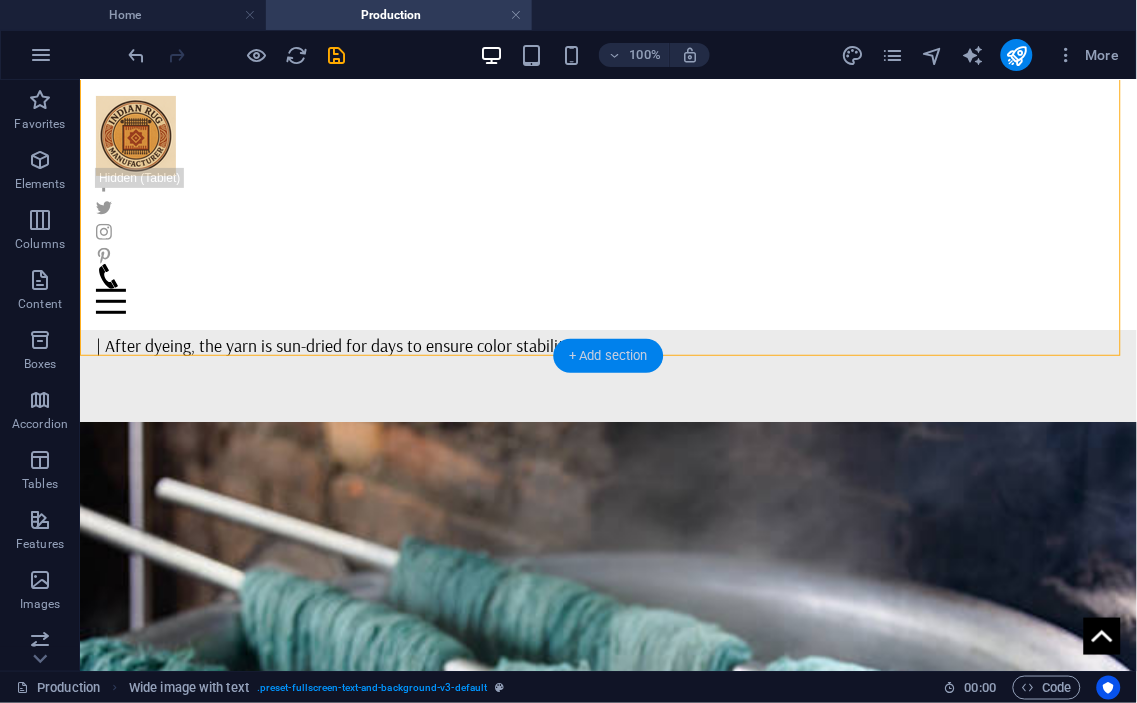 drag, startPoint x: 626, startPoint y: 348, endPoint x: 157, endPoint y: 270, distance: 475.4419 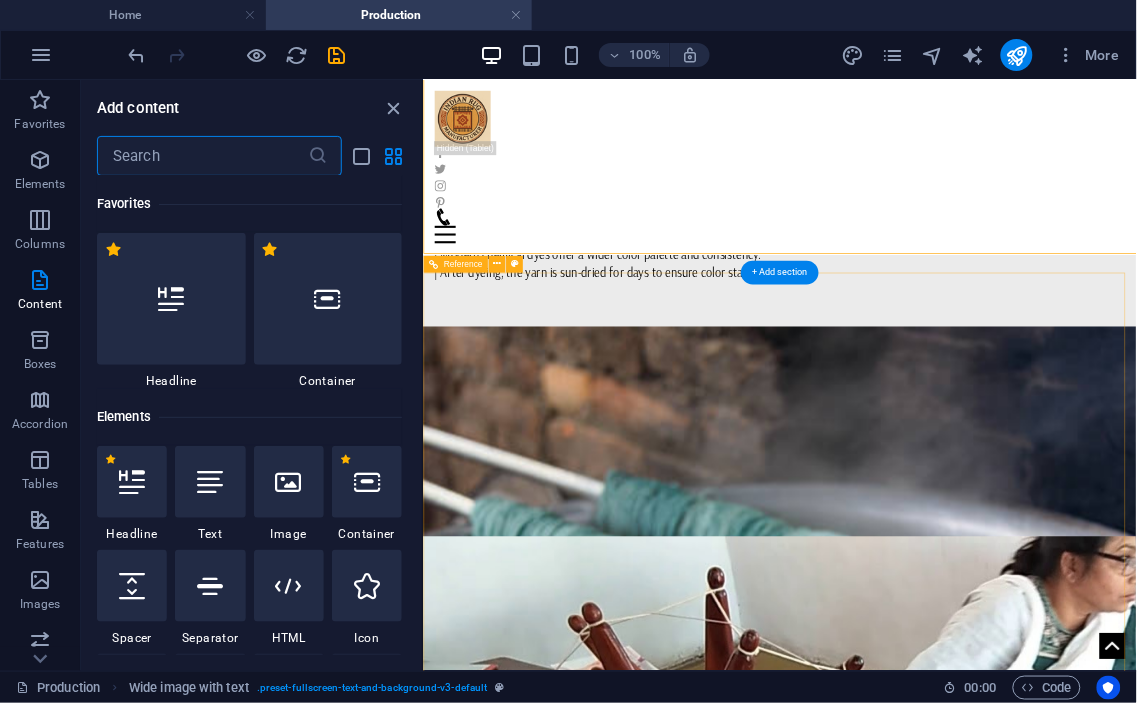 scroll, scrollTop: 2901, scrollLeft: 0, axis: vertical 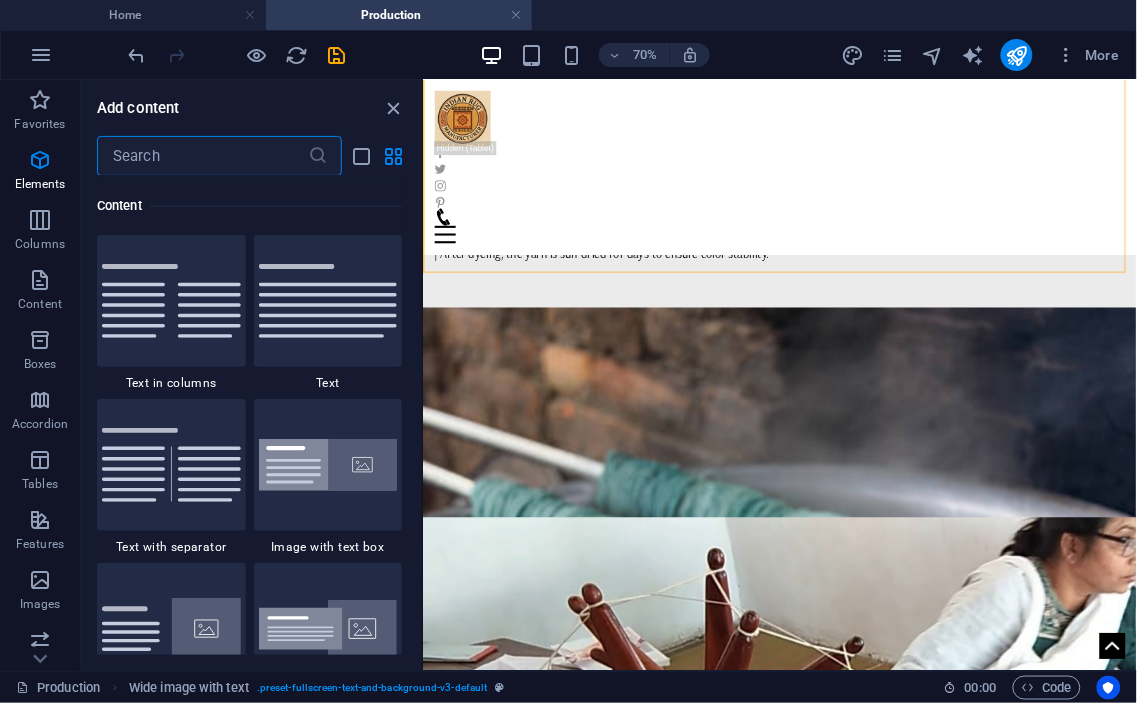 click on "Add content ​ Favorites 1 Star Headline 1 Star Container Elements 1 Star Headline 1 Star Text 1 Star Image 1 Star Container 1 Star Spacer 1 Star Separator 1 Star HTML 1 Star Icon 1 Star Button 1 Star Logo 1 Star SVG 1 Star Image slider 1 Star Slider 1 Star Gallery 1 Star Menu 1 Star Map 1 Star Facebook 1 Star Video 1 Star YouTube 1 Star Vimeo 1 Star Document 1 Star Audio 1 Star Iframe 1 Star Privacy 1 Star Languages Columns 1 Star Container 1 Star 2 columns 1 Star 3 columns 1 Star 4 columns 1 Star 5 columns 1 Star 6 columns 1 Star 40-60 1 Star 20-80 1 Star 80-20 1 Star 30-70 1 Star 70-30 1 Star Unequal Columns 1 Star 25-25-50 1 Star 25-50-25 1 Star 50-25-25 1 Star 20-60-20 1 Star 50-16-16-16 1 Star 16-16-16-50 1 Star Grid 2-1 1 Star Grid 1-2 1 Star Grid 3-1 1 Star Grid 1-3 1 Star Grid 4-1 1 Star Grid 1-4 1 Star Grid 1-2-1 1 Star Grid 1-1-2 1 Star Grid 2h-2v 1 Star Grid 2v-2h 1 Star Grid 2-1-2 1 Star Grid 3-4 Content 1 Star Text in columns 1 Star Text 1 Star Text with separator 1 Star Image with text box" at bounding box center (251, 375) 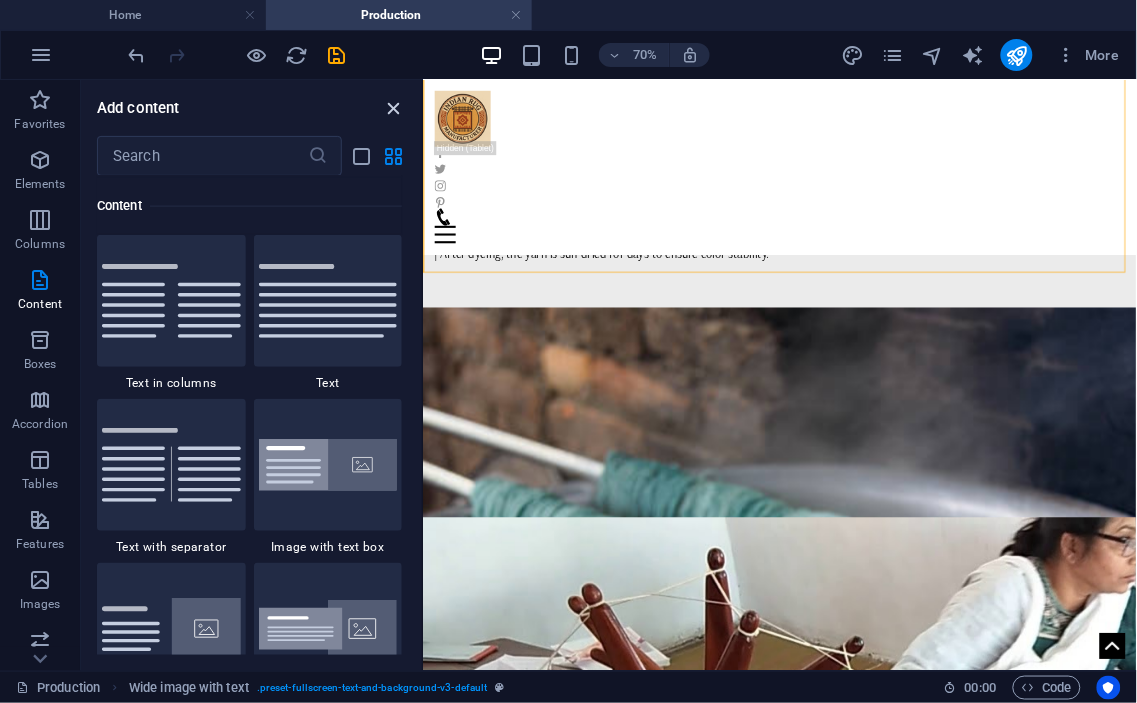 click at bounding box center (394, 108) 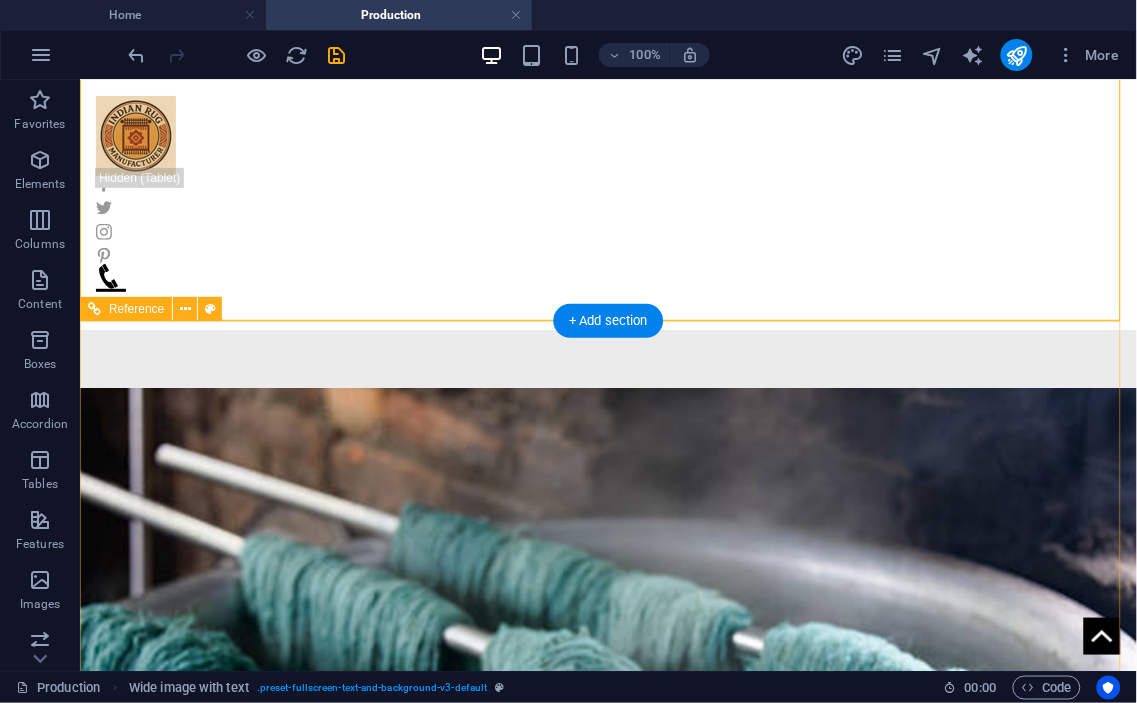 scroll, scrollTop: 2724, scrollLeft: 0, axis: vertical 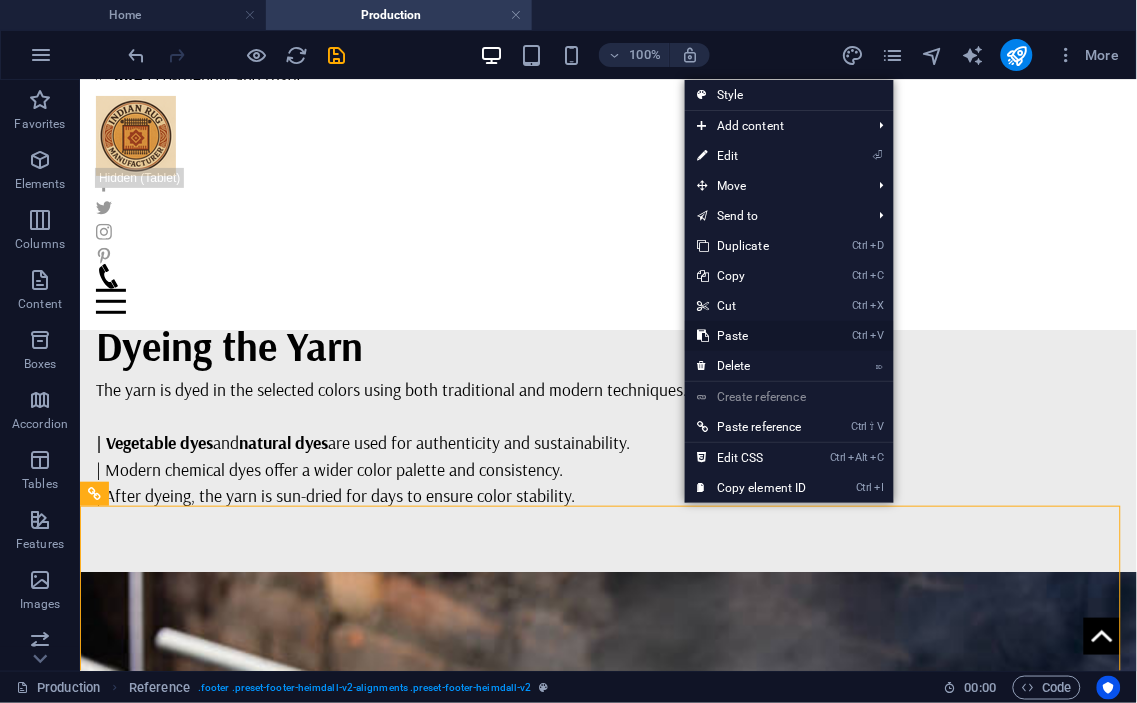 click on "Ctrl V  Paste" at bounding box center [752, 336] 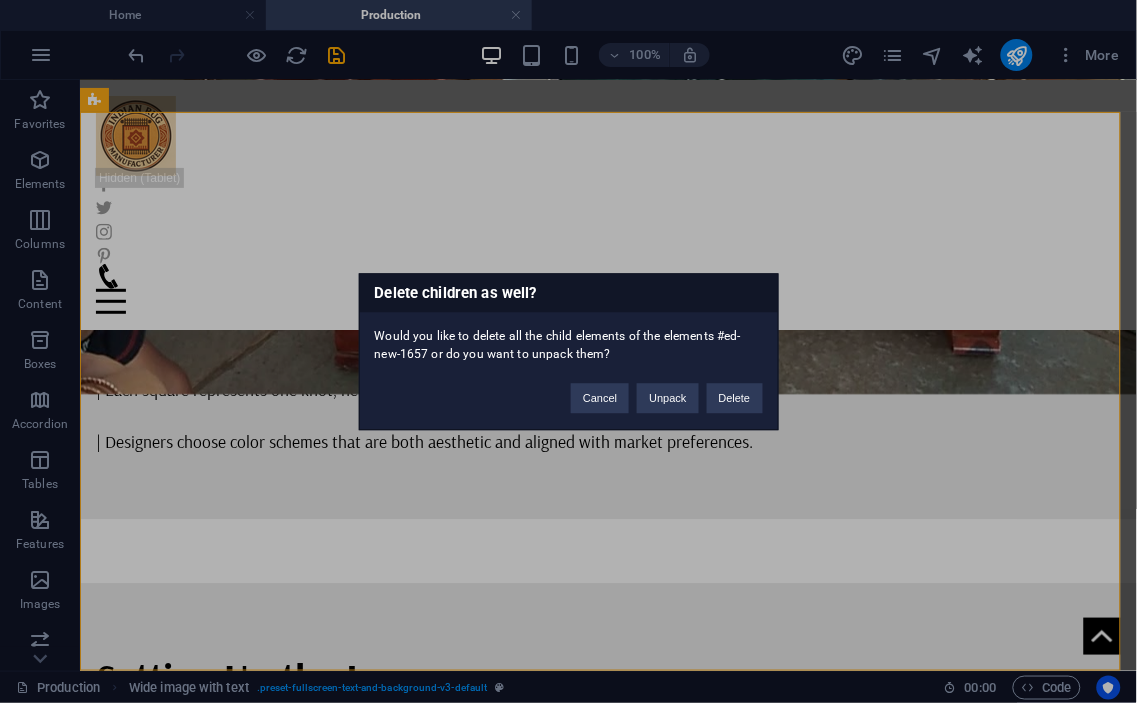scroll, scrollTop: 3822, scrollLeft: 0, axis: vertical 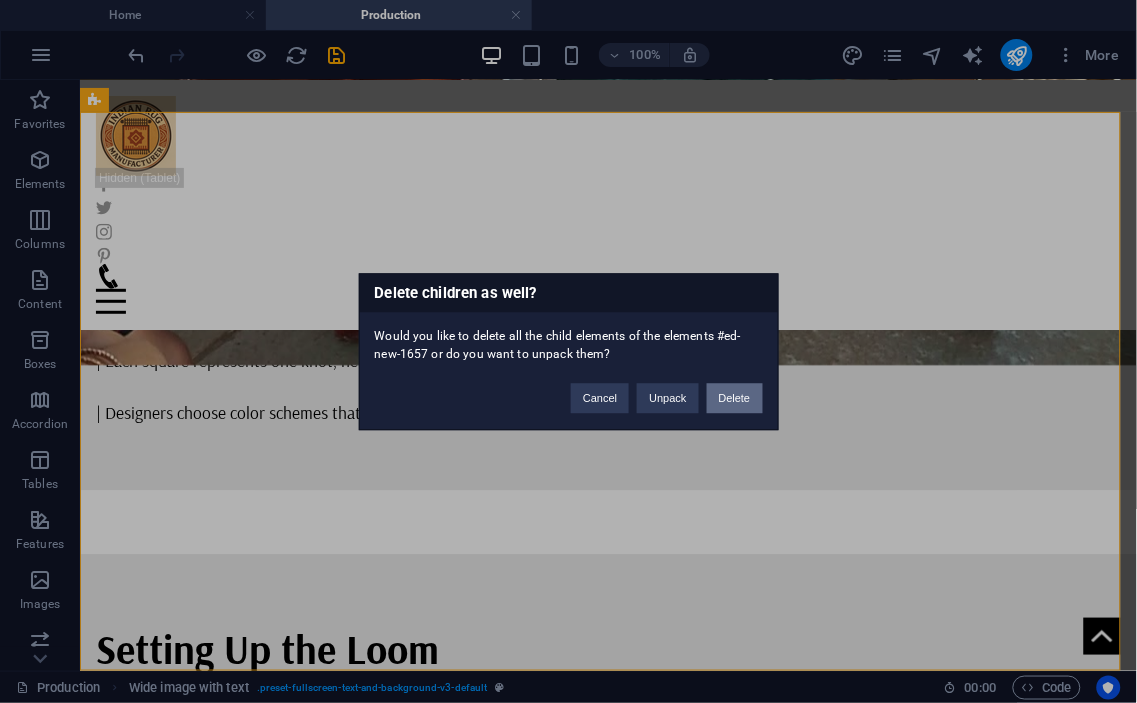 click on "Delete" at bounding box center (735, 398) 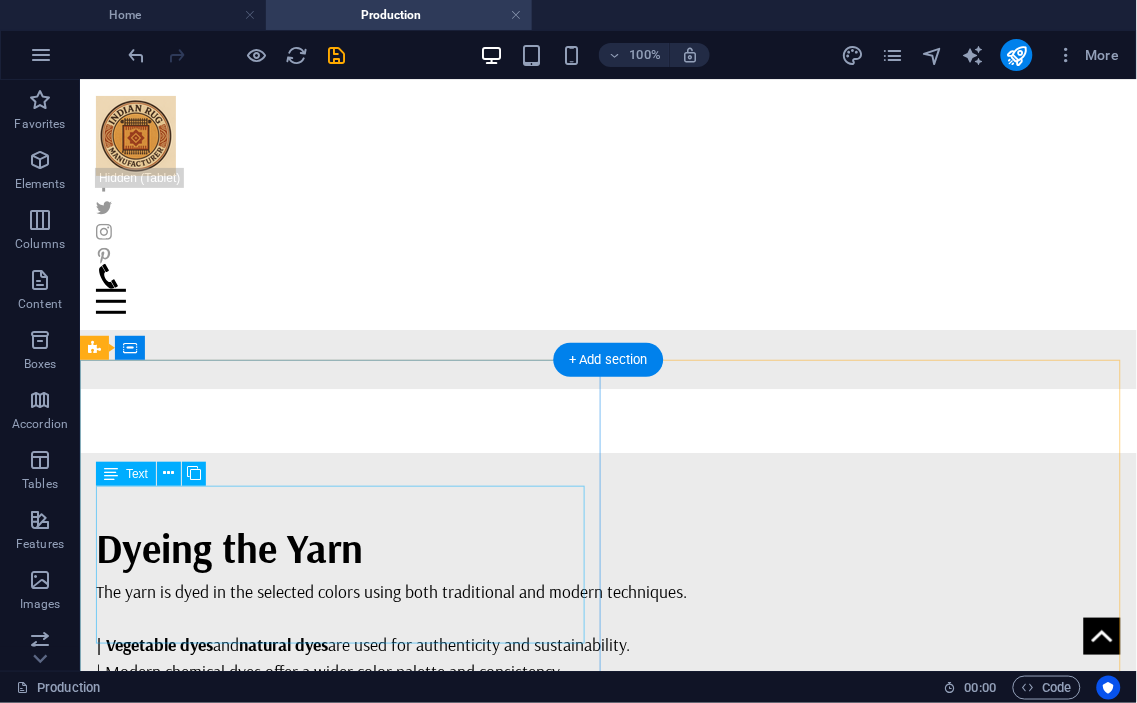 scroll, scrollTop: 2337, scrollLeft: 0, axis: vertical 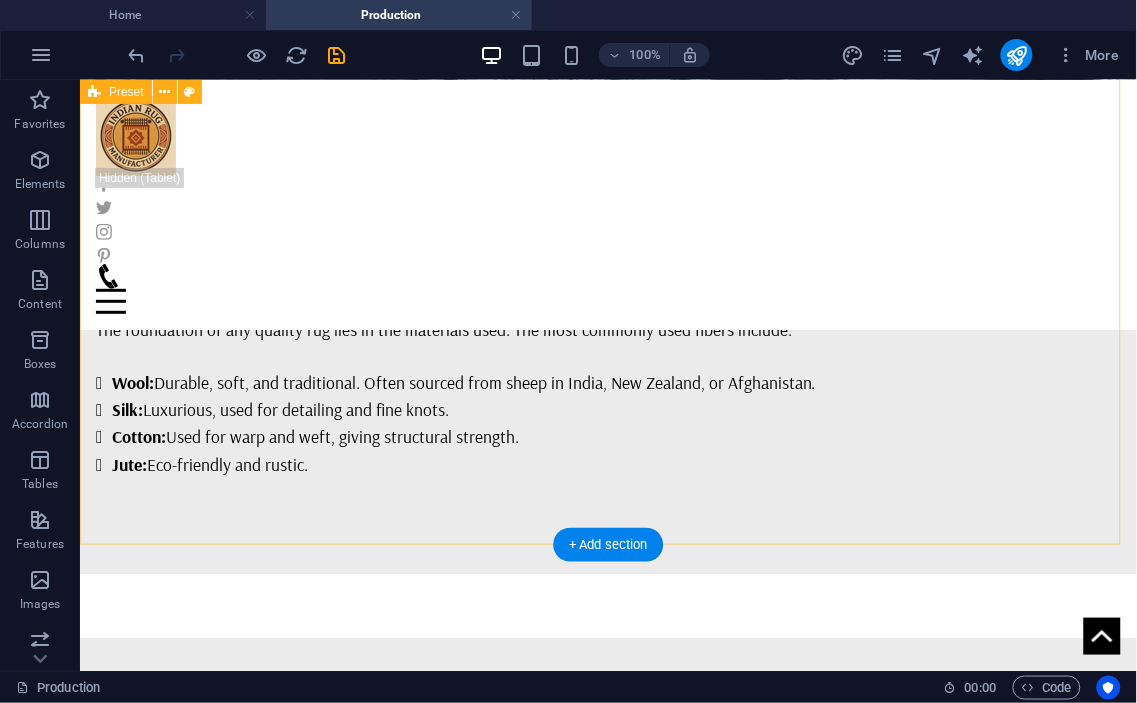 click on "Dyeing the Yarn The yarn is dyed in the selected colors using both traditional and modern techniques. | Vegetable dyes  and  natural dyes  are used for authenticity and sustainability. | Modern chemical dyes offer a wider color palette and consistency. | After dyeing, the yarn is sun-dried for days to ensure color stability. Chindi Rug Chindi Rug Spinning the Yarn Every handmade rug begins with a unique design concept. Master designers sketch intricate patterns based on traditional motifs, tribal heritage, floral elements, or modern abstract art. The design is carefully planned, including the size, color palette, and layout of motifs. | Patterns are often drafted on graph paper (called “naksha”) or digitally. | Each square represents one knot, helping weavers follow the design precisely. | Designers choose color schemes that are both aesthetic and aligned with market preferences." at bounding box center [607, 1305] 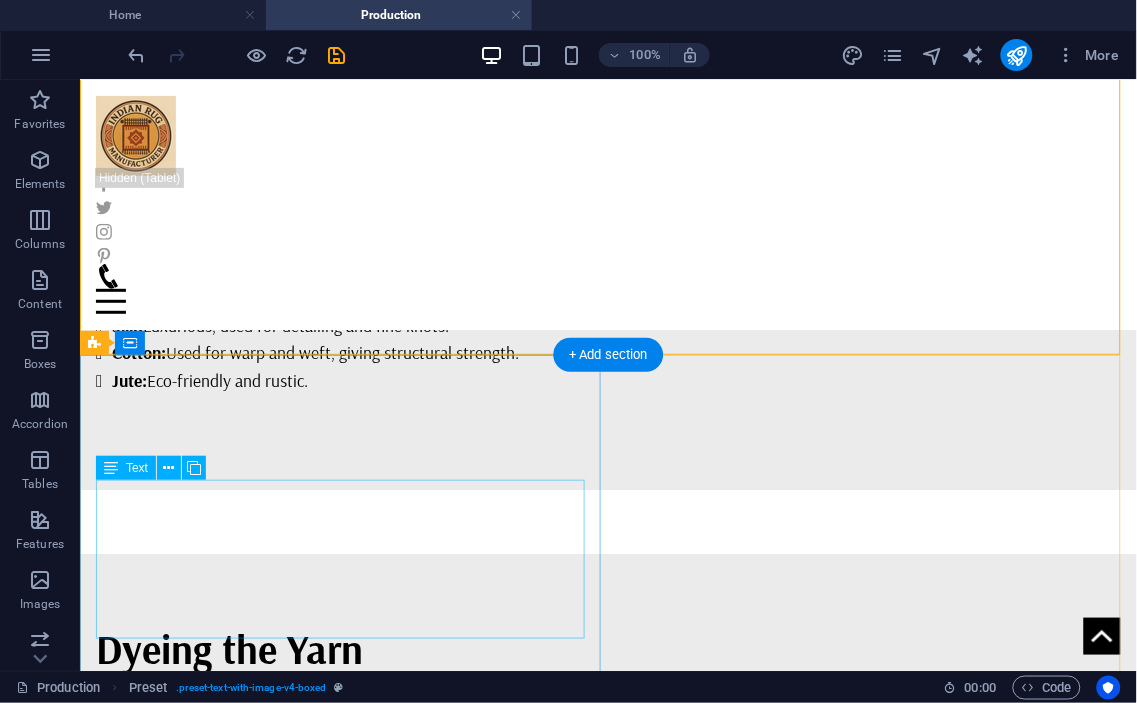 scroll, scrollTop: 2337, scrollLeft: 0, axis: vertical 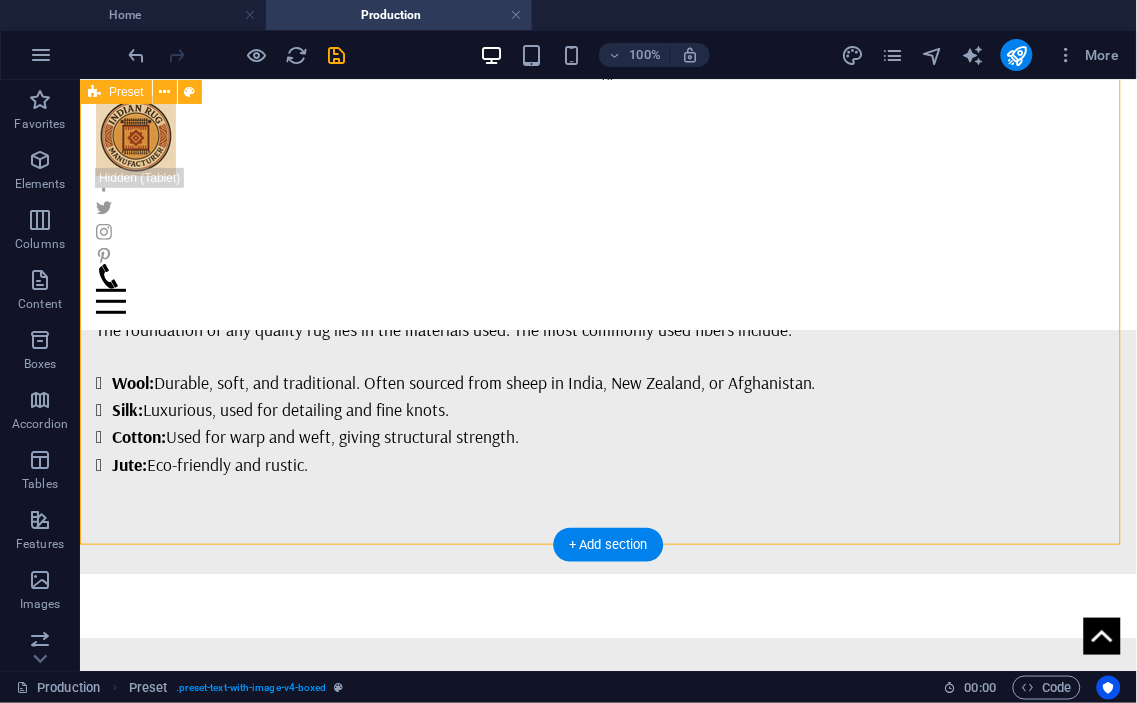 click on "Dyeing the Yarn The yarn is dyed in the selected colors using both traditional and modern techniques. | Vegetable dyes  and  natural dyes  are used for authenticity and sustainability. | Modern chemical dyes offer a wider color palette and consistency. | After dyeing, the yarn is sun-dried for days to ensure color stability. Chindi Rug Chindi Rug Spinning the Yarn Every handmade rug begins with a unique design concept. Master designers sketch intricate patterns based on traditional motifs, tribal heritage, floral elements, or modern abstract art. The design is carefully planned, including the size, color palette, and layout of motifs. | Patterns are often drafted on graph paper (called “naksha”) or digitally. | Each square represents one knot, helping weavers follow the design precisely. | Designers choose color schemes that are both aesthetic and aligned with market preferences." at bounding box center [607, 1305] 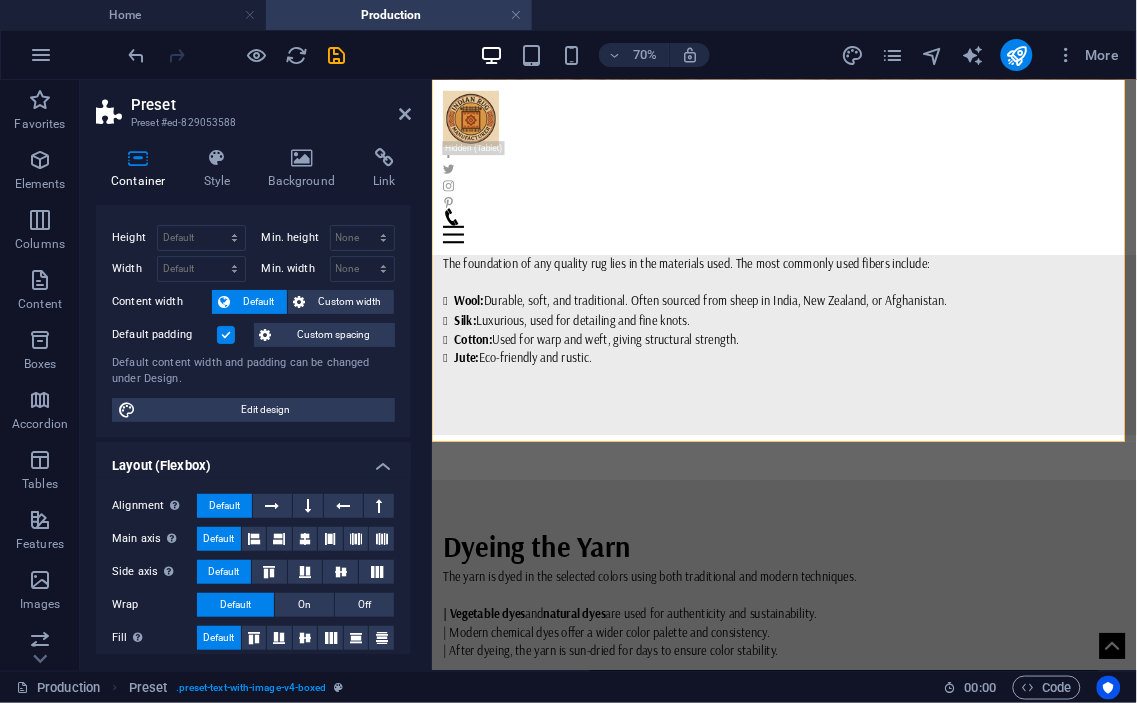 scroll, scrollTop: 0, scrollLeft: 0, axis: both 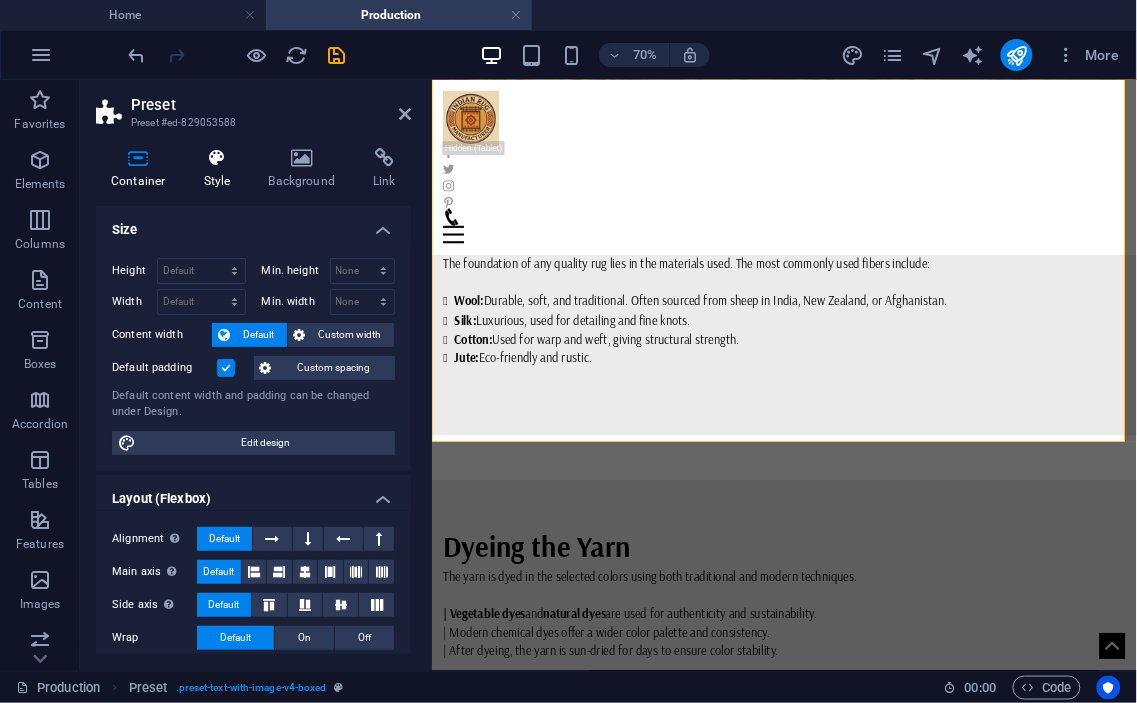 click on "Style" at bounding box center (221, 169) 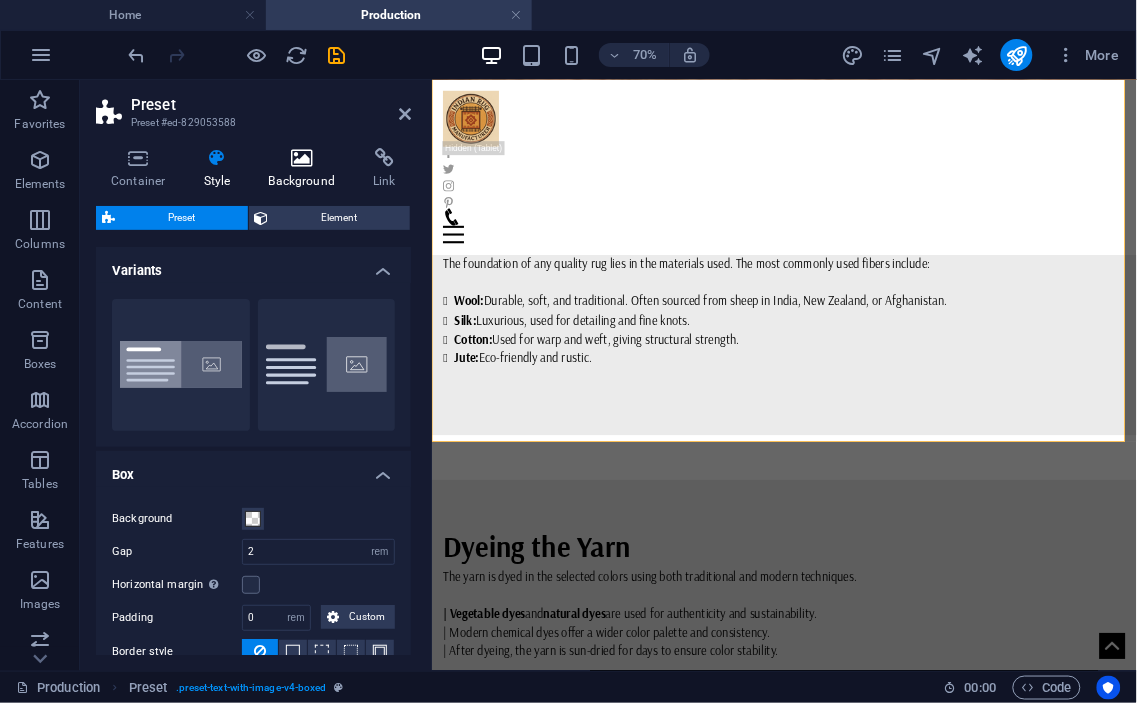 click on "Background" at bounding box center [306, 169] 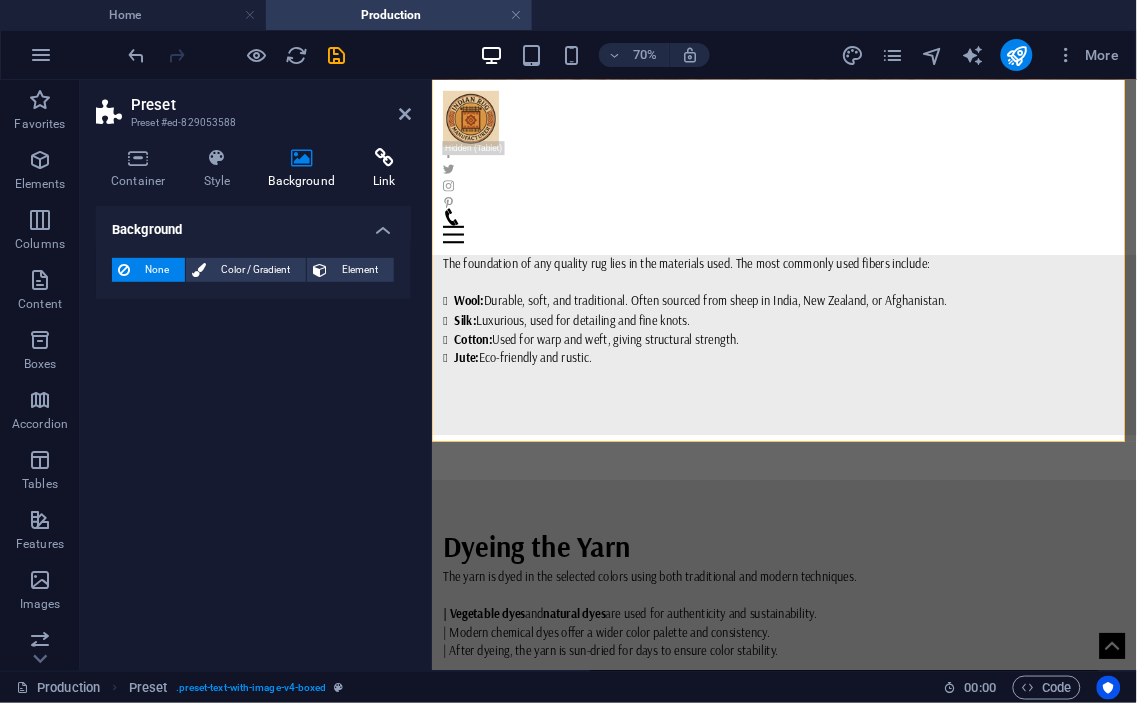click on "Link" at bounding box center [384, 169] 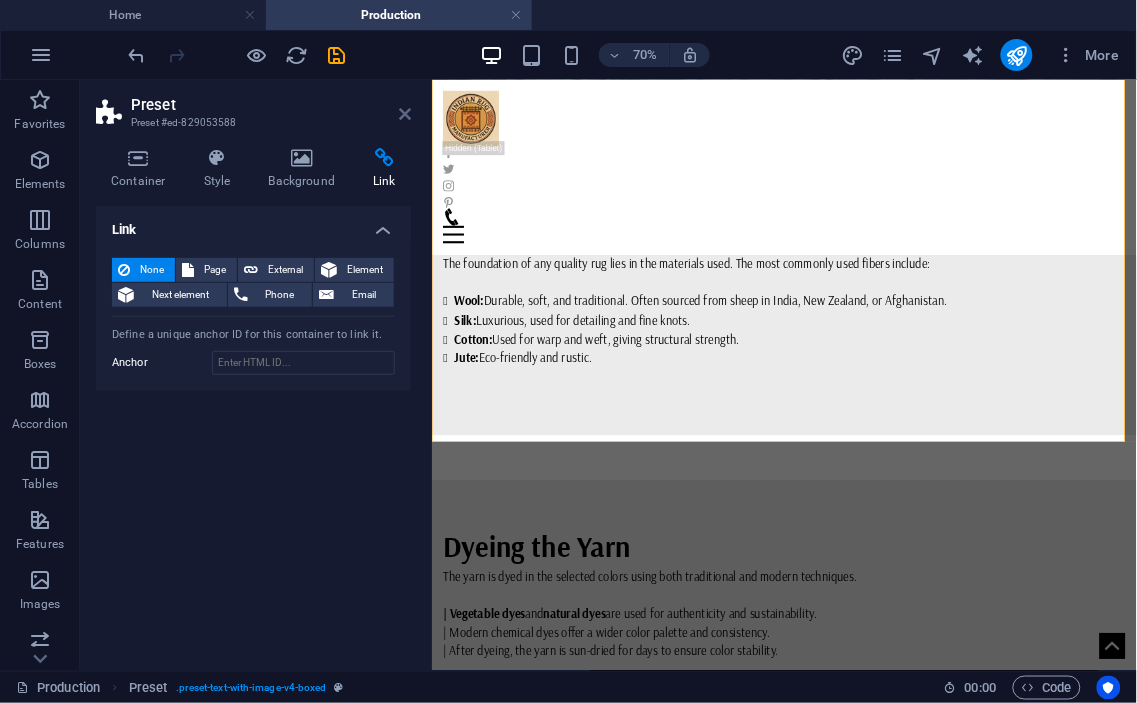 click at bounding box center [405, 114] 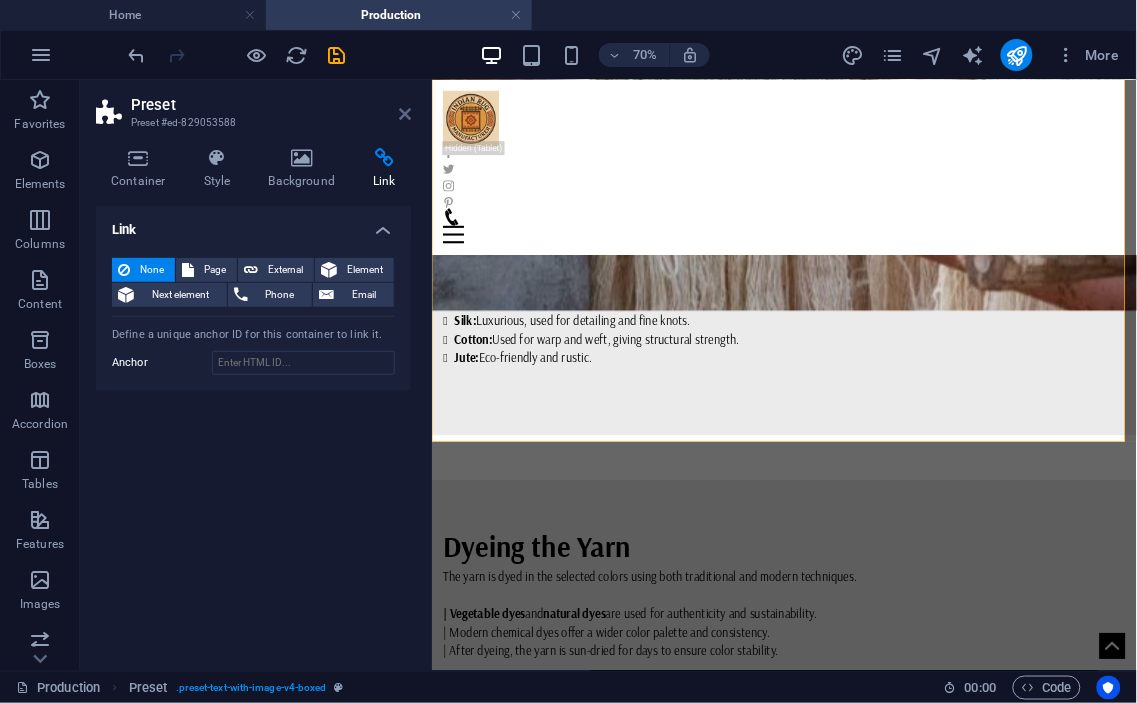 scroll, scrollTop: 2285, scrollLeft: 0, axis: vertical 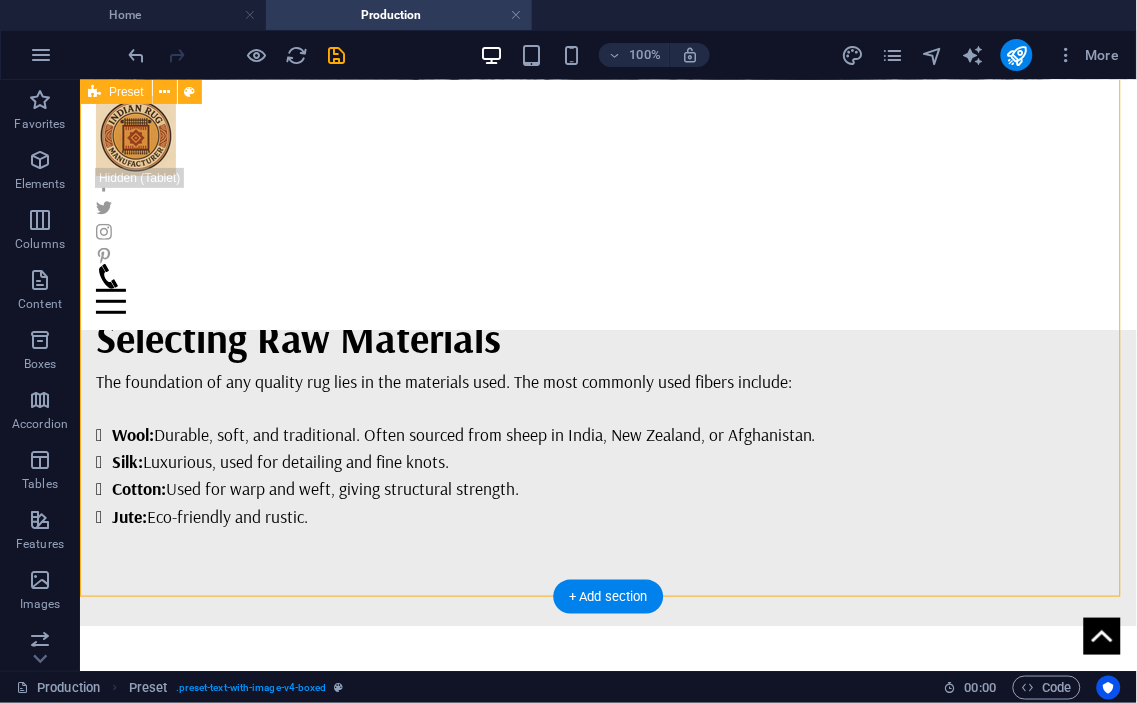click on "Dyeing the Yarn The yarn is dyed in the selected colors using both traditional and modern techniques. | Vegetable dyes  and  natural dyes  are used for authenticity and sustainability. | Modern chemical dyes offer a wider color palette and consistency. | After dyeing, the yarn is sun-dried for days to ensure color stability. Chindi Rug Chindi Rug Spinning the Yarn Every handmade rug begins with a unique design concept. Master designers sketch intricate patterns based on traditional motifs, tribal heritage, floral elements, or modern abstract art. The design is carefully planned, including the size, color palette, and layout of motifs. | Patterns are often drafted on graph paper (called “naksha”) or digitally. | Each square represents one knot, helping weavers follow the design precisely. | Designers choose color schemes that are both aesthetic and aligned with market preferences." at bounding box center (607, 1357) 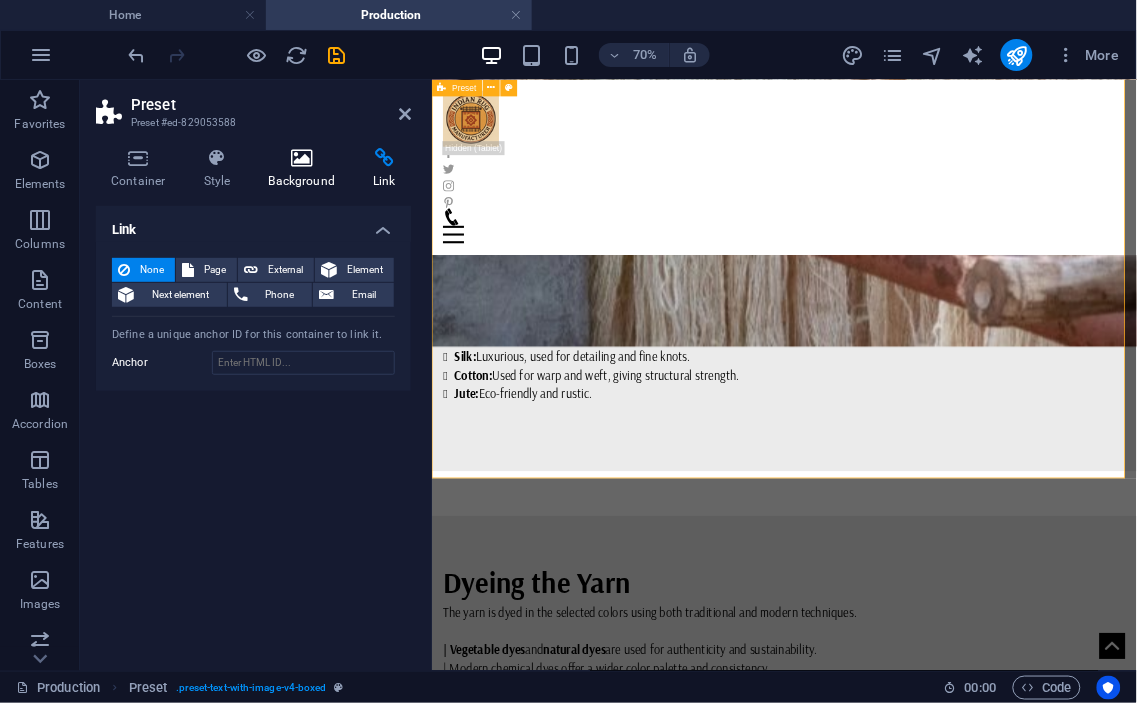 click at bounding box center [302, 158] 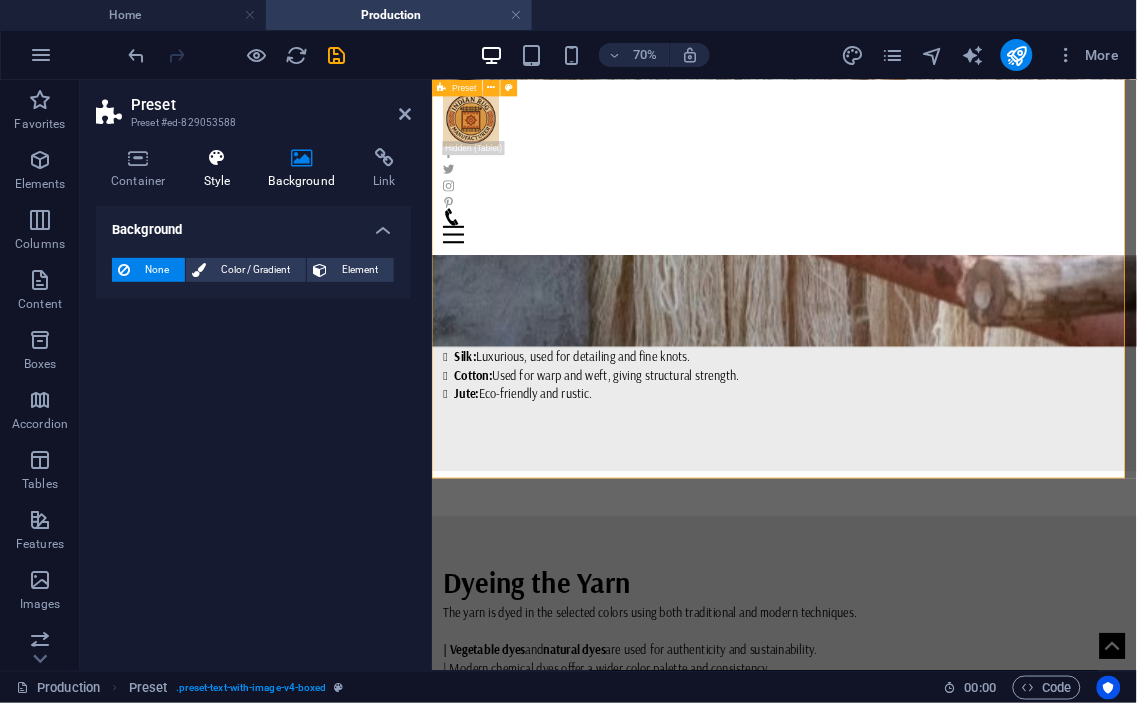 click at bounding box center [217, 158] 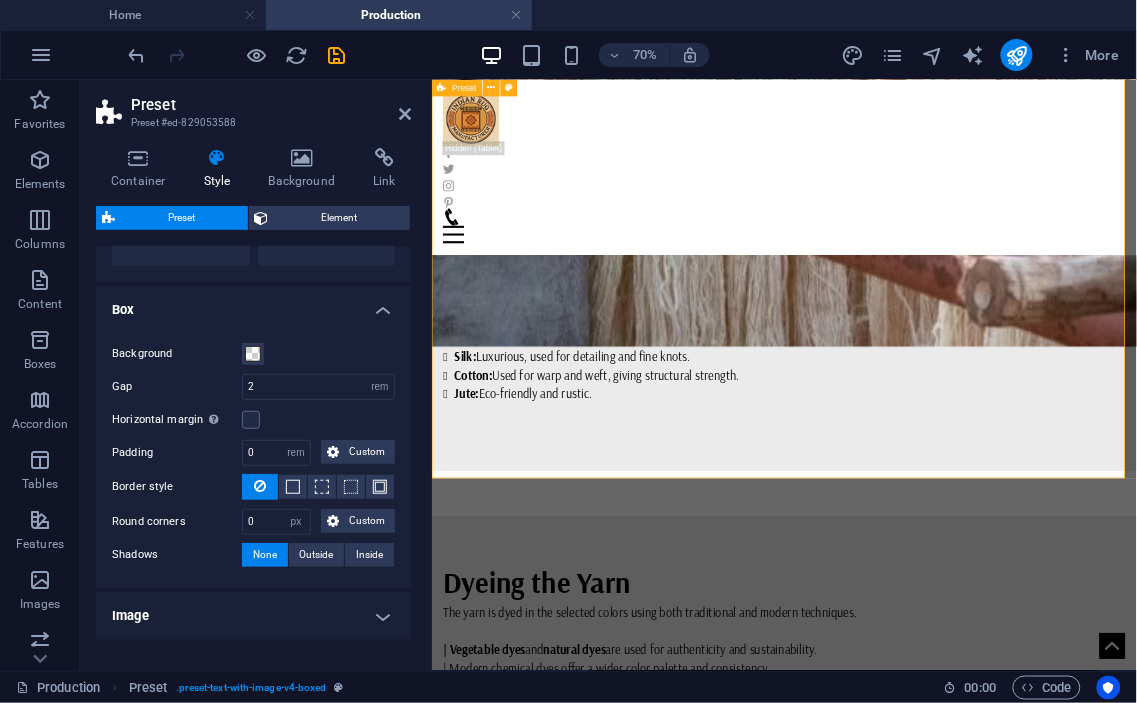 scroll, scrollTop: 228, scrollLeft: 0, axis: vertical 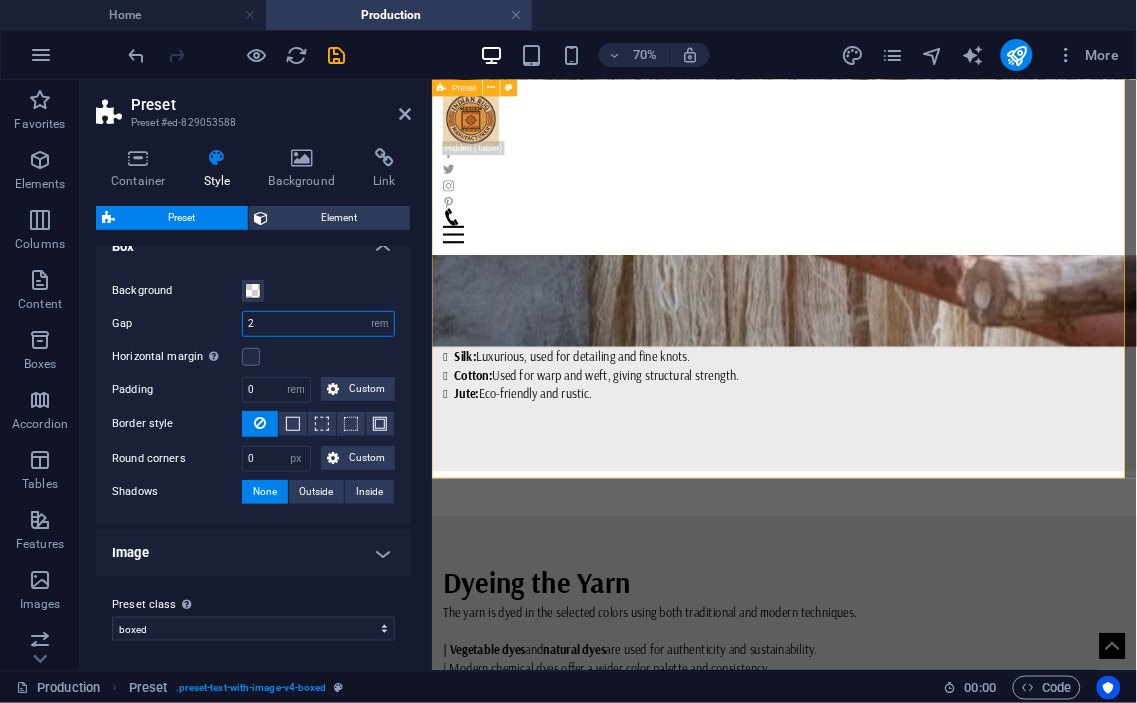 click on "2" at bounding box center (318, 324) 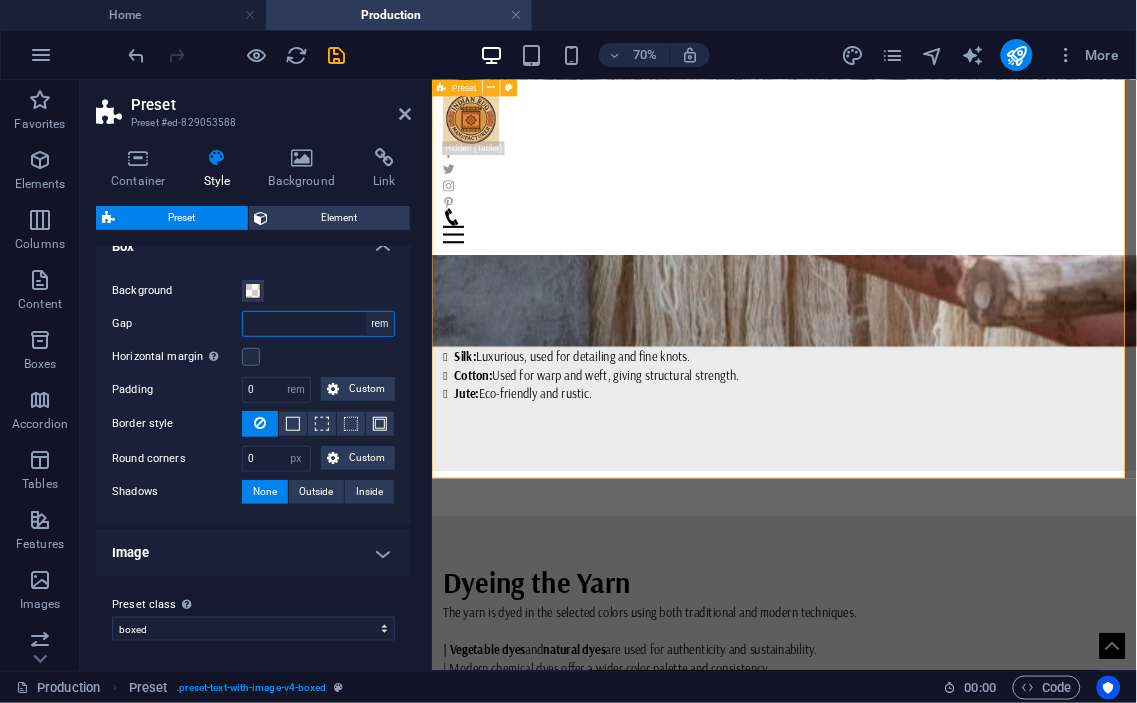 type 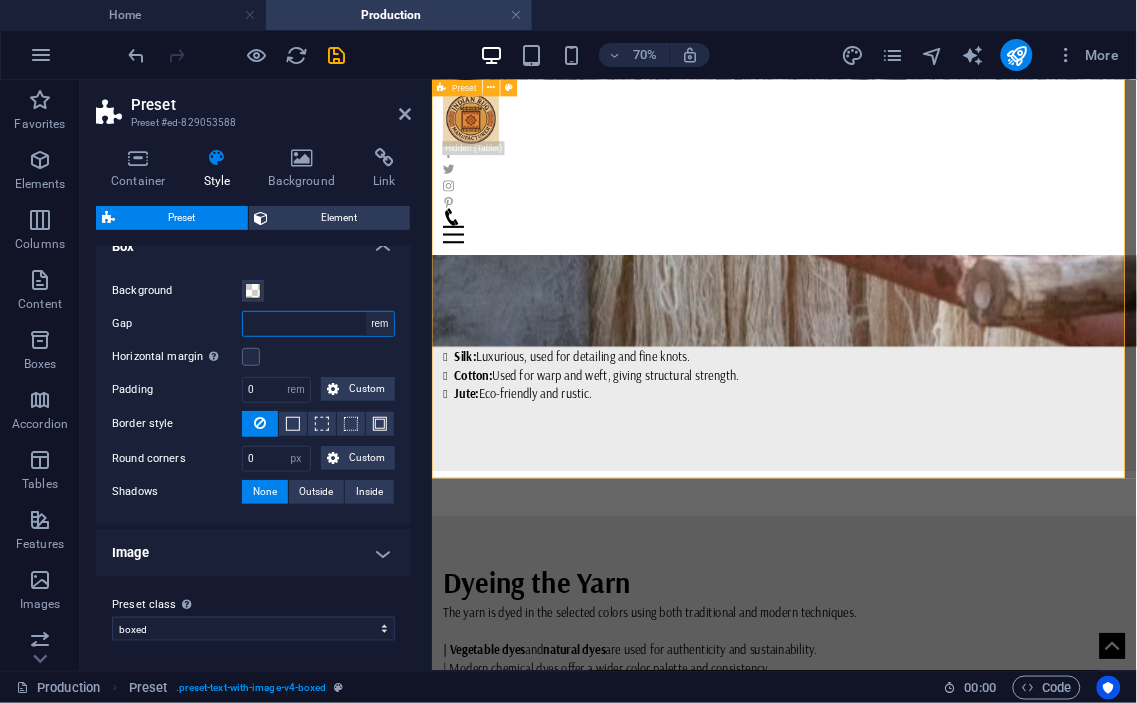 click on "rem px % vh vw" at bounding box center (380, 324) 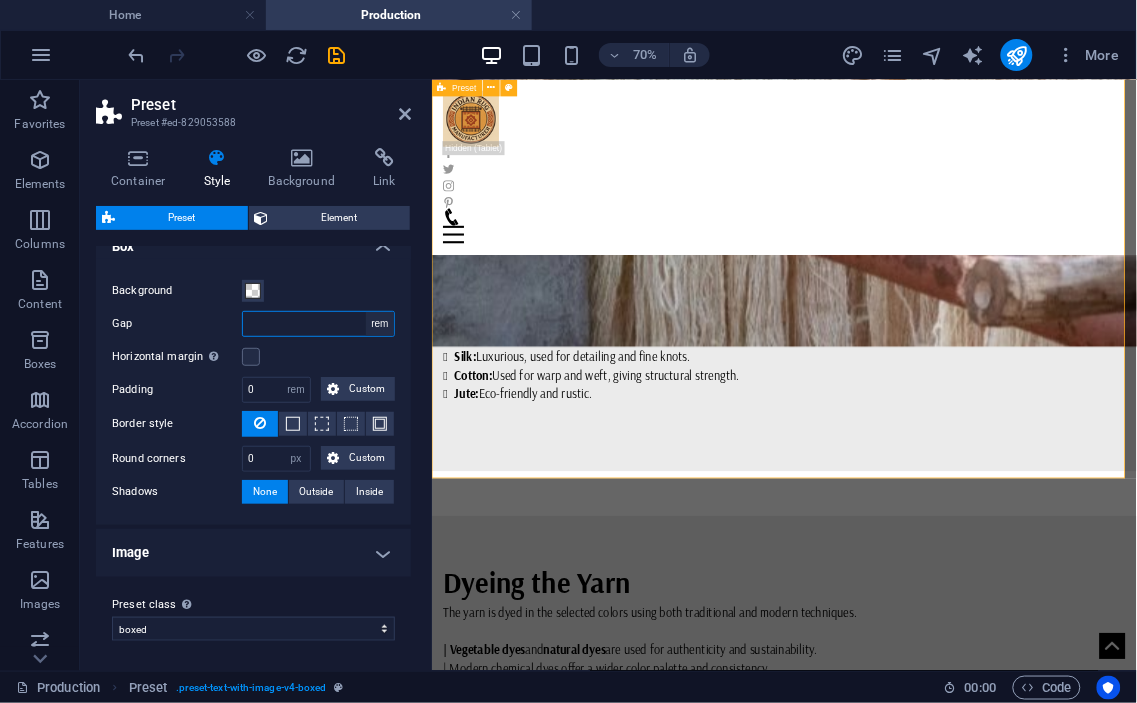 select on "px" 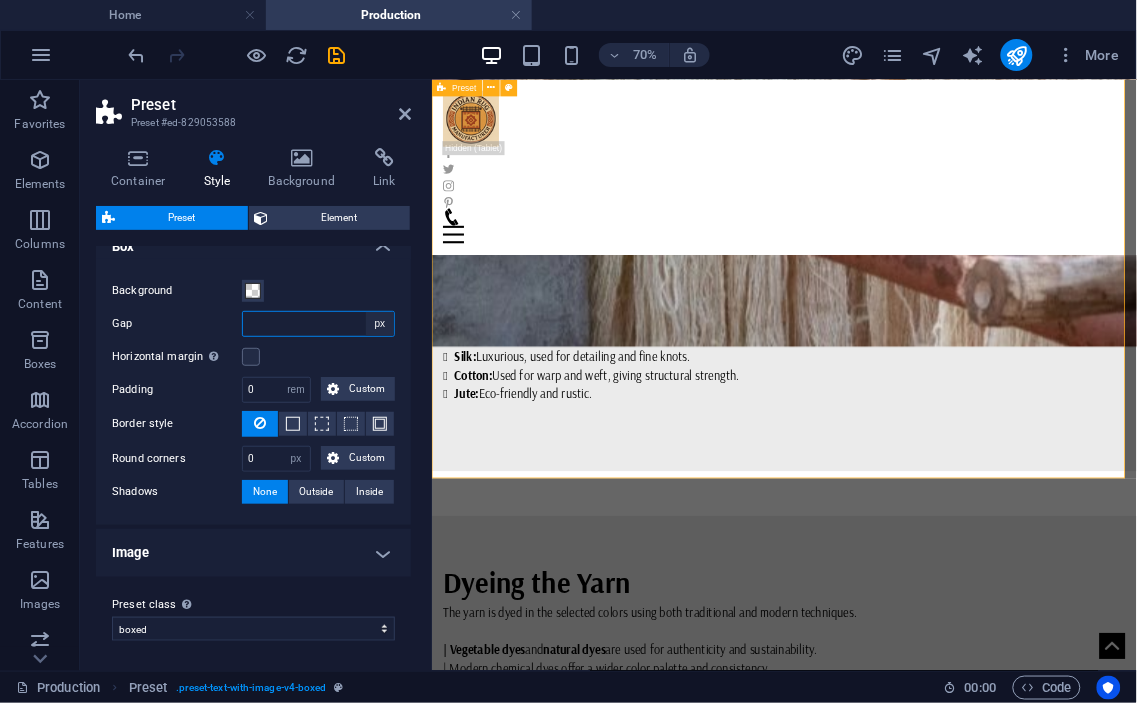 click on "rem px % vh vw" at bounding box center [380, 324] 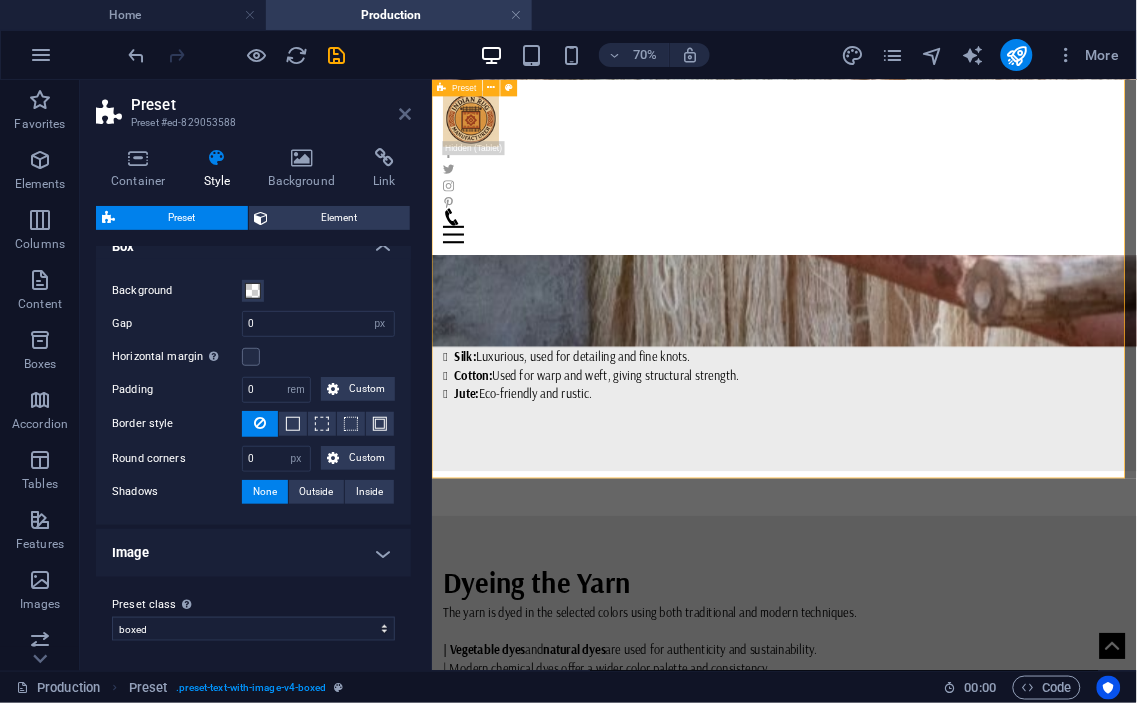 click at bounding box center [405, 114] 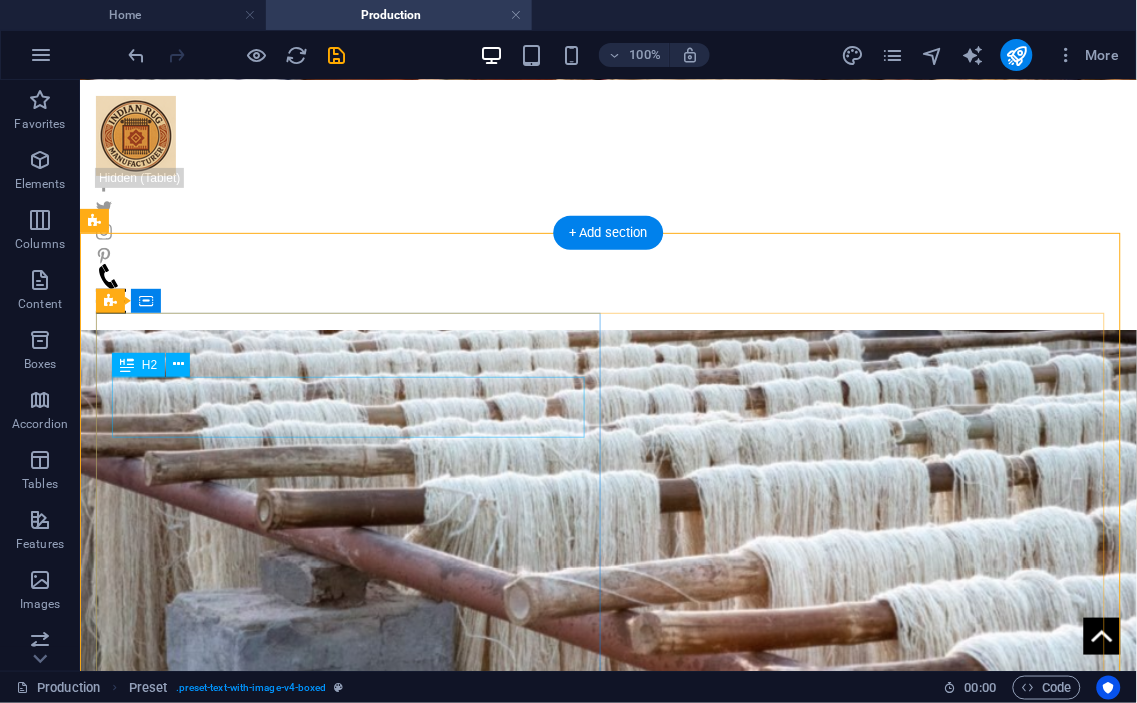 scroll, scrollTop: 1544, scrollLeft: 0, axis: vertical 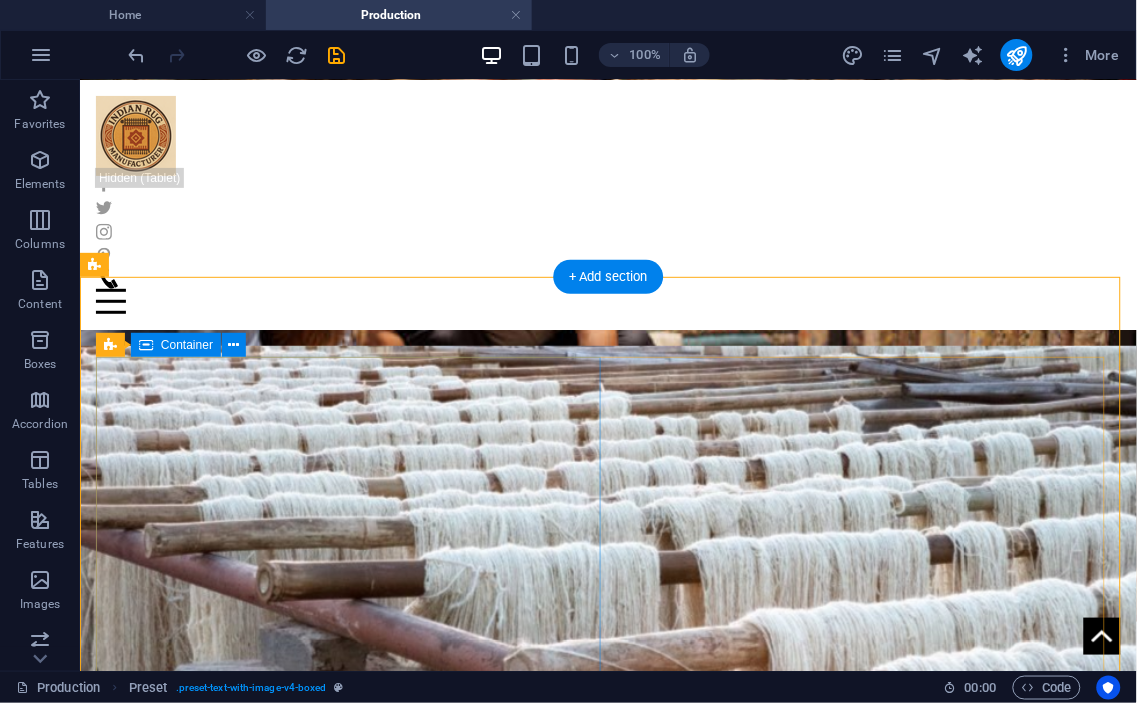 click on "Dyeing the Yarn The yarn is dyed in the selected colors using both traditional and modern techniques. | Vegetable dyes  and  natural dyes  are used for authenticity and sustainability. | Modern chemical dyes offer a wider color palette and consistency. | After dyeing, the yarn is sun-dried for days to ensure color stability." at bounding box center [607, 1606] 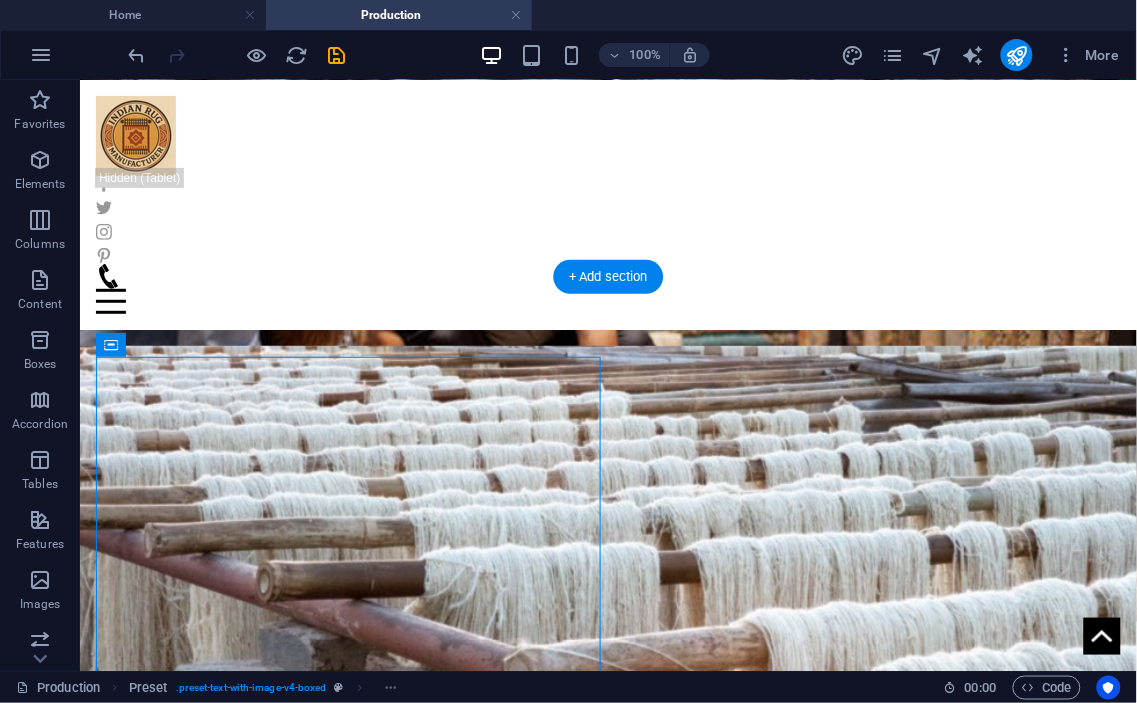 click at bounding box center [607, 1967] 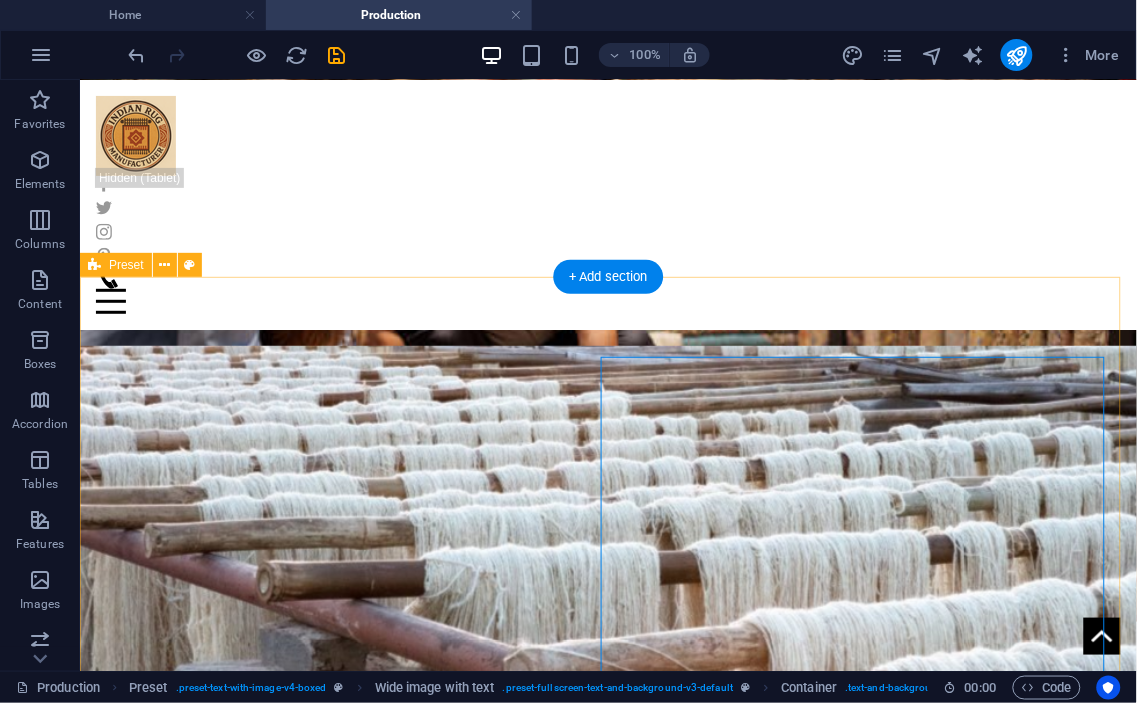click at bounding box center (607, 1967) 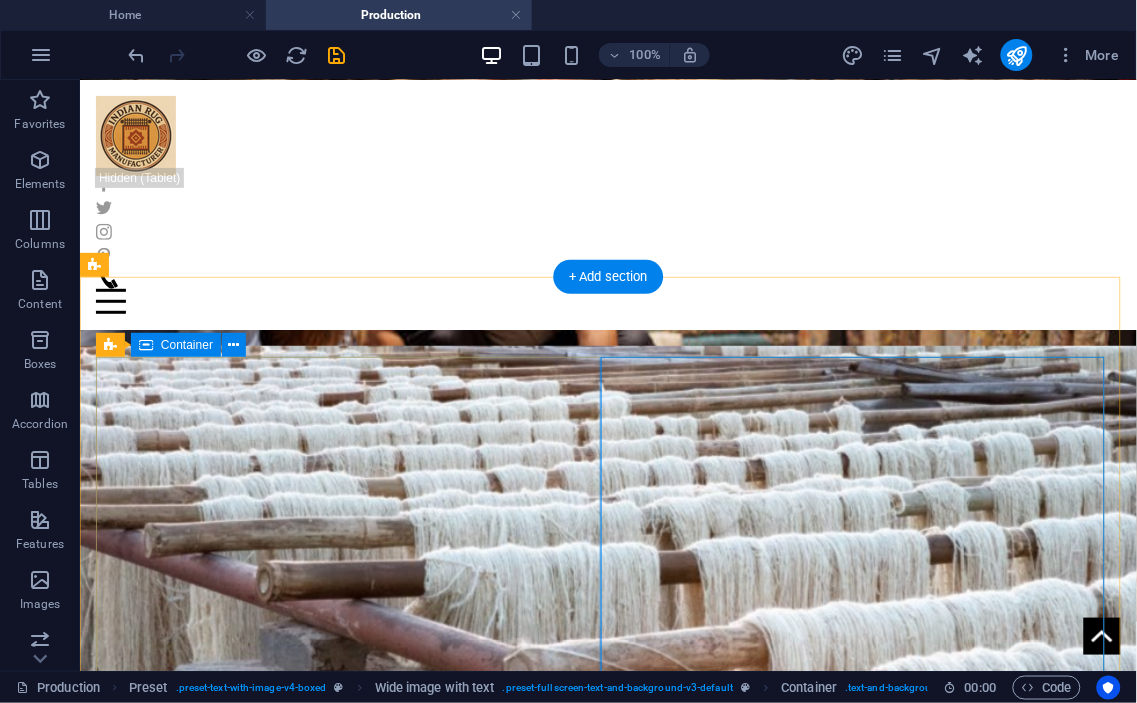 click on "Dyeing the Yarn The yarn is dyed in the selected colors using both traditional and modern techniques. | Vegetable dyes  and  natural dyes  are used for authenticity and sustainability. | Modern chemical dyes offer a wider color palette and consistency. | After dyeing, the yarn is sun-dried for days to ensure color stability." at bounding box center (607, 1606) 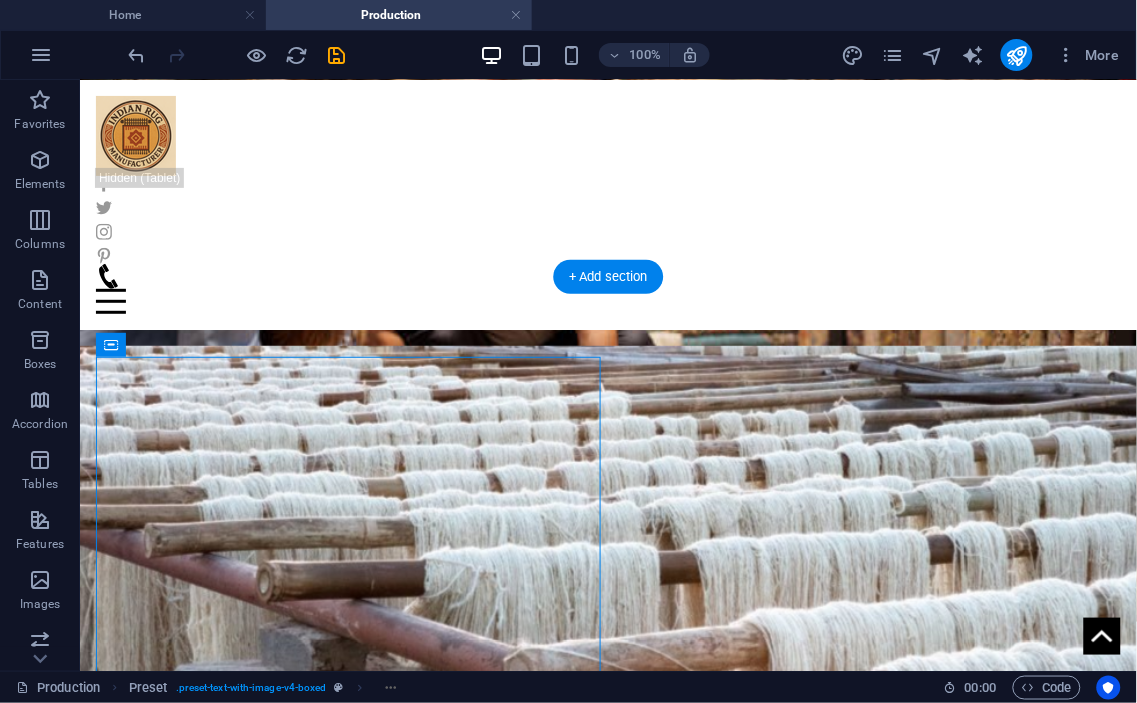 click at bounding box center (607, 1967) 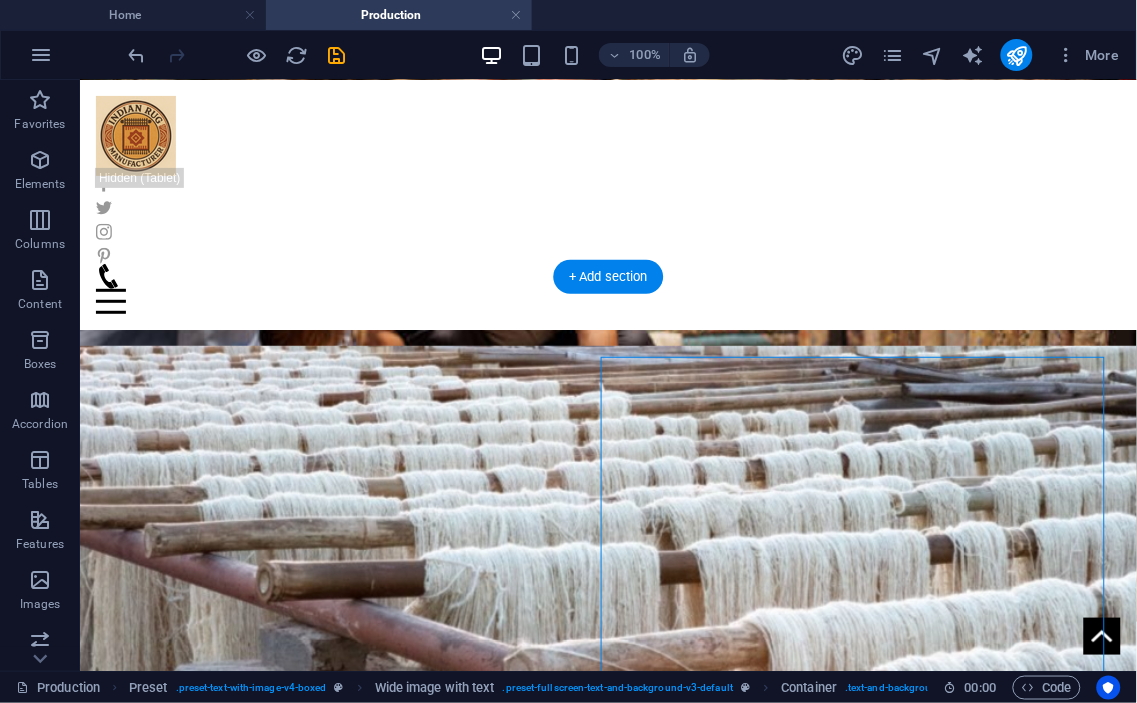 click at bounding box center (607, 1967) 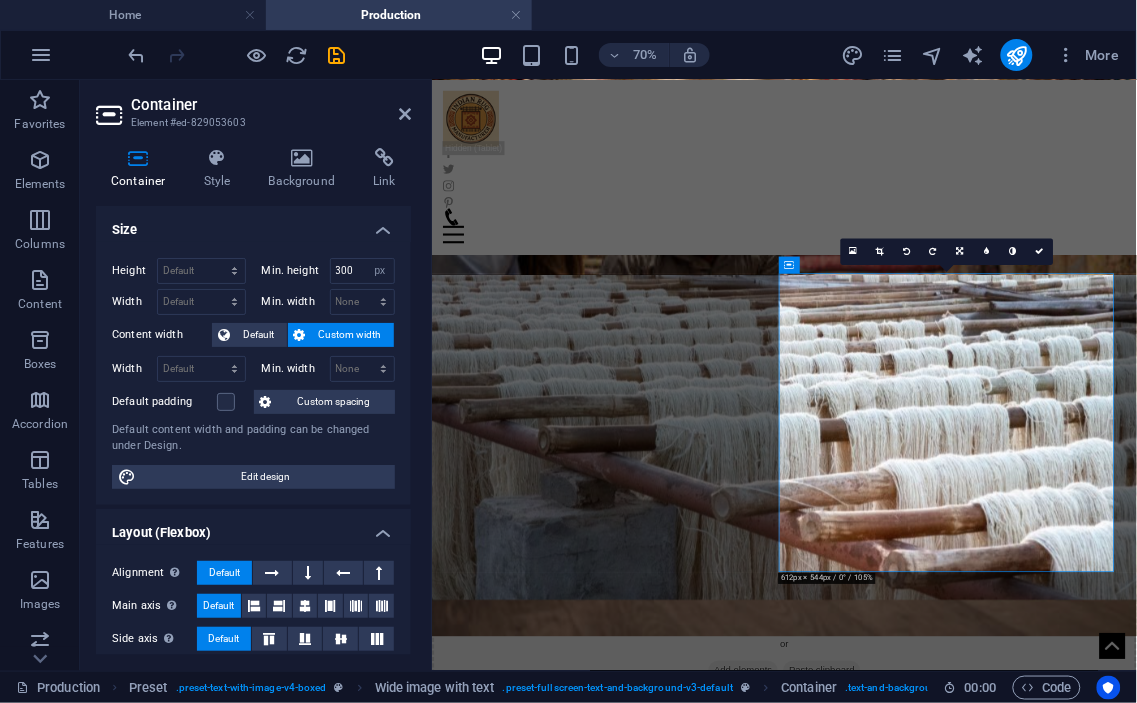 click on "Container" at bounding box center [271, 105] 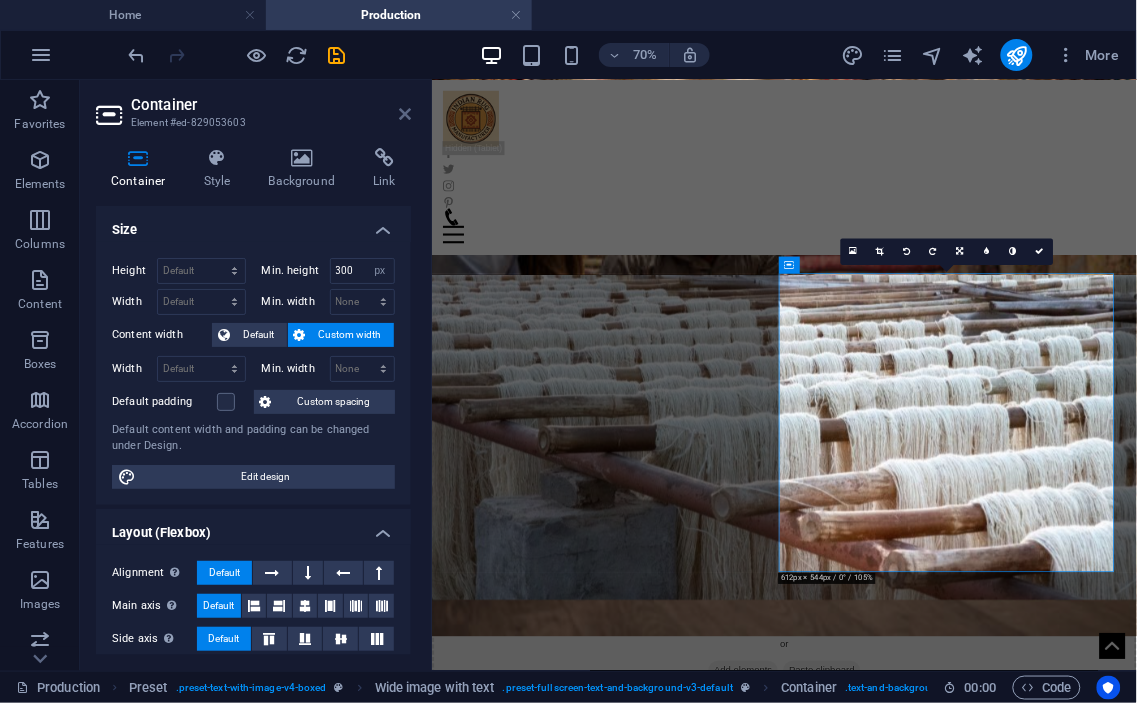 click at bounding box center (405, 114) 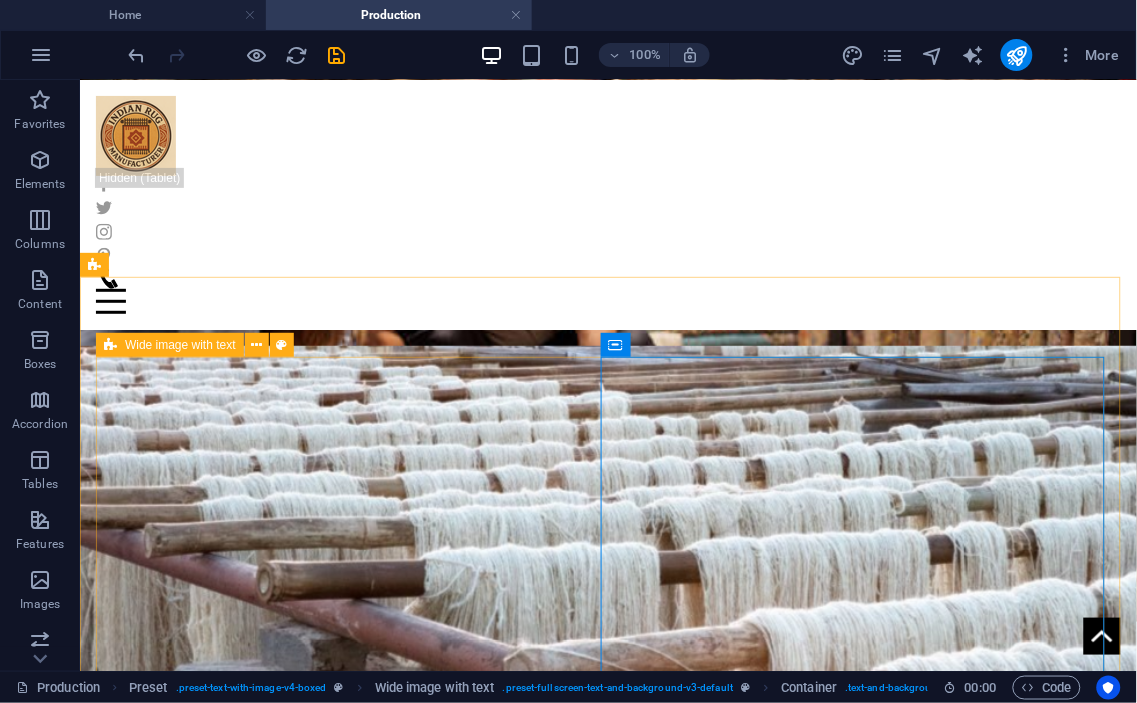 click at bounding box center (110, 345) 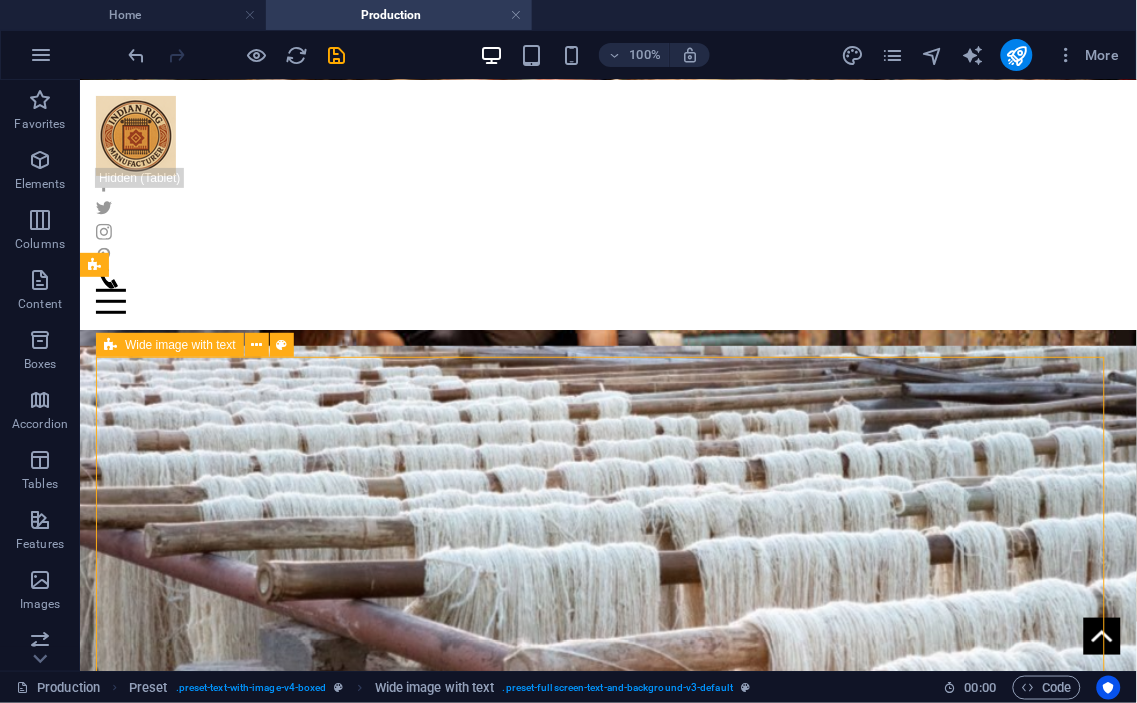 click at bounding box center [110, 345] 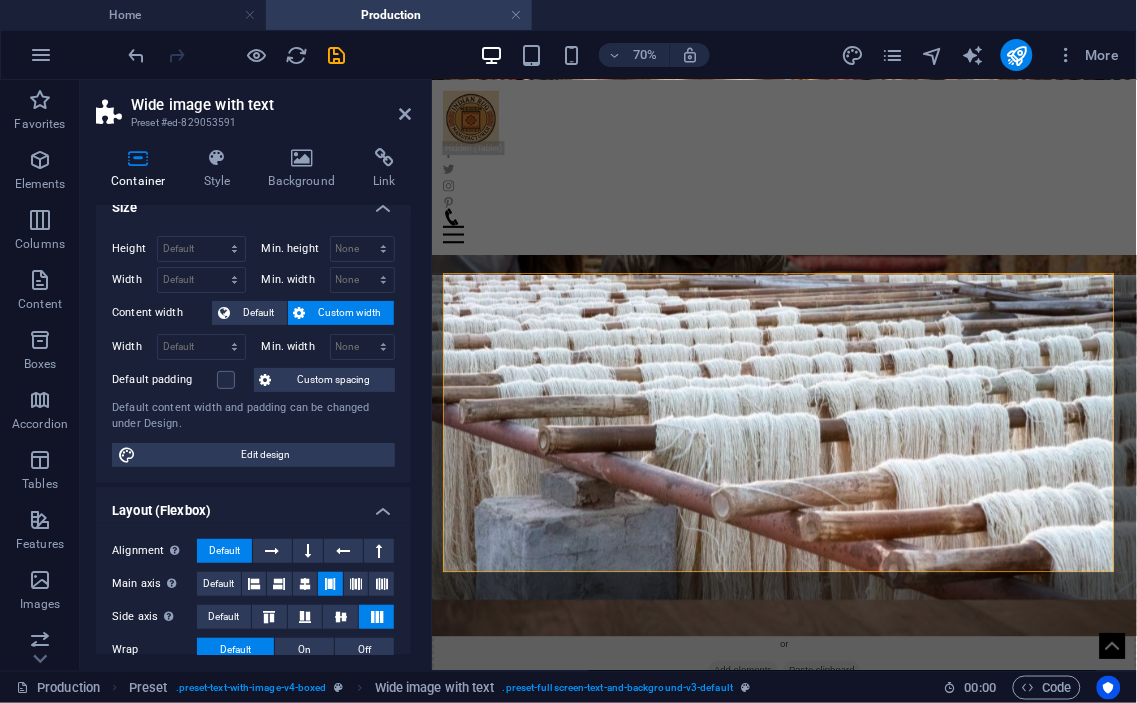 scroll, scrollTop: 0, scrollLeft: 0, axis: both 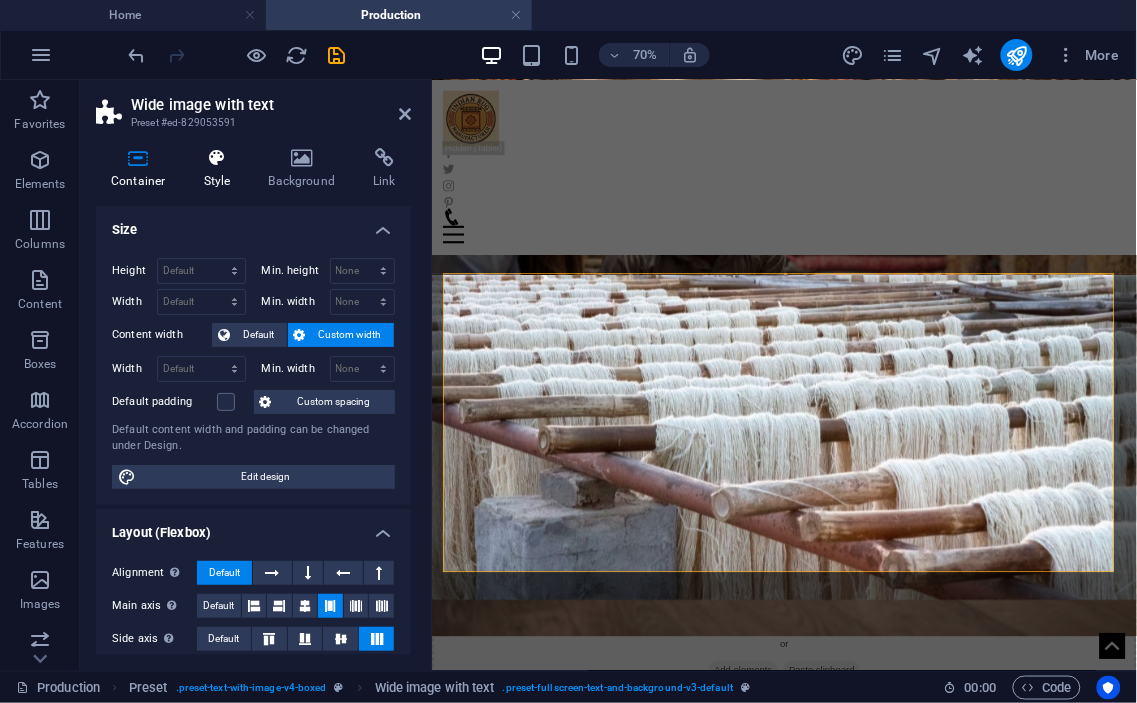 click at bounding box center [217, 158] 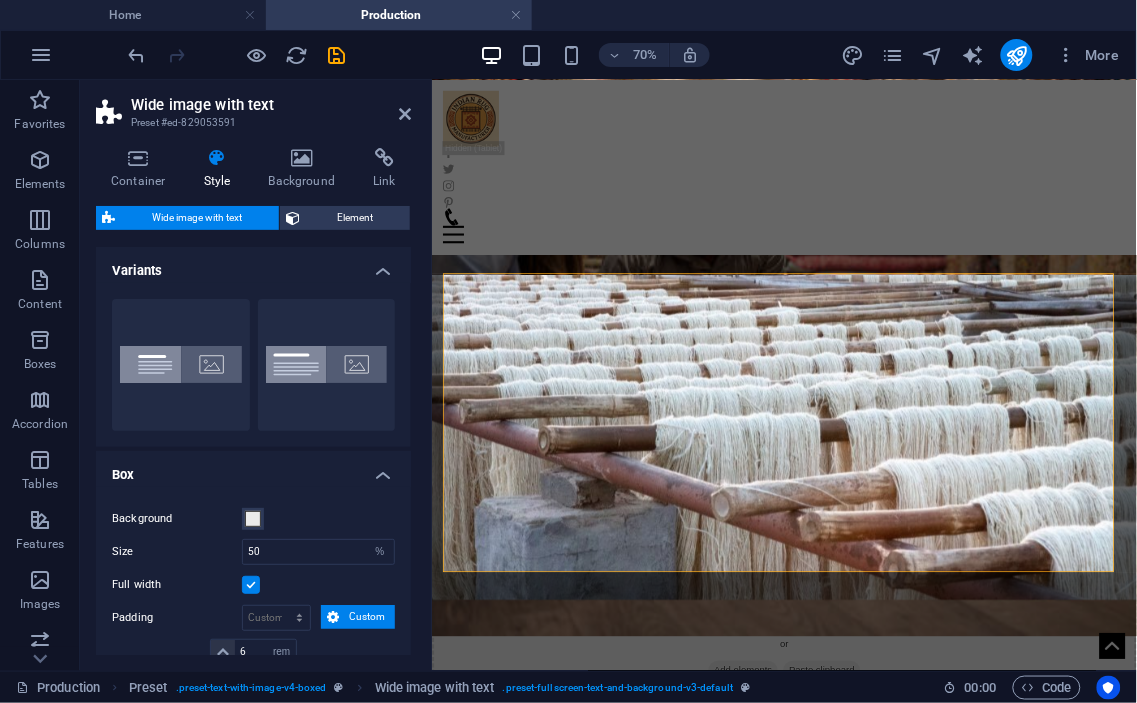 scroll, scrollTop: 148, scrollLeft: 0, axis: vertical 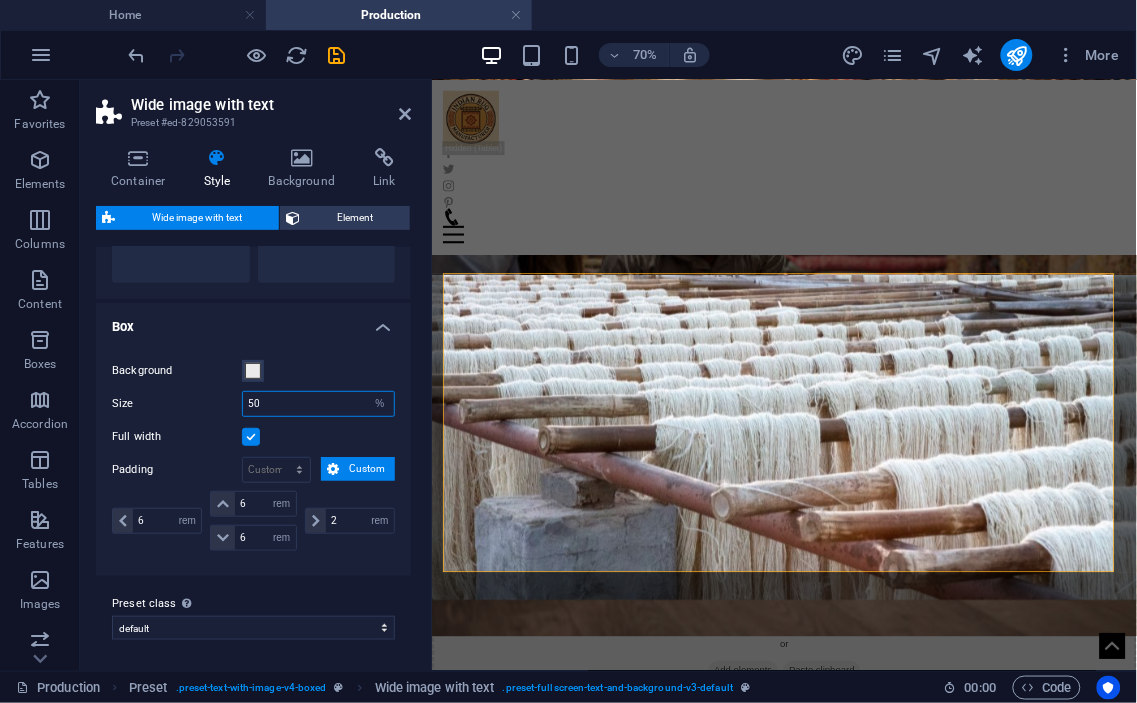click on "50" at bounding box center [318, 404] 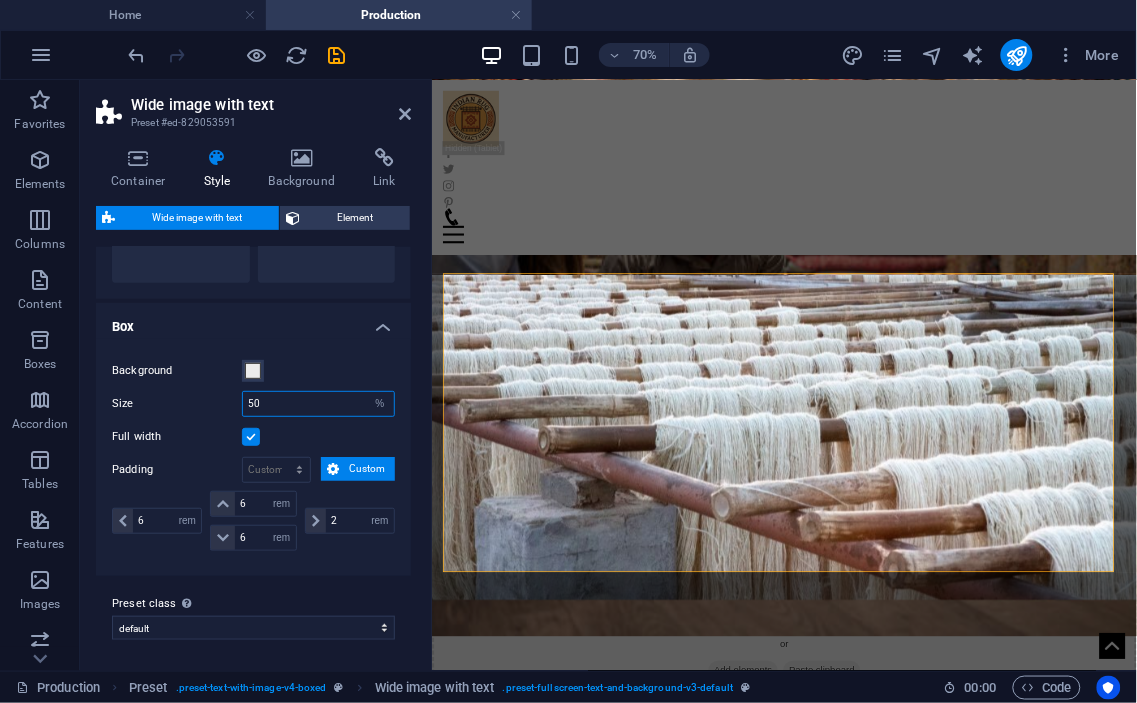 type on "5" 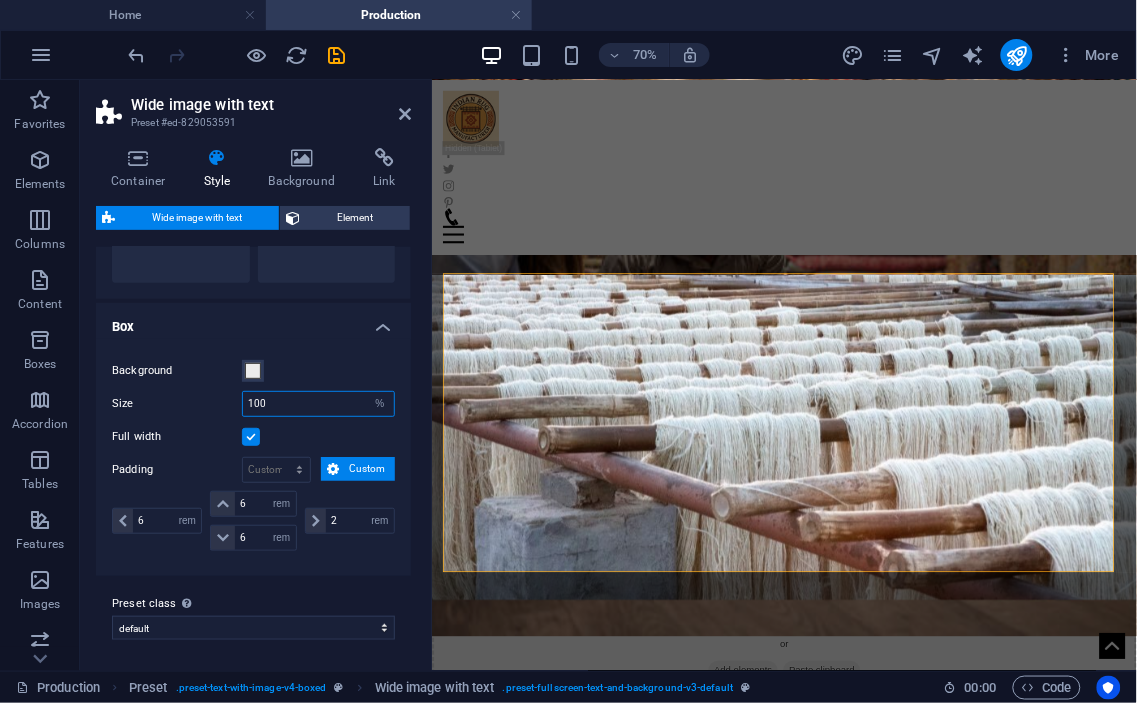 click on "100" at bounding box center (318, 404) 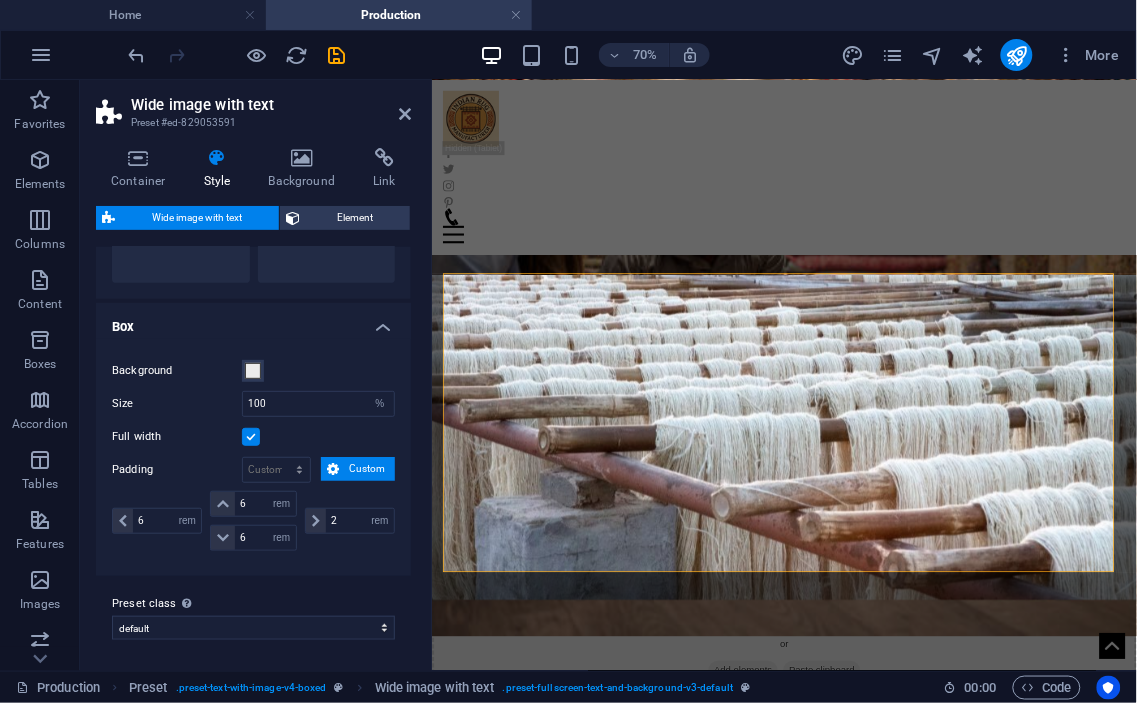 click on "Full width" at bounding box center [253, 437] 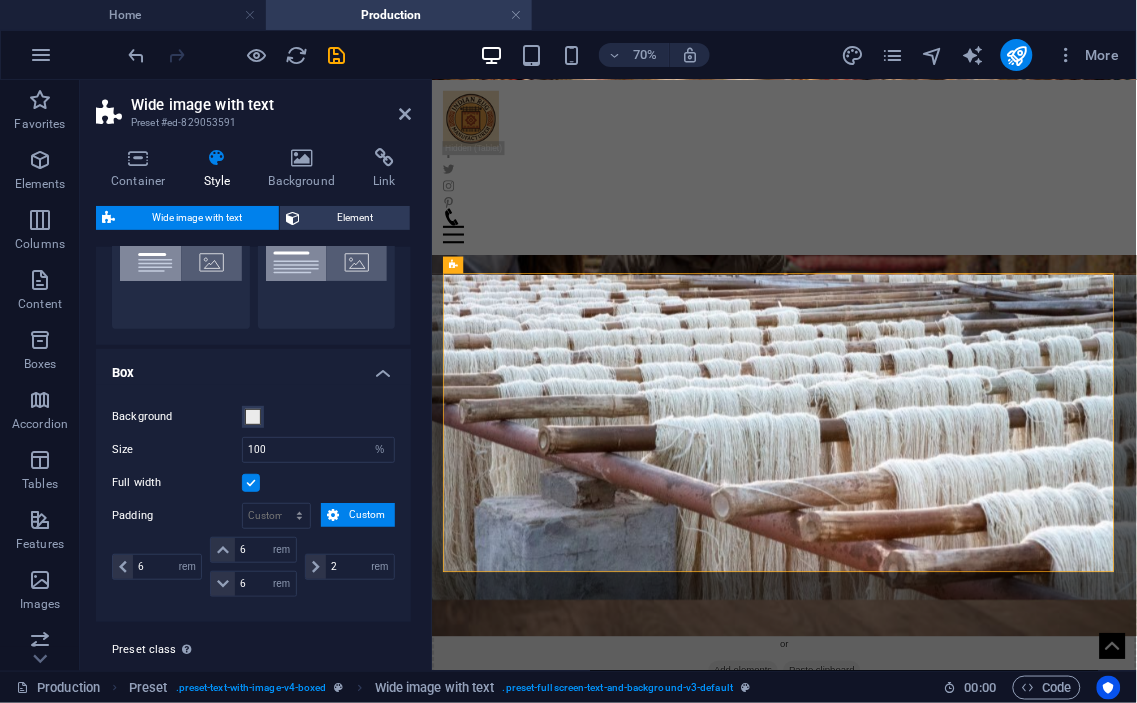 scroll, scrollTop: 148, scrollLeft: 0, axis: vertical 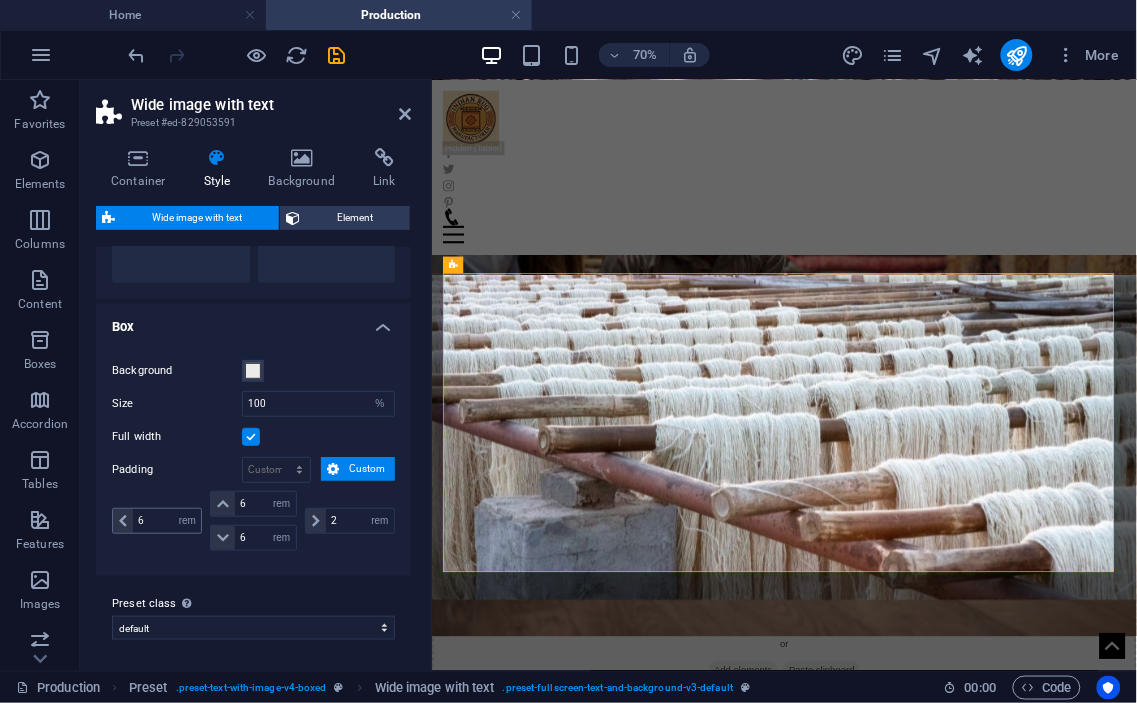 click at bounding box center [123, 521] 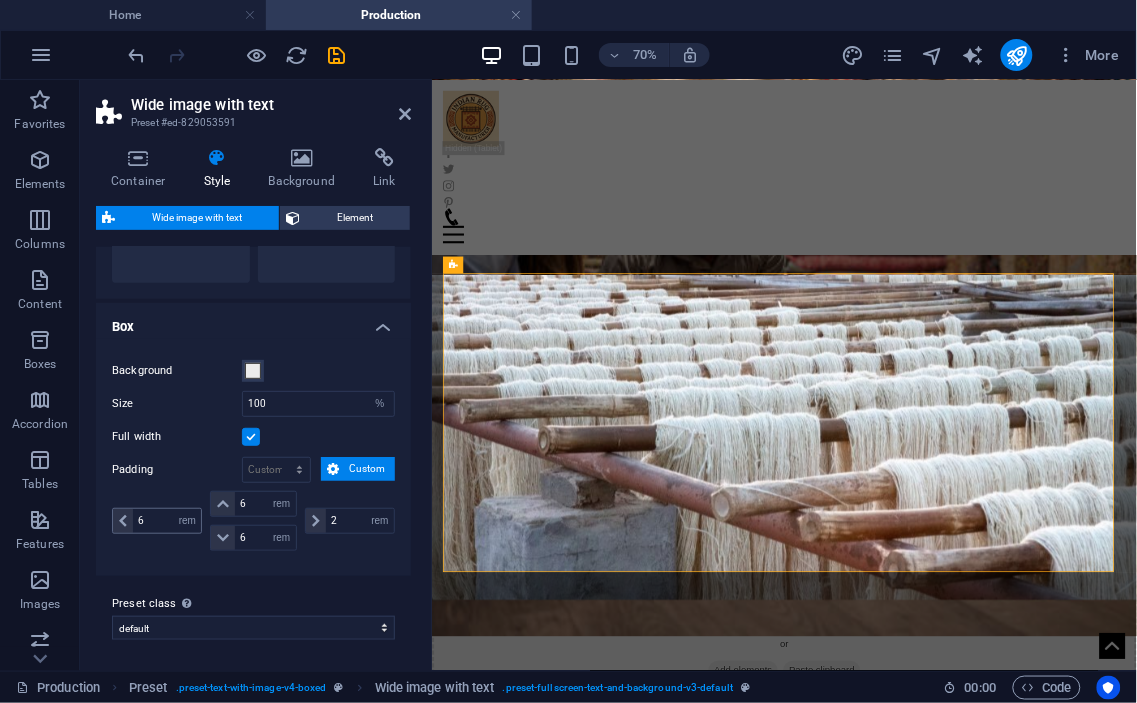 click at bounding box center [123, 521] 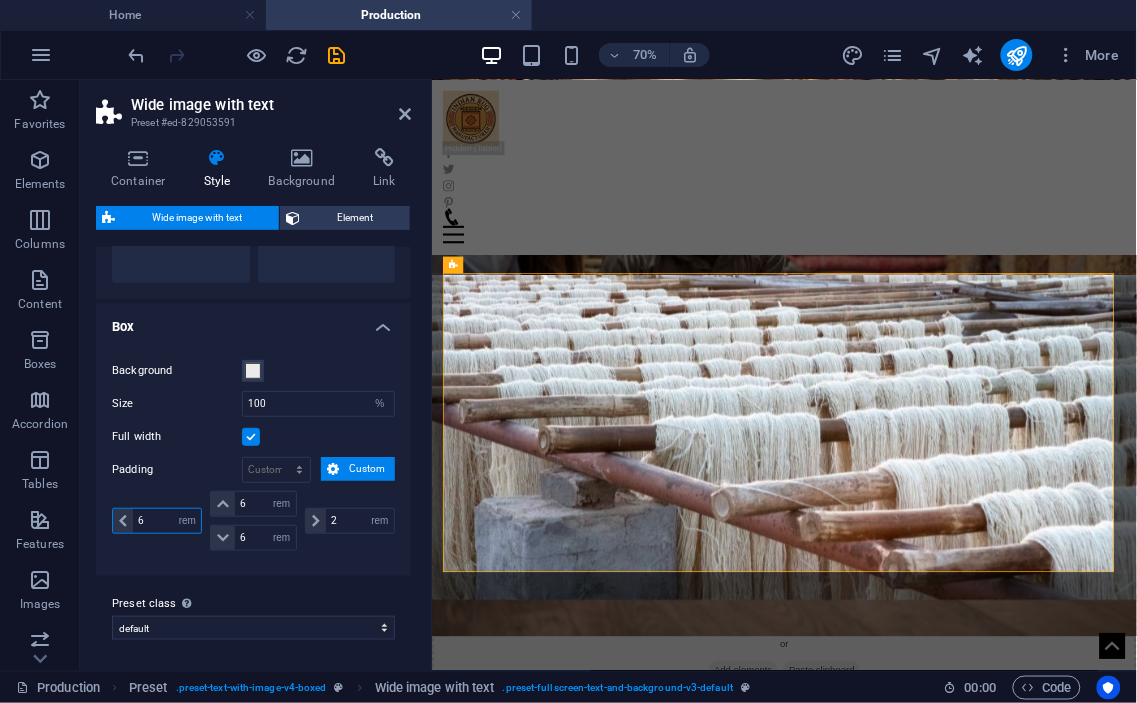 click on "6" at bounding box center (167, 521) 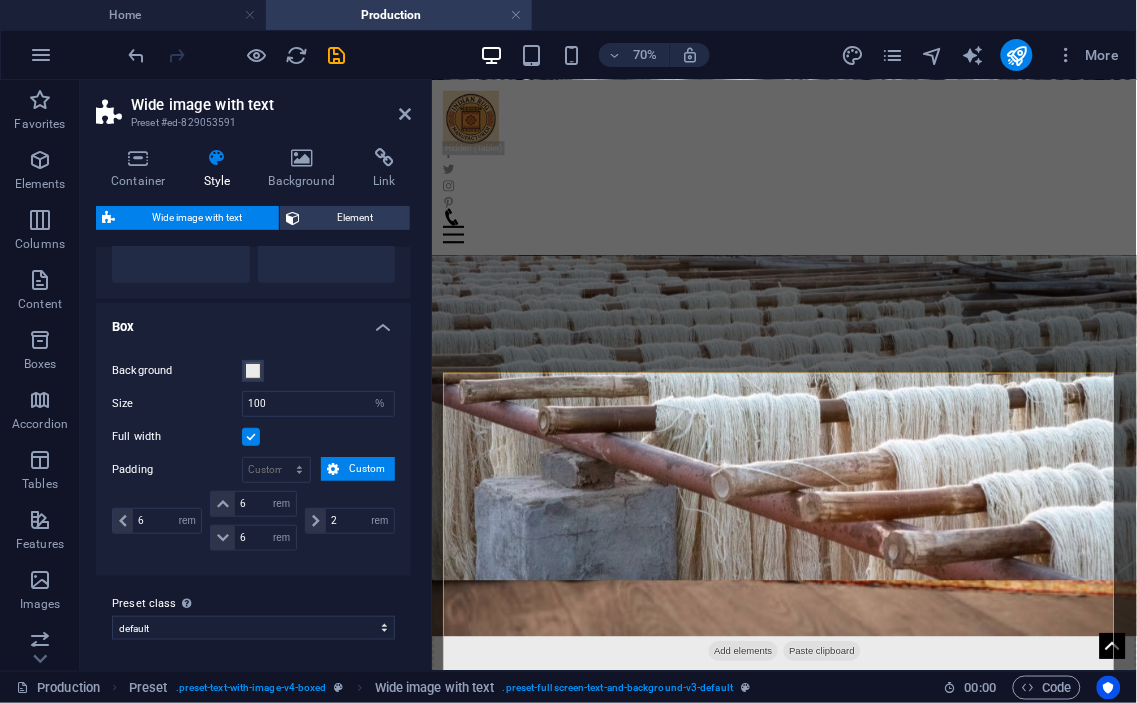 click on "Background Size 100 px rem % vh vw Full width Padding px rem % vh vw Custom Custom 6 px rem % vh vw 6 px rem % vh vw 6 px rem % vh vw 2 px rem % vh vw" at bounding box center (253, 457) 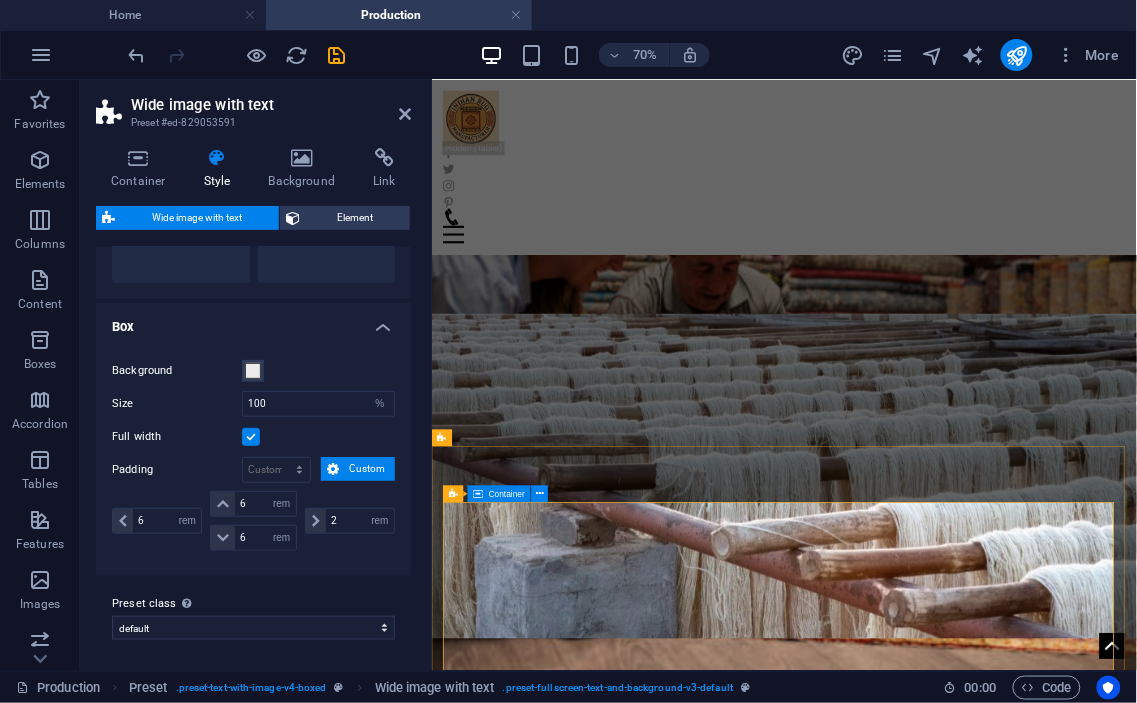 scroll, scrollTop: 1358, scrollLeft: 0, axis: vertical 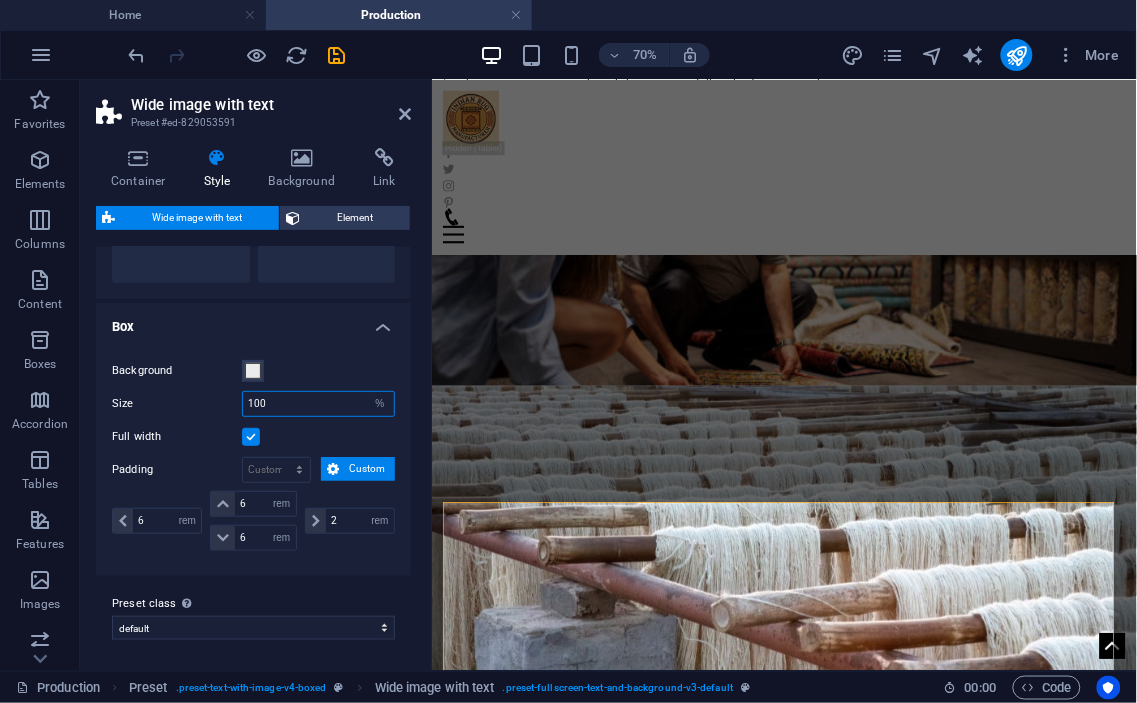 click on "100" at bounding box center (318, 404) 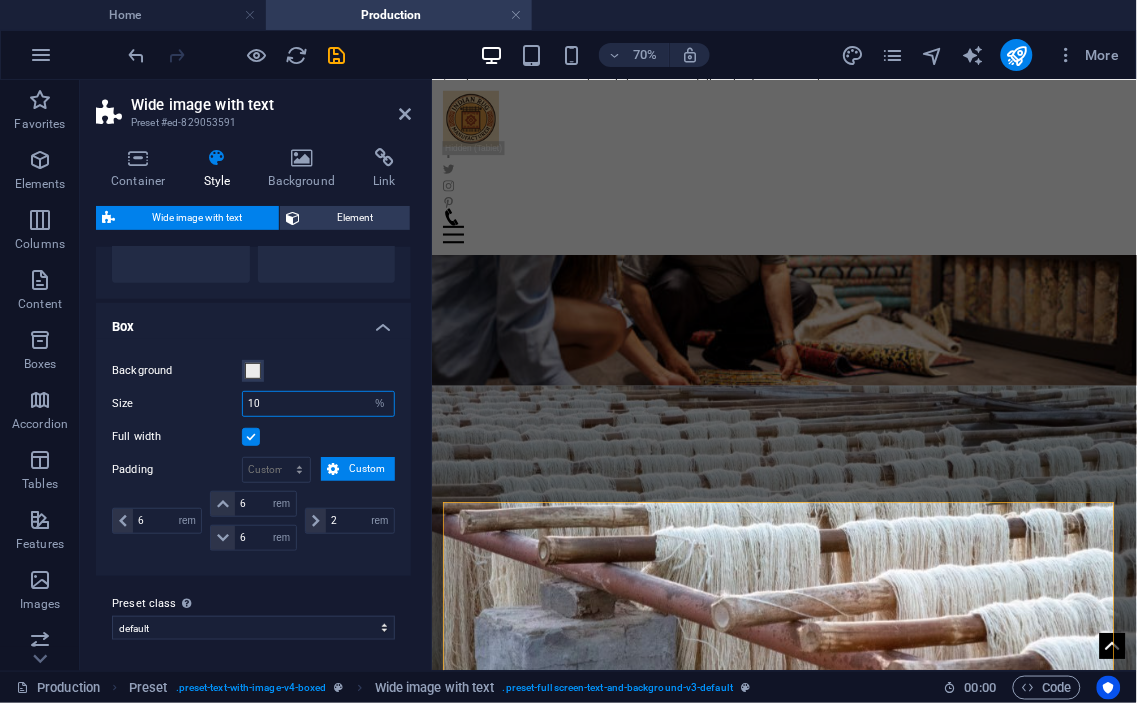 type on "1" 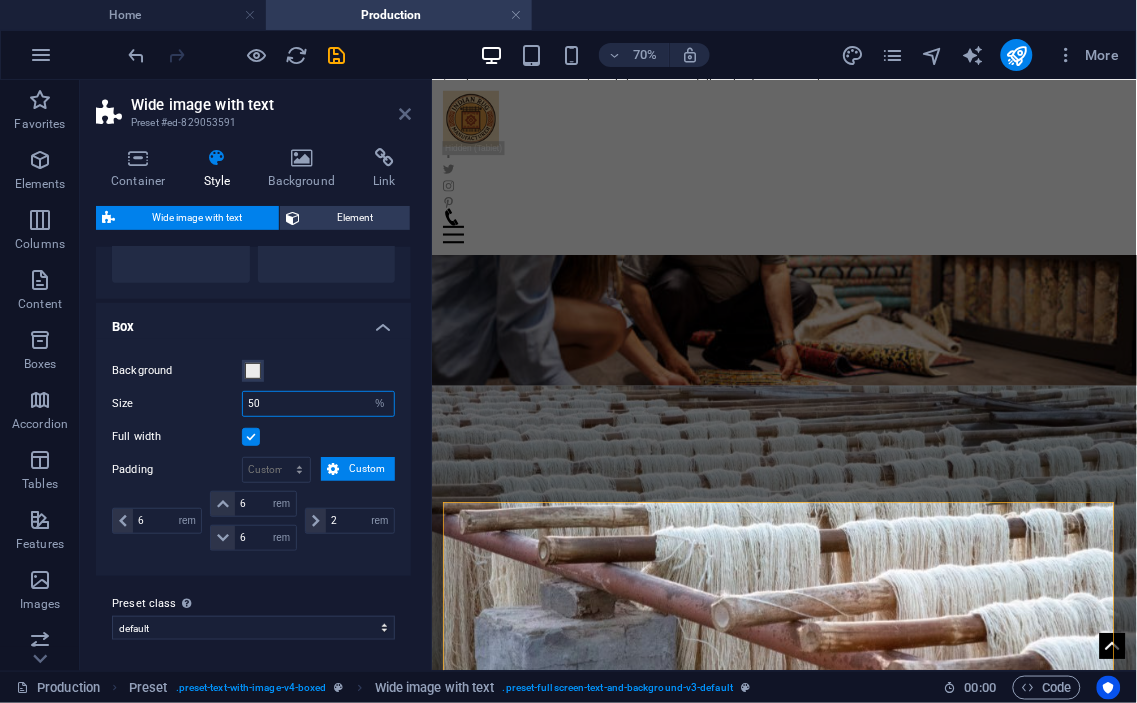 type on "50" 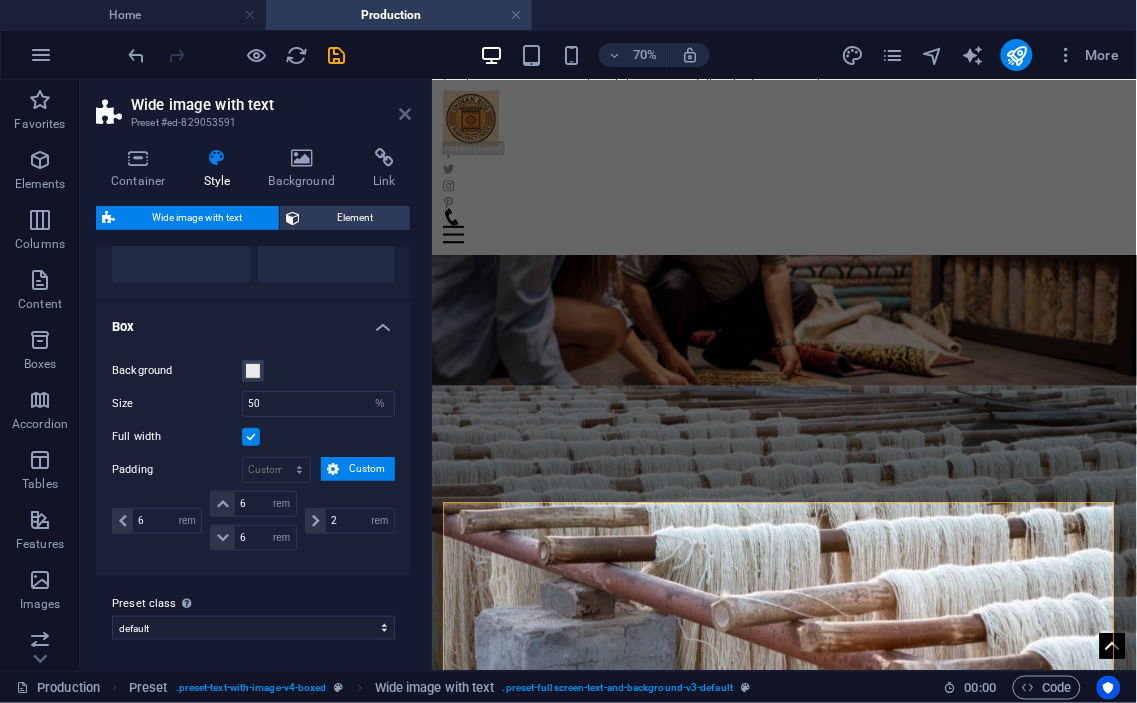 click at bounding box center (405, 114) 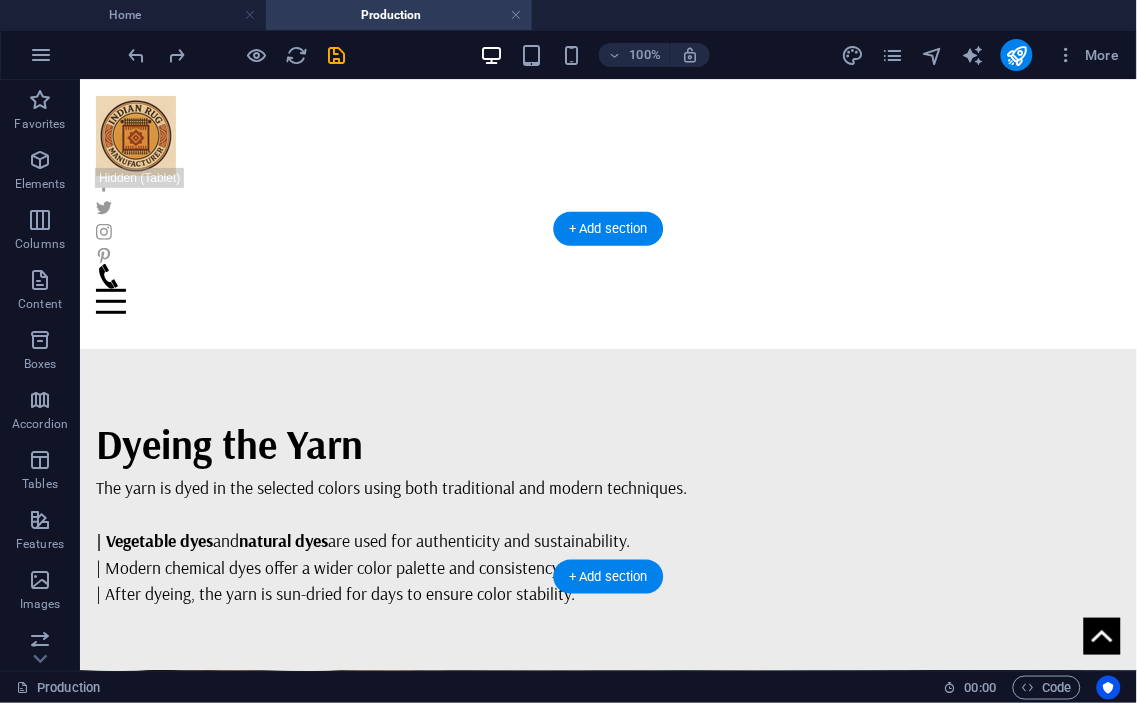 scroll, scrollTop: 2706, scrollLeft: 0, axis: vertical 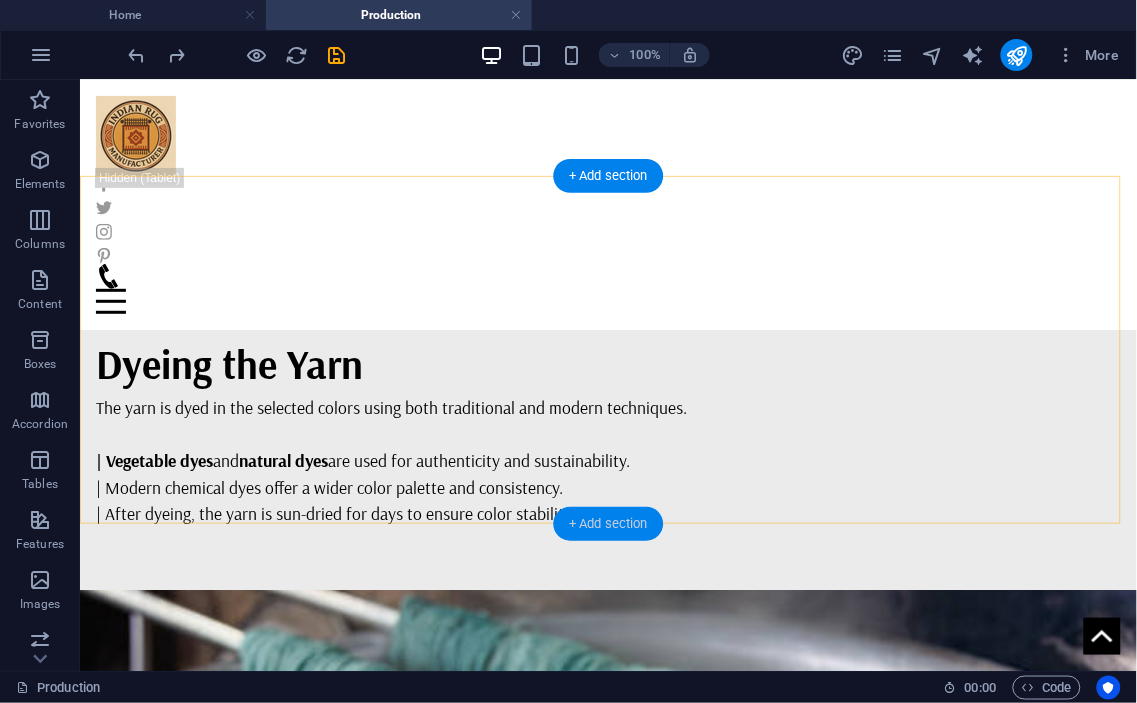click on "+ Add section" at bounding box center [608, 524] 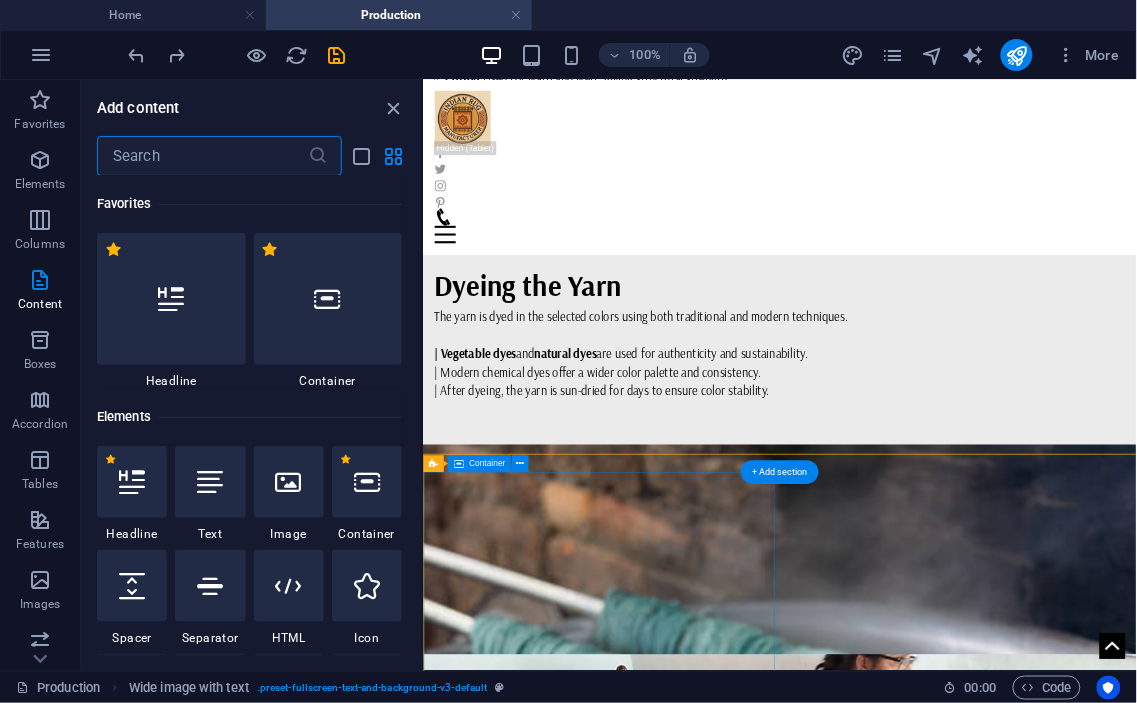 scroll, scrollTop: 2267, scrollLeft: 0, axis: vertical 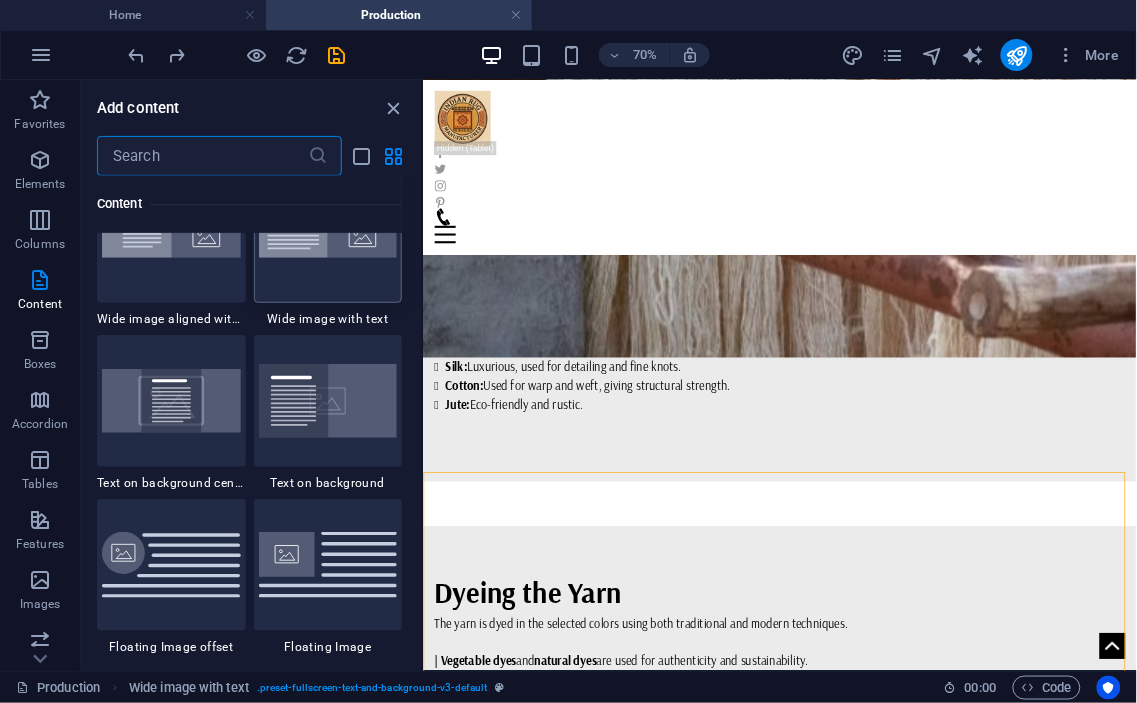 click at bounding box center (328, 237) 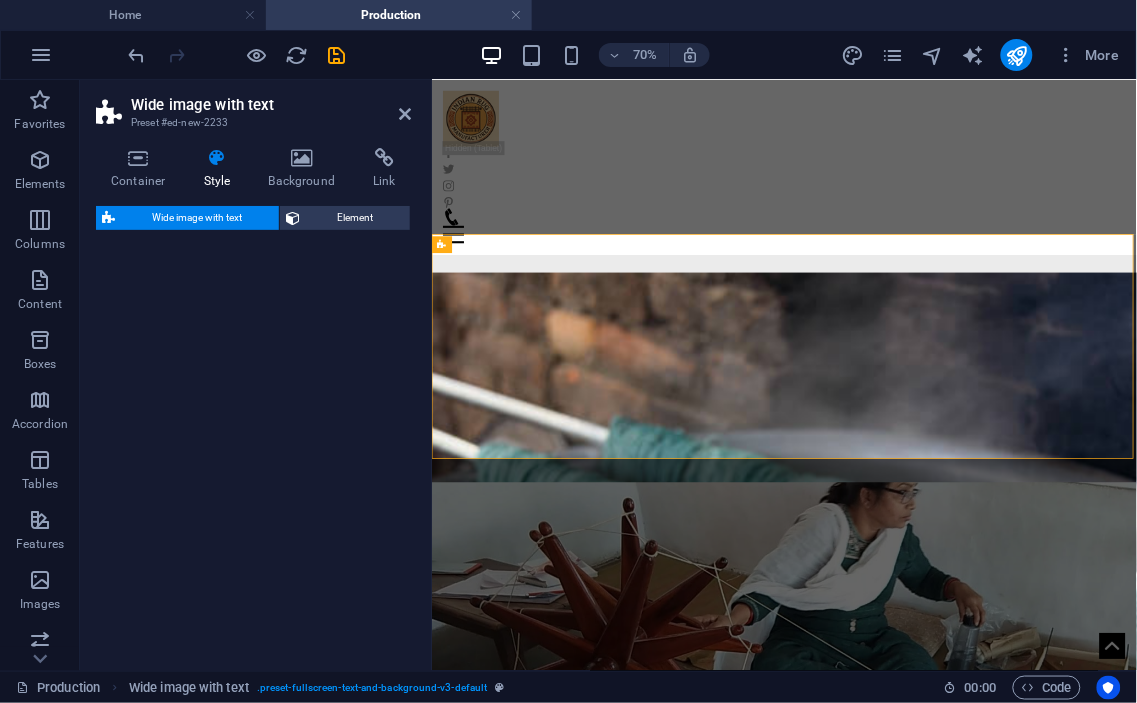 select on "%" 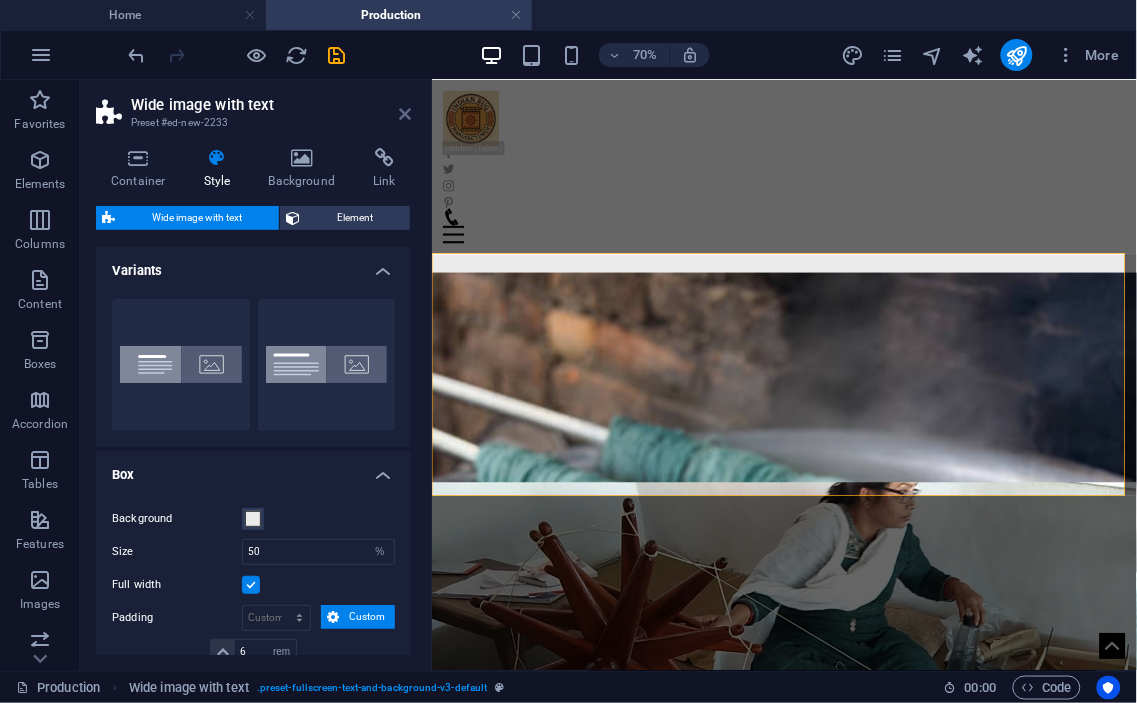 click at bounding box center [405, 114] 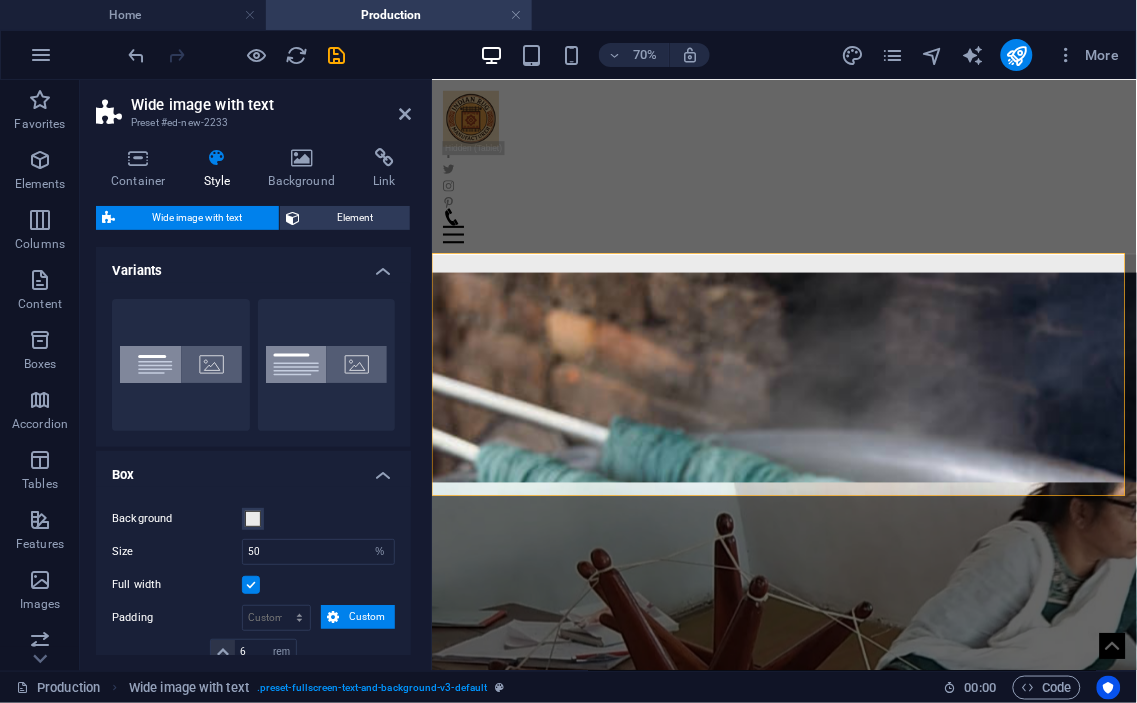 scroll, scrollTop: 2902, scrollLeft: 0, axis: vertical 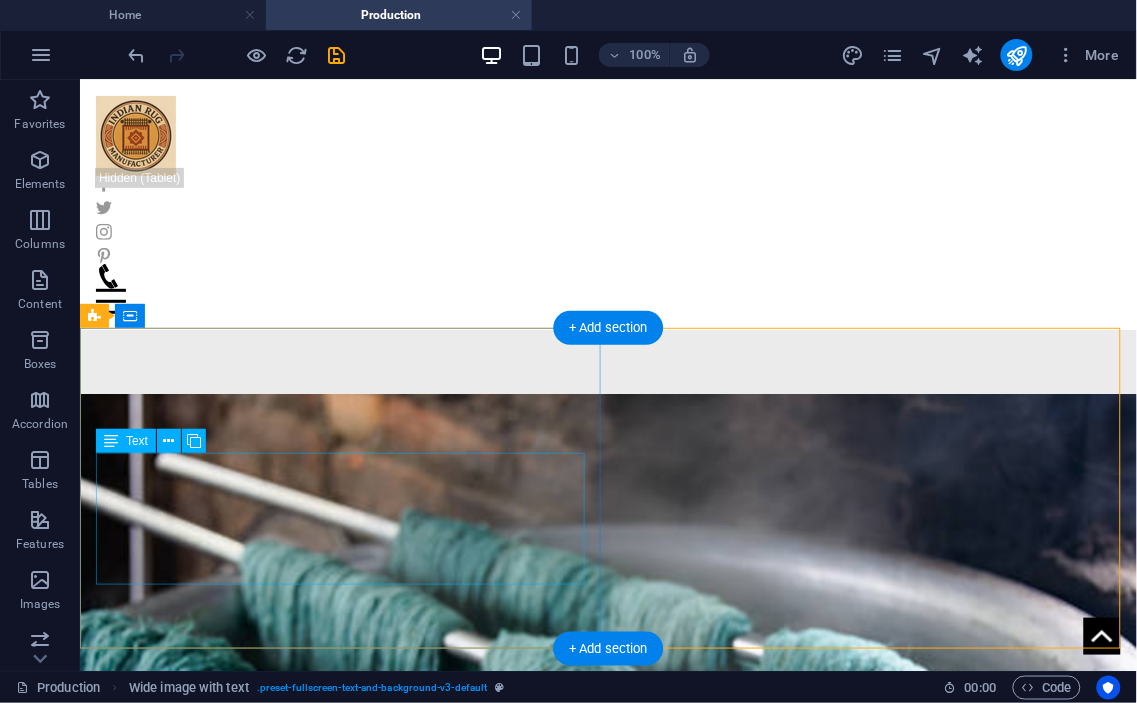 drag, startPoint x: 723, startPoint y: 586, endPoint x: 357, endPoint y: 543, distance: 368.5173 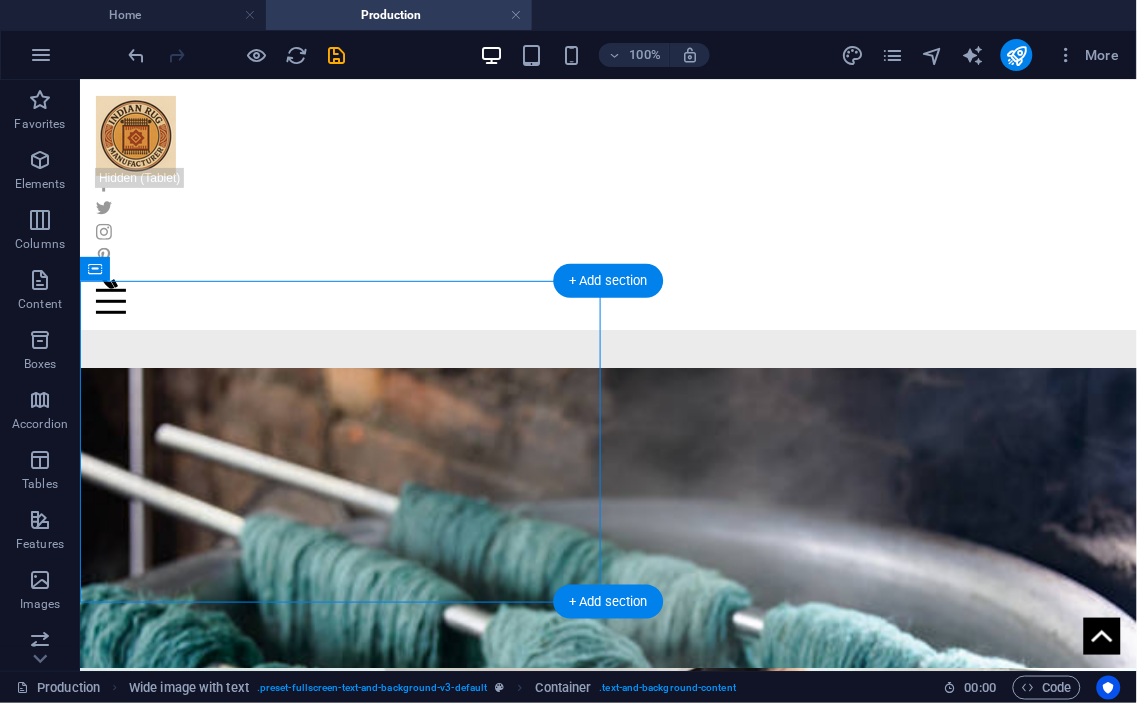 scroll, scrollTop: 2953, scrollLeft: 0, axis: vertical 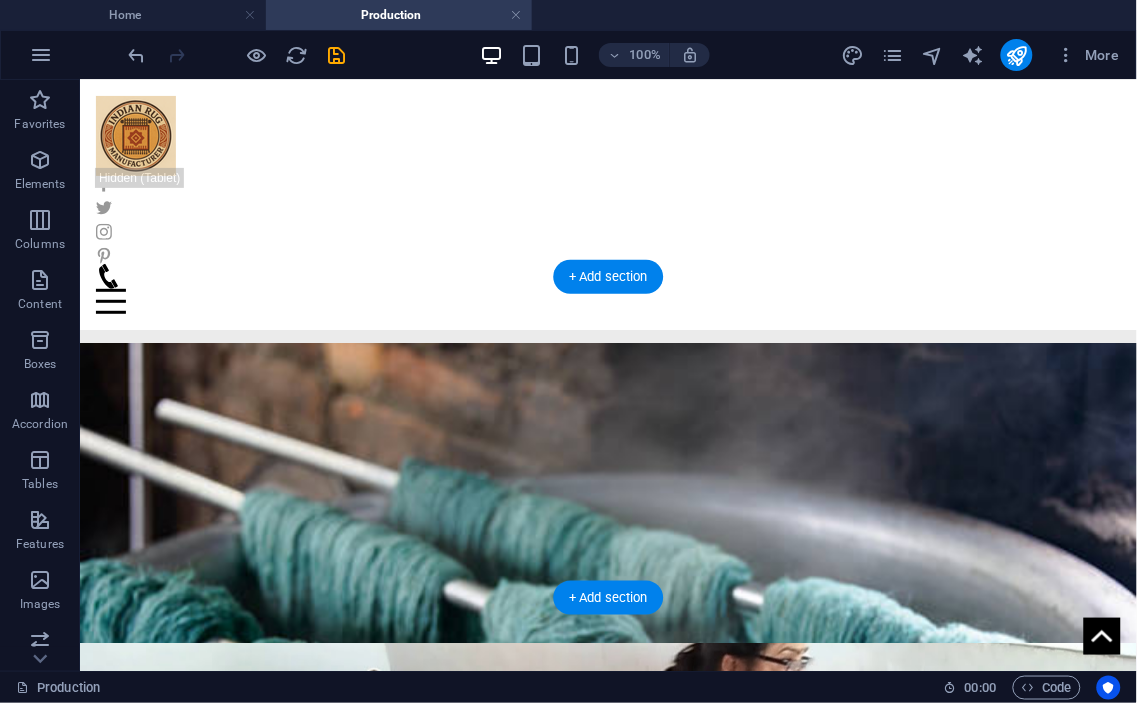 drag, startPoint x: 514, startPoint y: 606, endPoint x: 719, endPoint y: 543, distance: 214.46211 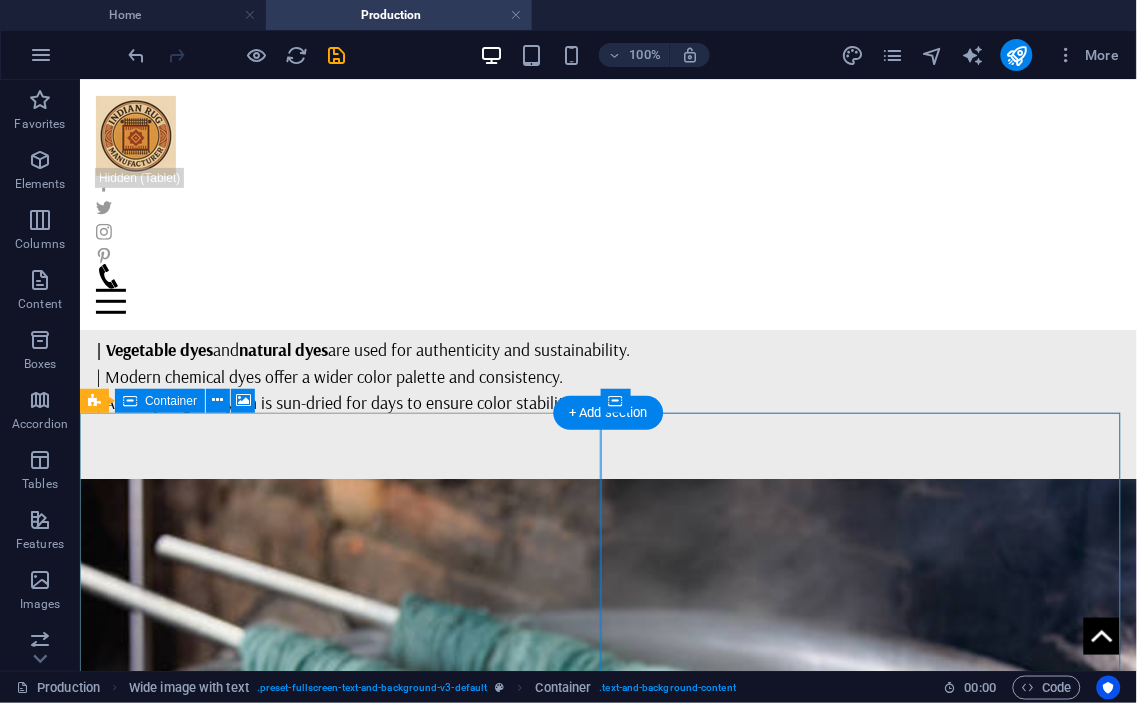 scroll, scrollTop: 2953, scrollLeft: 0, axis: vertical 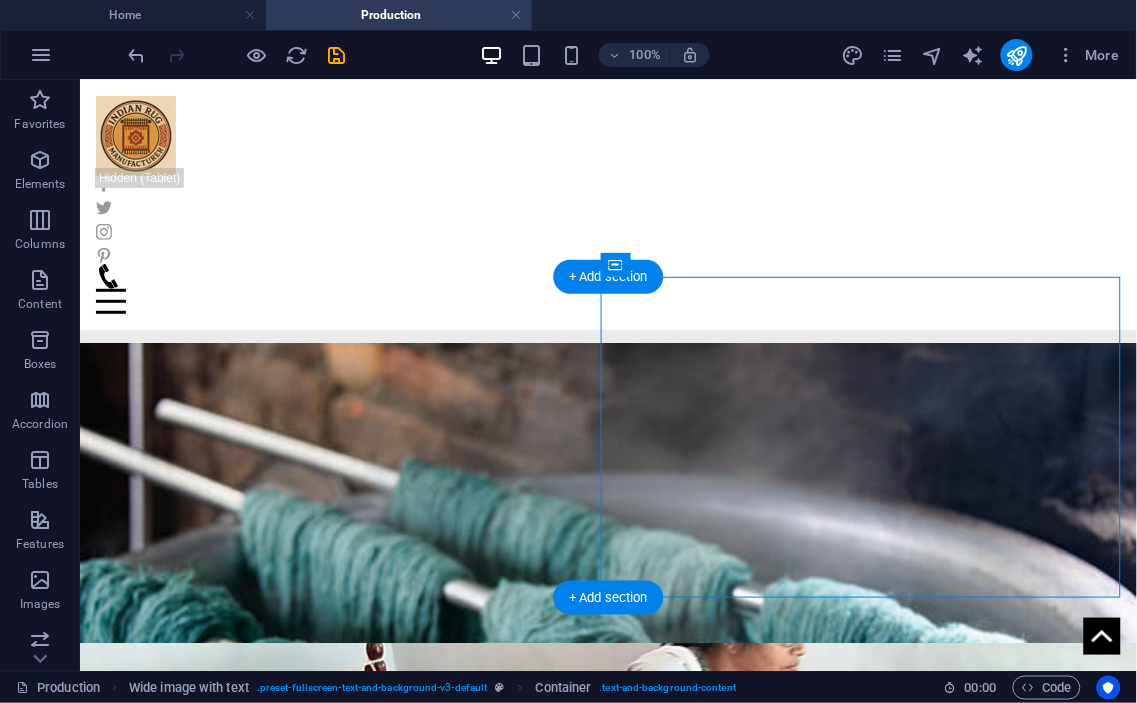 click at bounding box center [607, 2203] 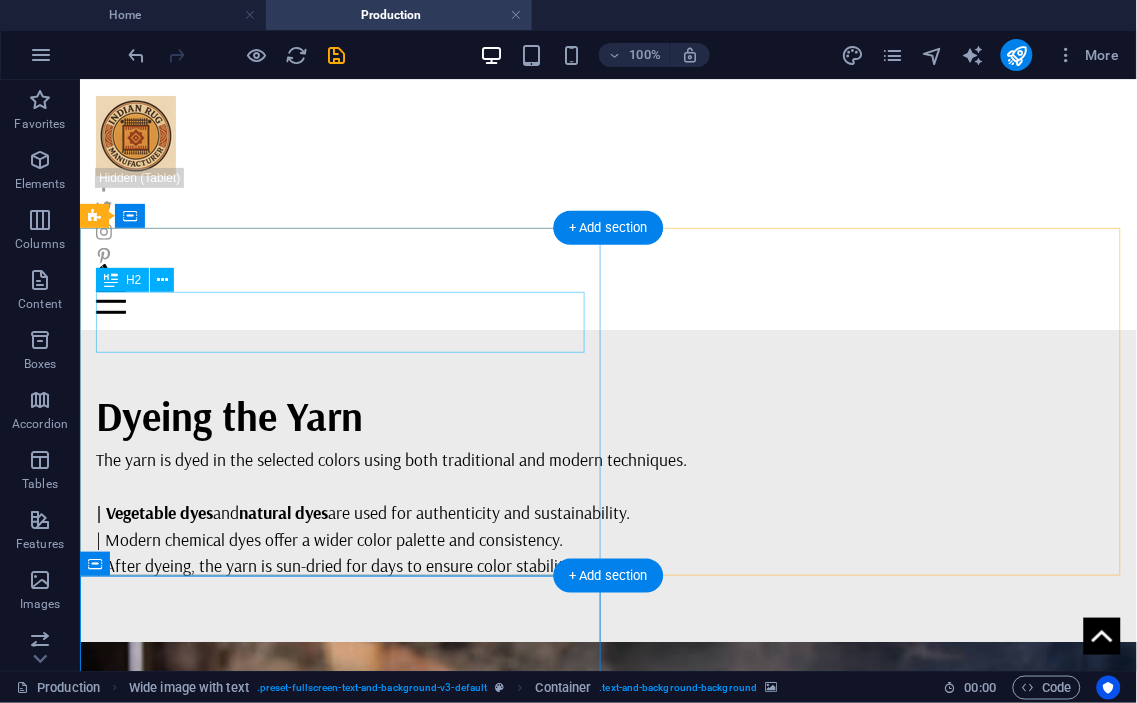 scroll, scrollTop: 2583, scrollLeft: 0, axis: vertical 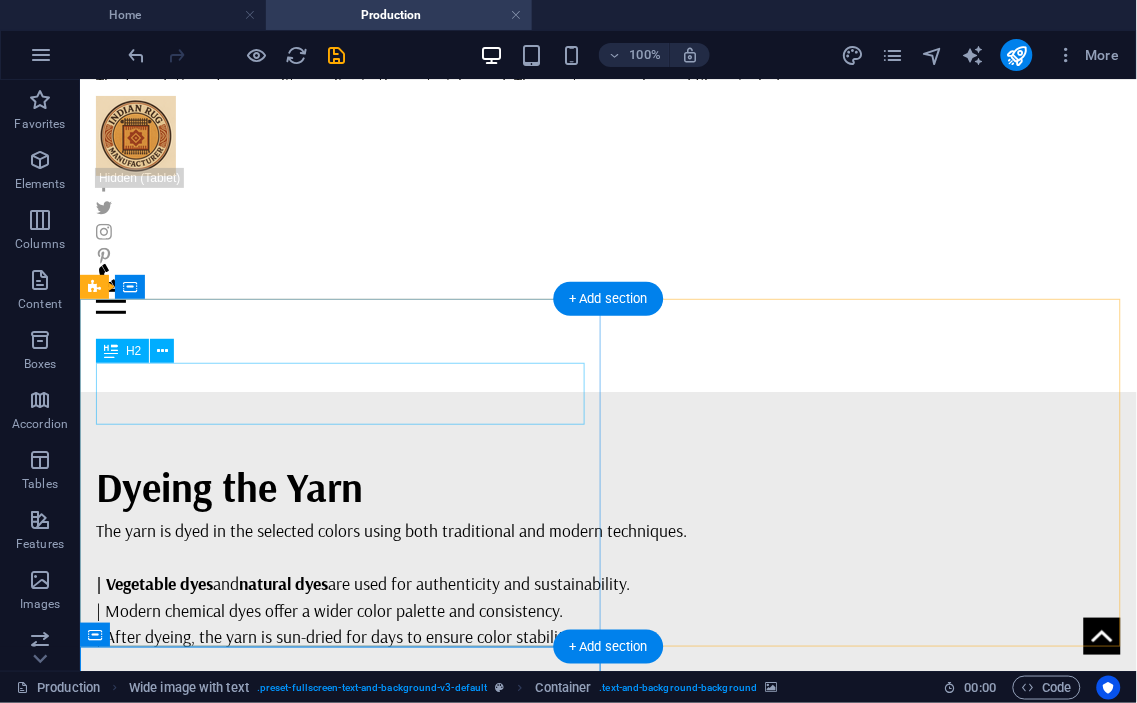 click on "Setting Up the Loom" at bounding box center [607, 1886] 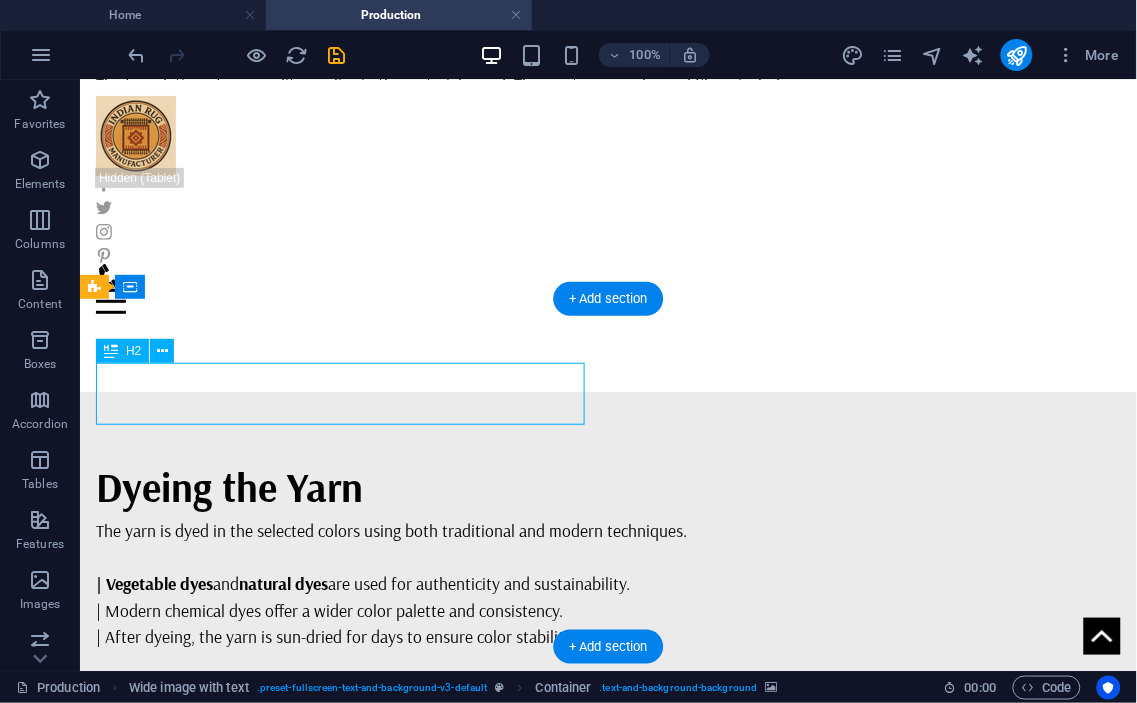 click on "Setting Up the Loom" at bounding box center (607, 1886) 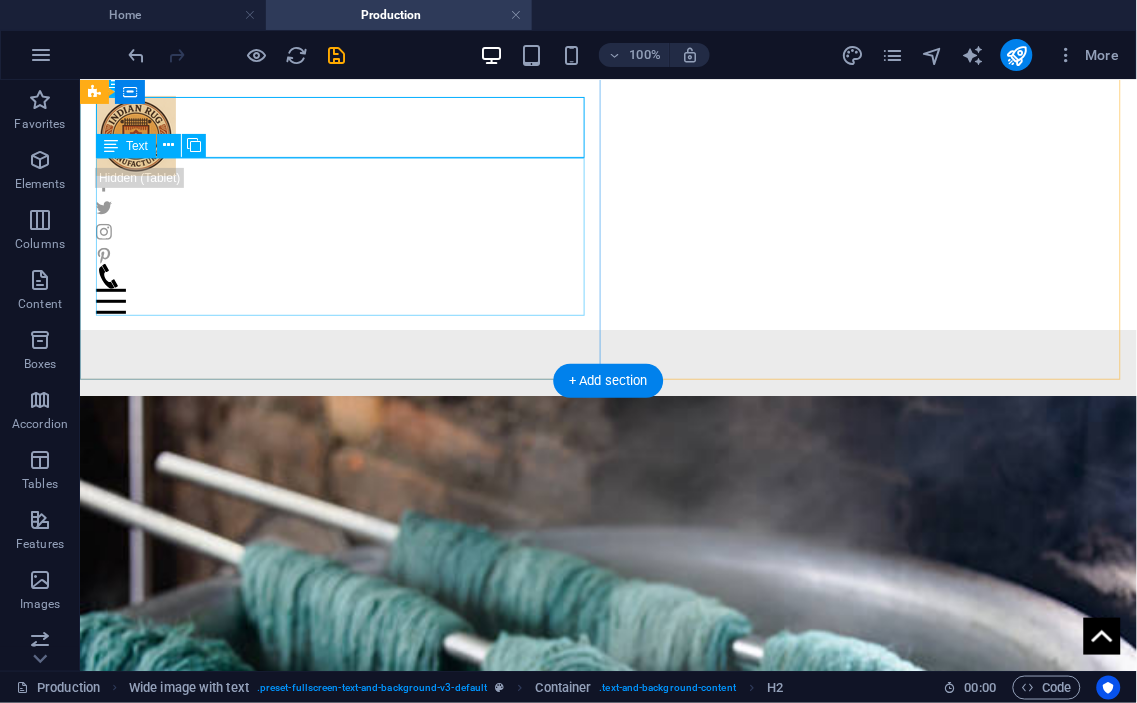 scroll, scrollTop: 2530, scrollLeft: 0, axis: vertical 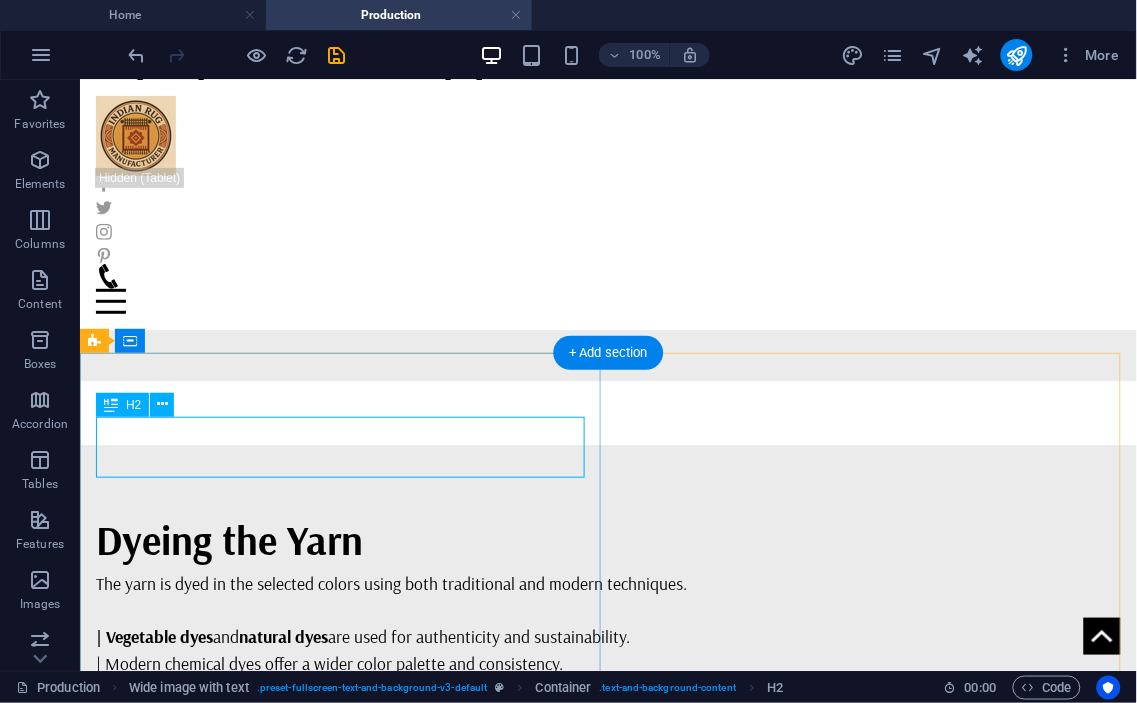 click on "Weaving and Knotting" at bounding box center (607, 1939) 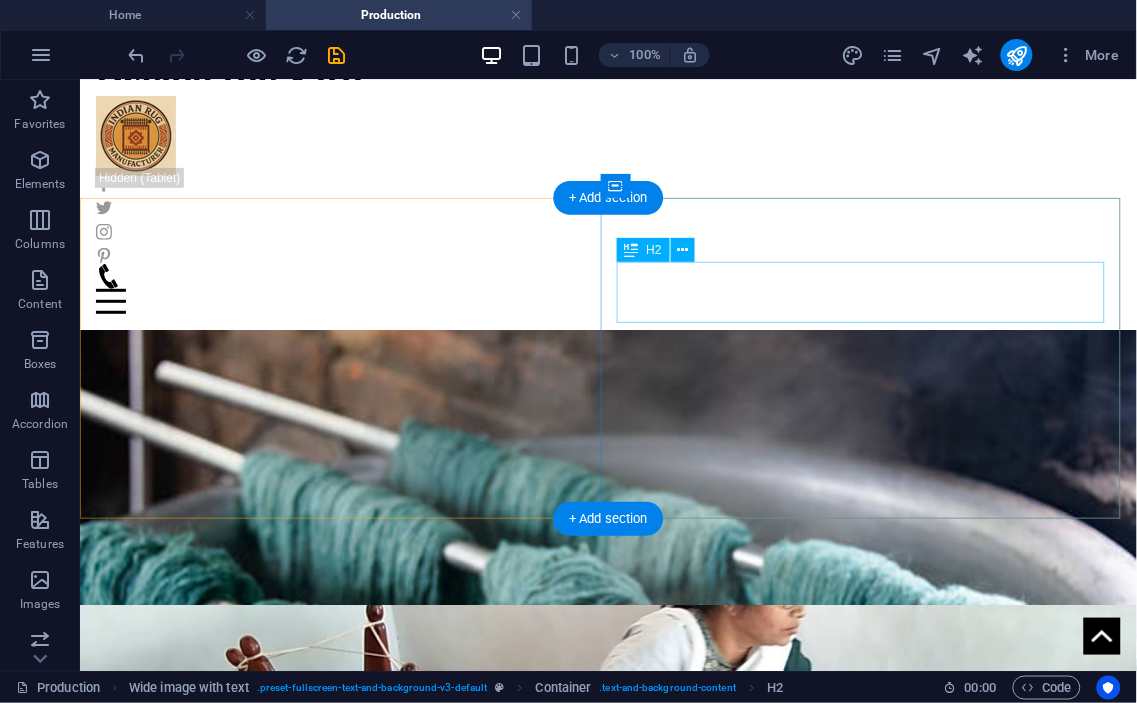scroll, scrollTop: 3032, scrollLeft: 0, axis: vertical 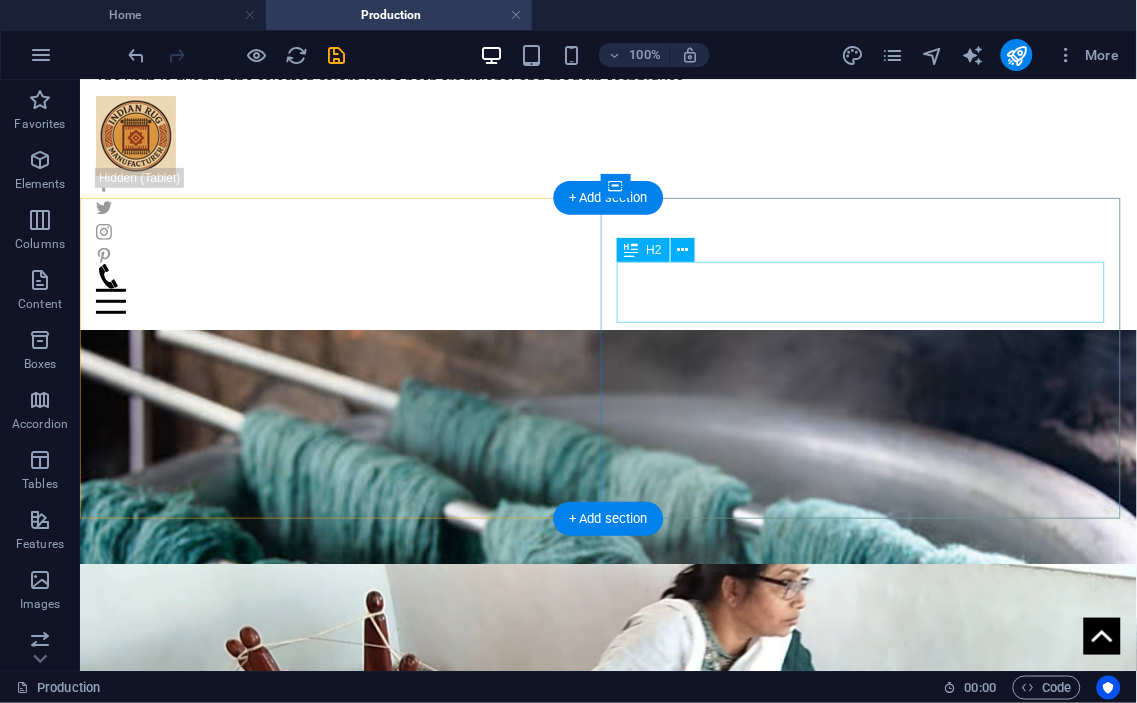 click on "Headline" at bounding box center [607, 2521] 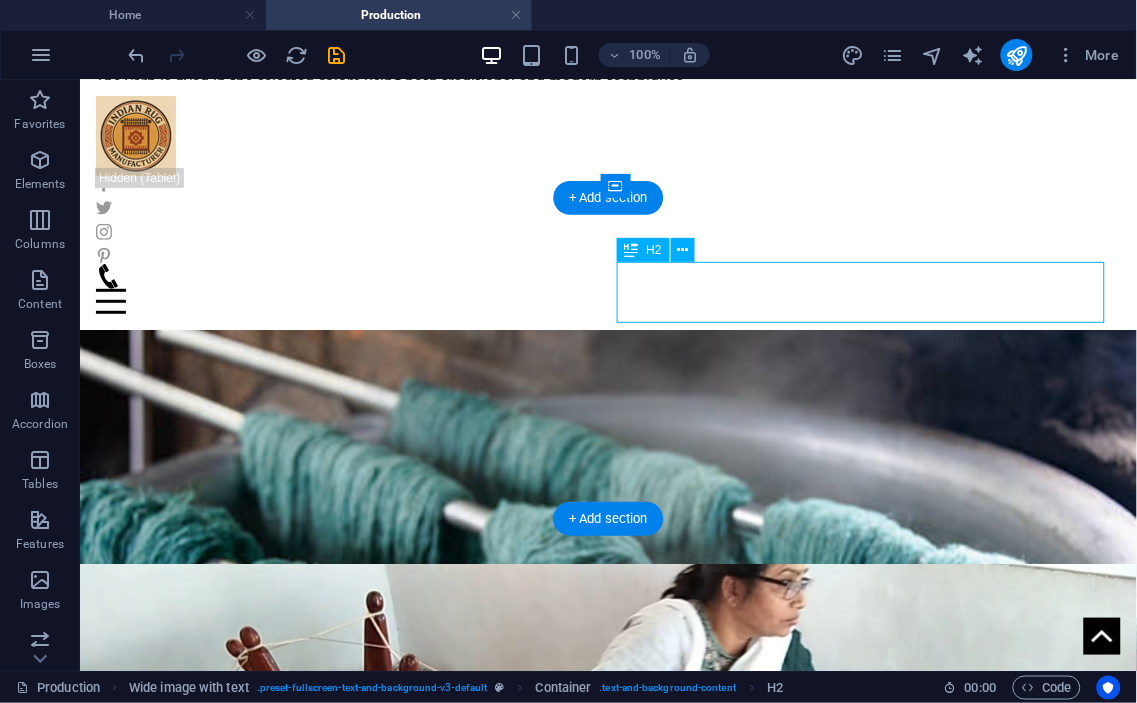 click on "Headline" at bounding box center (607, 2521) 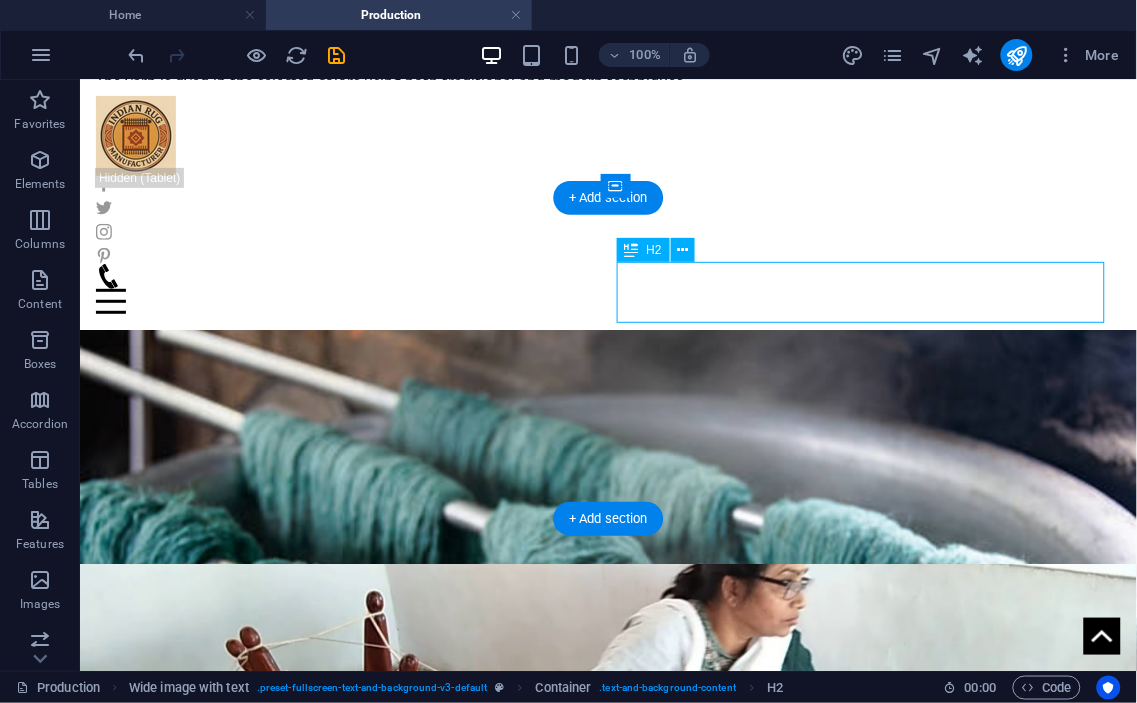 scroll, scrollTop: 3085, scrollLeft: 0, axis: vertical 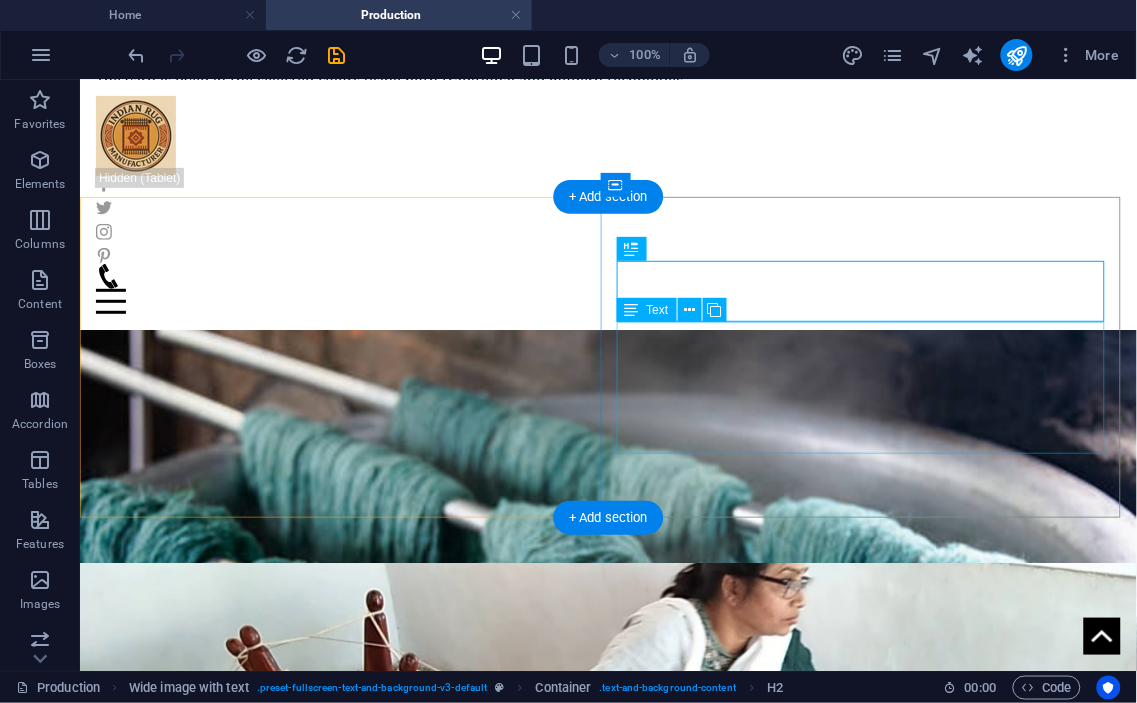 click on "Lorem ipsum dolor sit amet, consectetuer adipiscing elit. Aenean commodo ligula eget dolor. Lorem ipsum dolor sit amet, consectetuer adipiscing elit leget dolor. Lorem ipsum dolor sit amet, consectetuer adipiscing elit. Aenean commodo ligula eget dolor. Lorem ipsum dolor sit amet, consectetuer adipiscing elit dolor." at bounding box center (607, 2590) 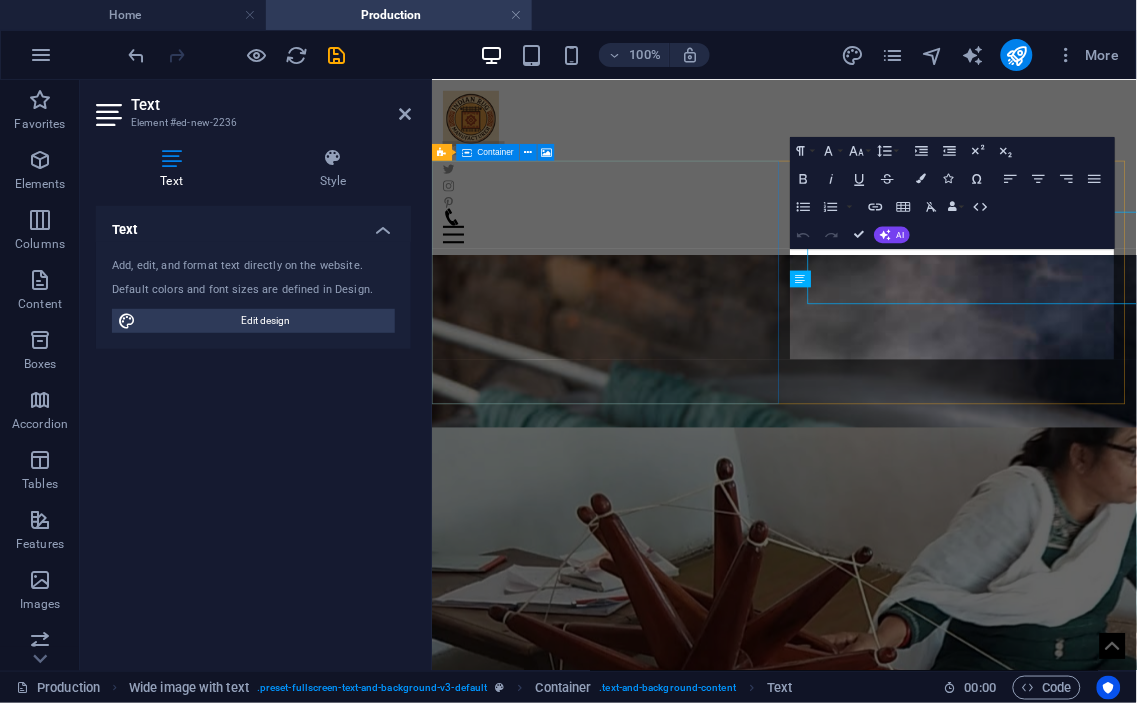 scroll, scrollTop: 3086, scrollLeft: 0, axis: vertical 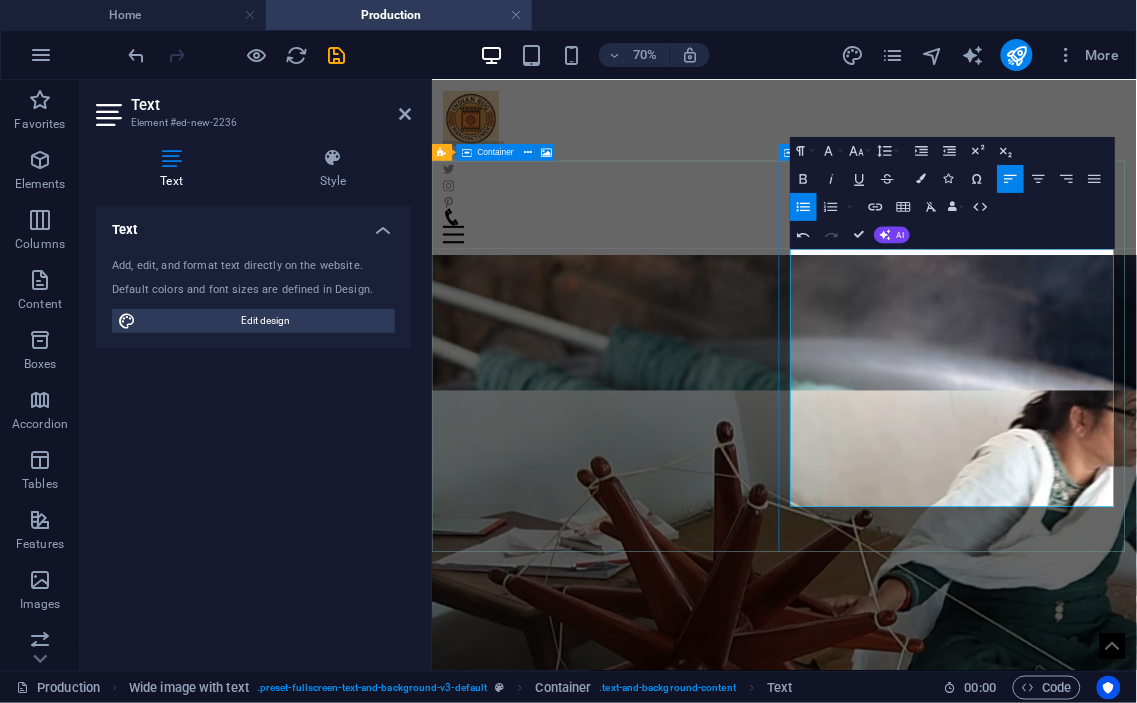 click on "A 6x9 ft hand-knotted rug can take 3–6 months with a team of 2–4 weavers." at bounding box center (934, 3004) 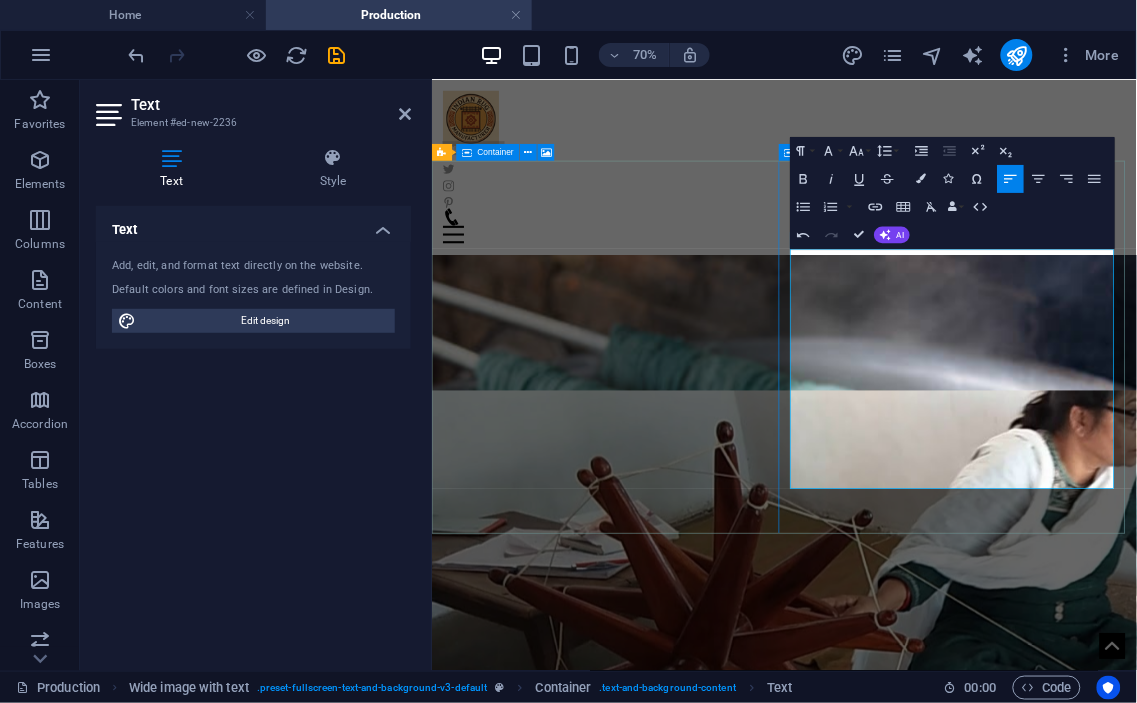 type 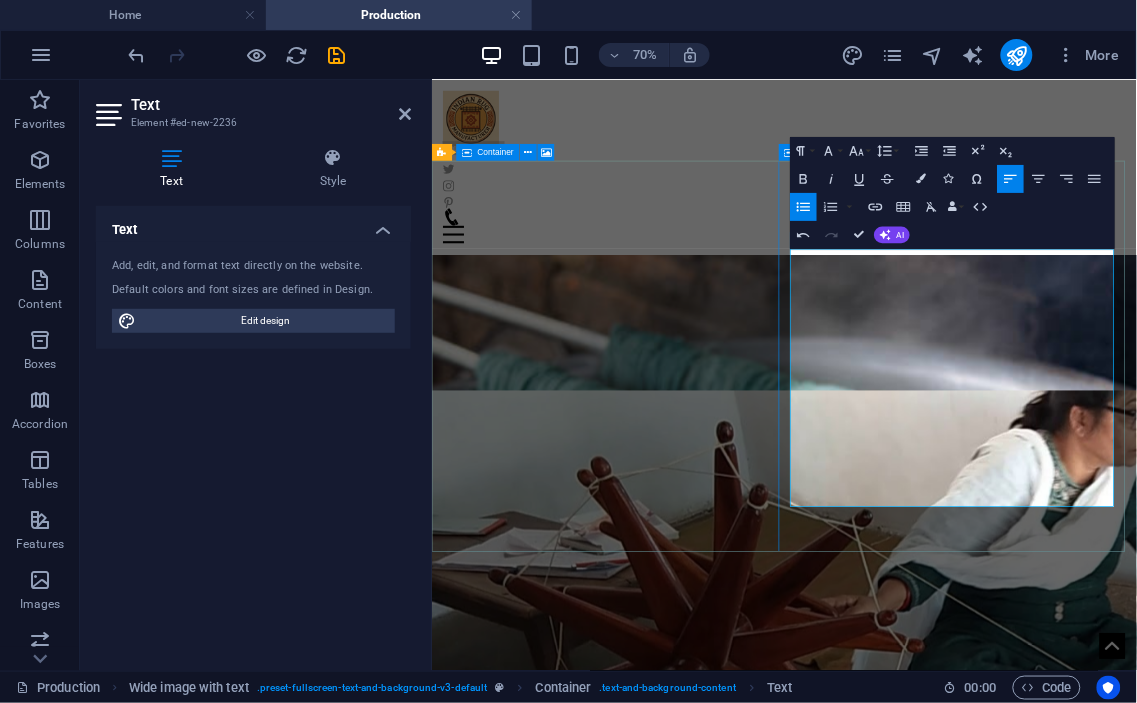 click on "Hand-Knotted Rugs:  Each knot is tied individually around warp threads. The higher the knot count, the finer the rug. Flatweave Rugs (Dhurries):  Woven without knots by interlacing weft through warp threads. |  Hand-Tufted Rugs:  A tufting gun is used to punch yarn through a canvas." at bounding box center (934, 2884) 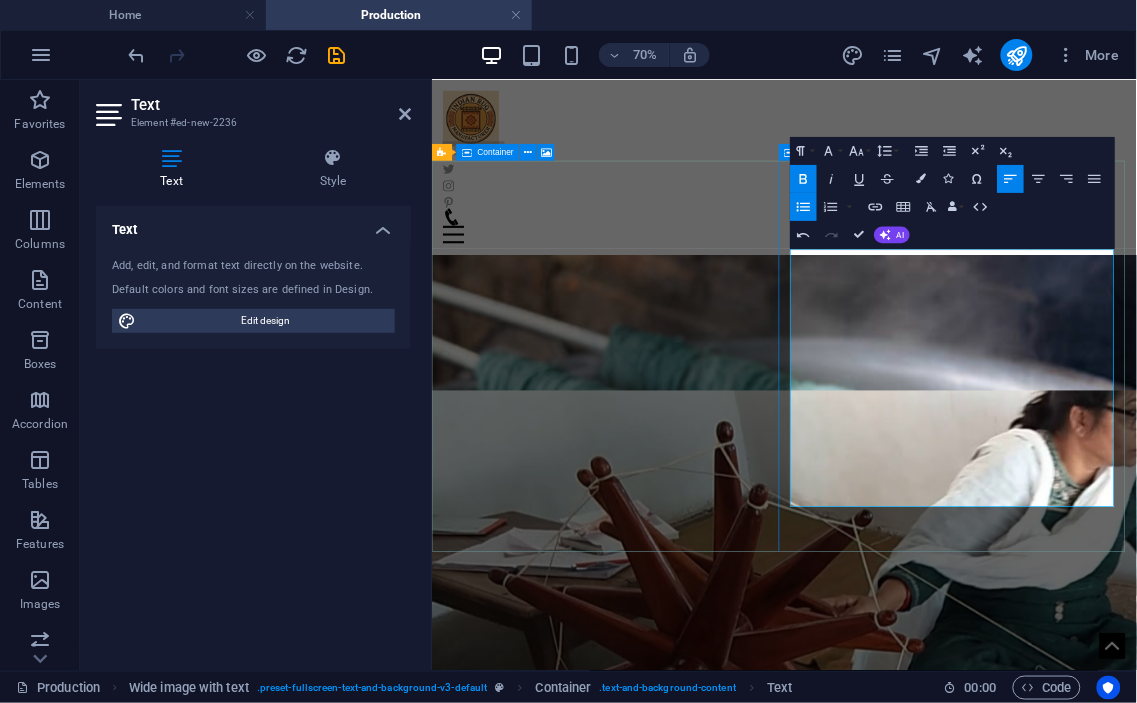 click on "Hand-Knotted Rugs:" at bounding box center [537, 2830] 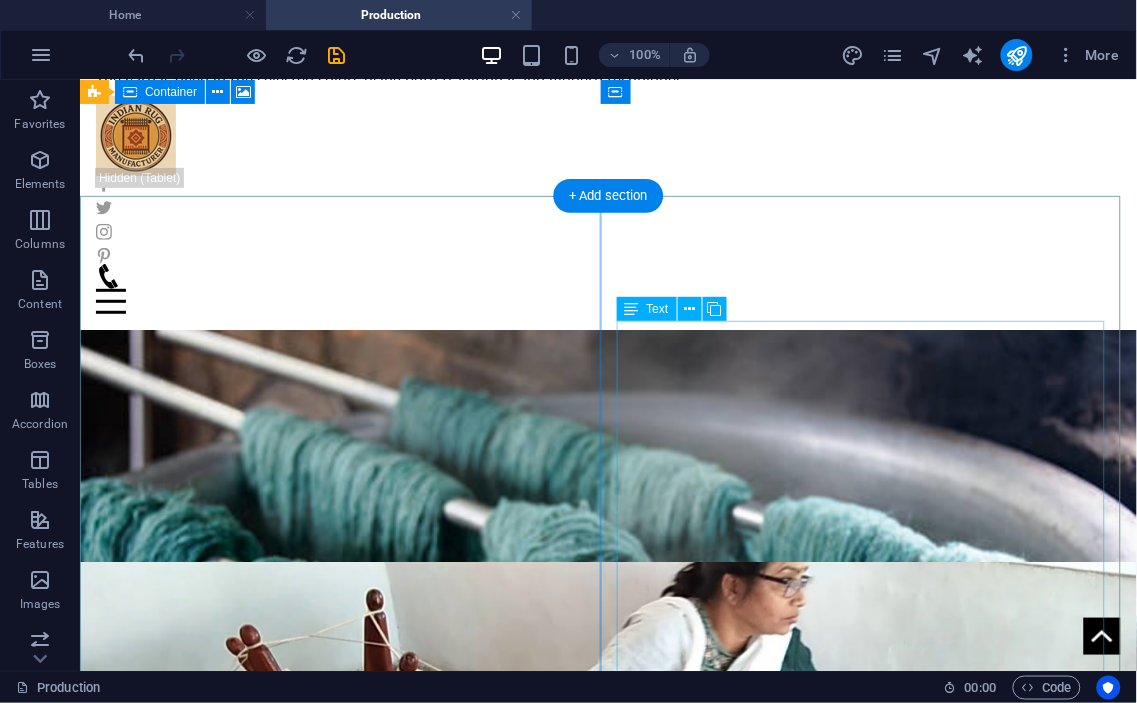 scroll, scrollTop: 2664, scrollLeft: 0, axis: vertical 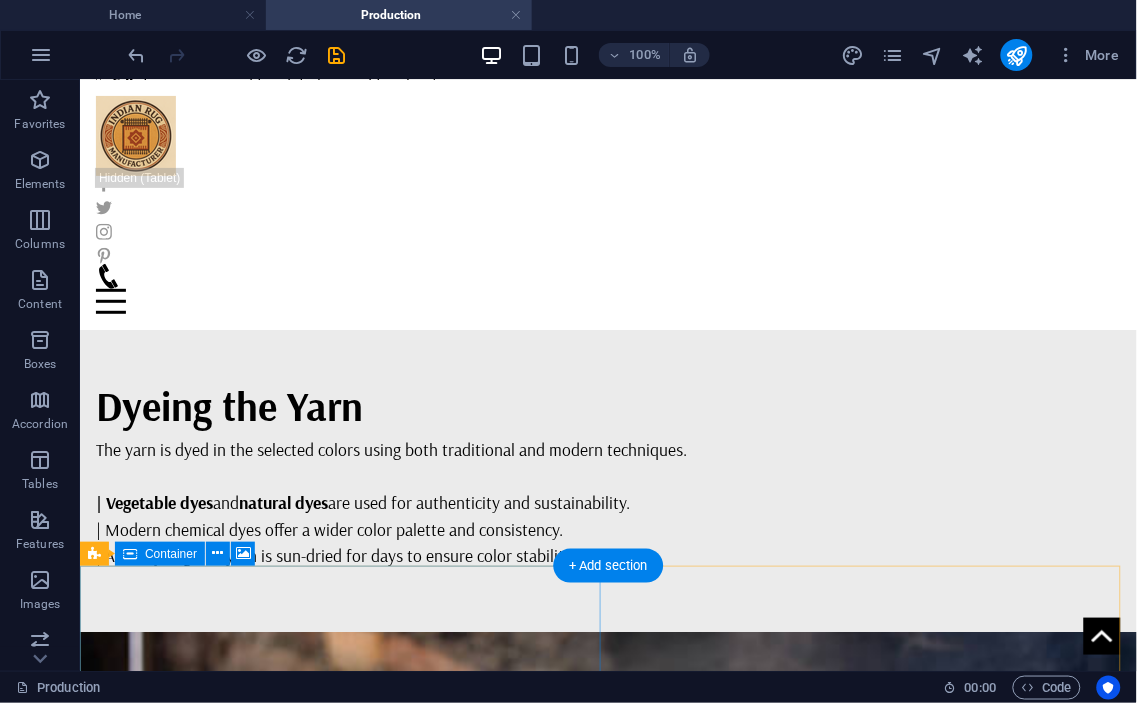 click on "Drop content here or  Add elements  Paste clipboard" at bounding box center [607, 2962] 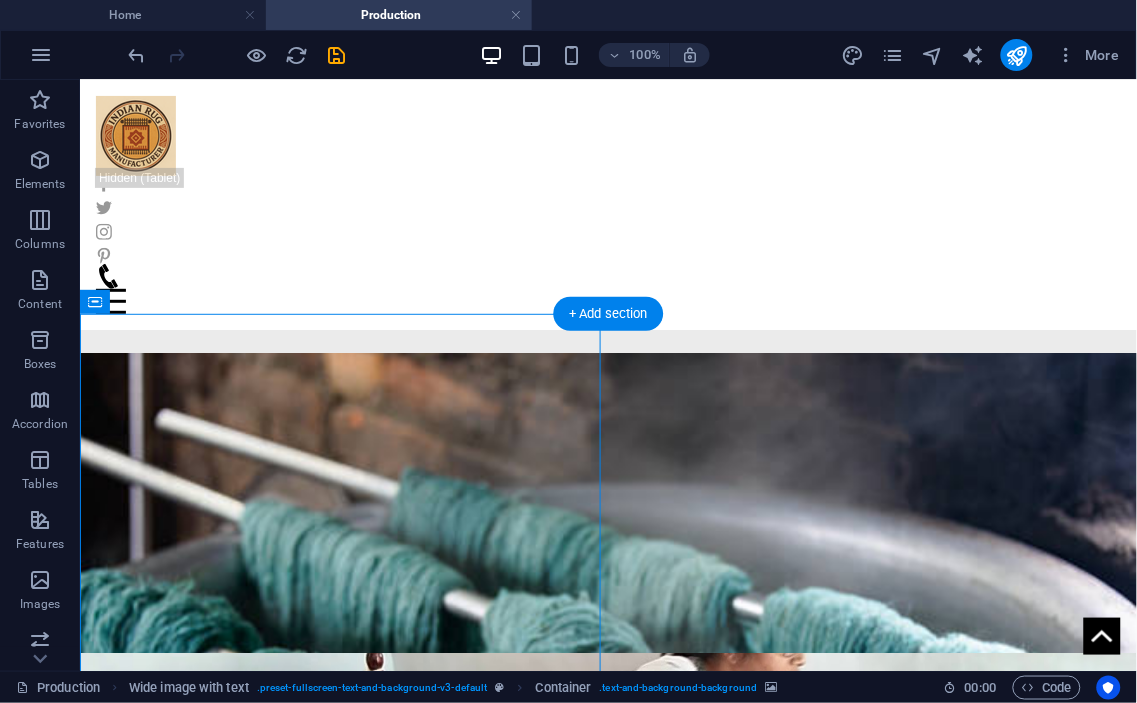 scroll, scrollTop: 3034, scrollLeft: 0, axis: vertical 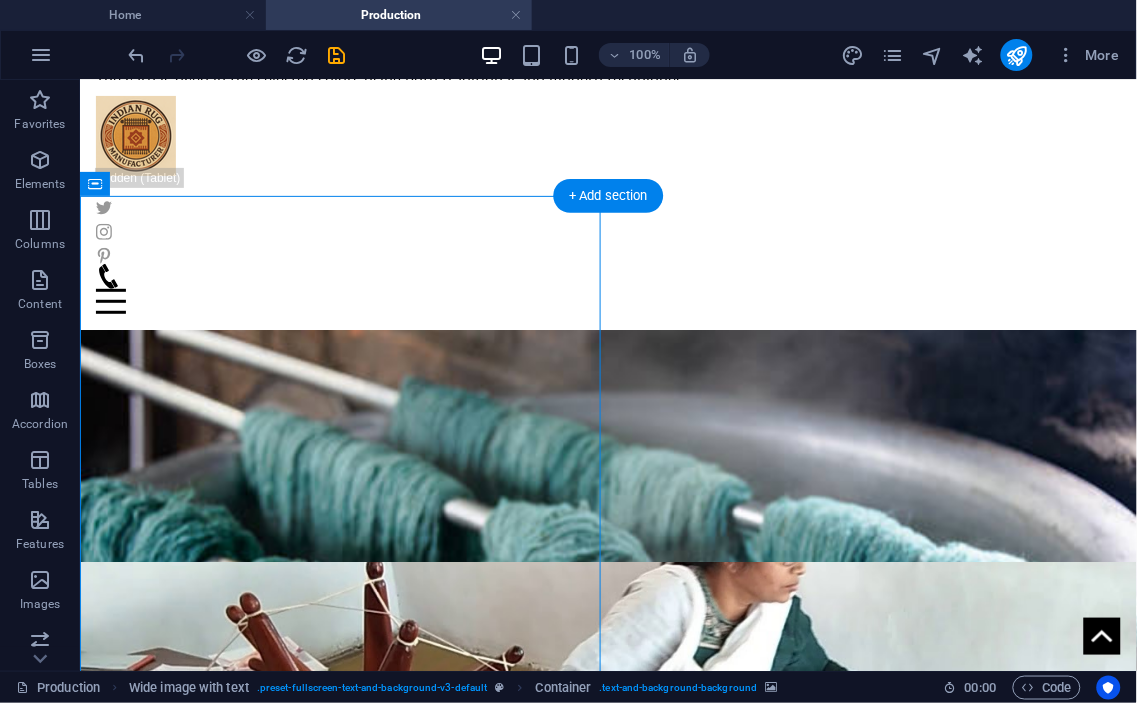 click at bounding box center [607, 2241] 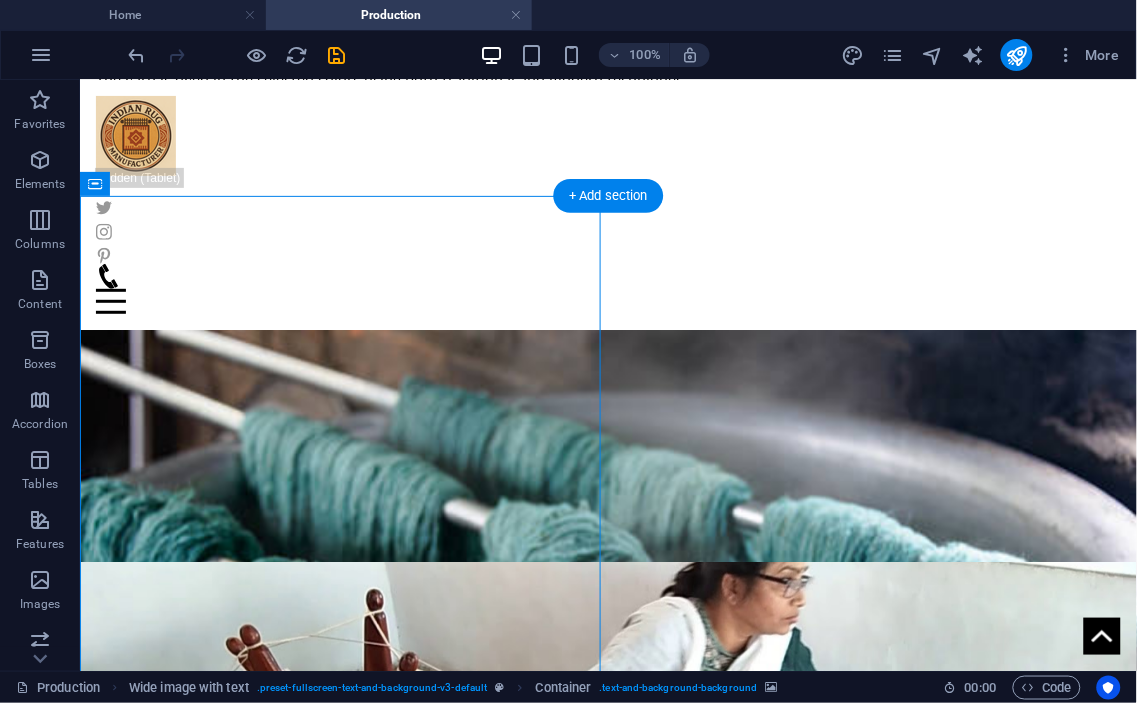 select on "px" 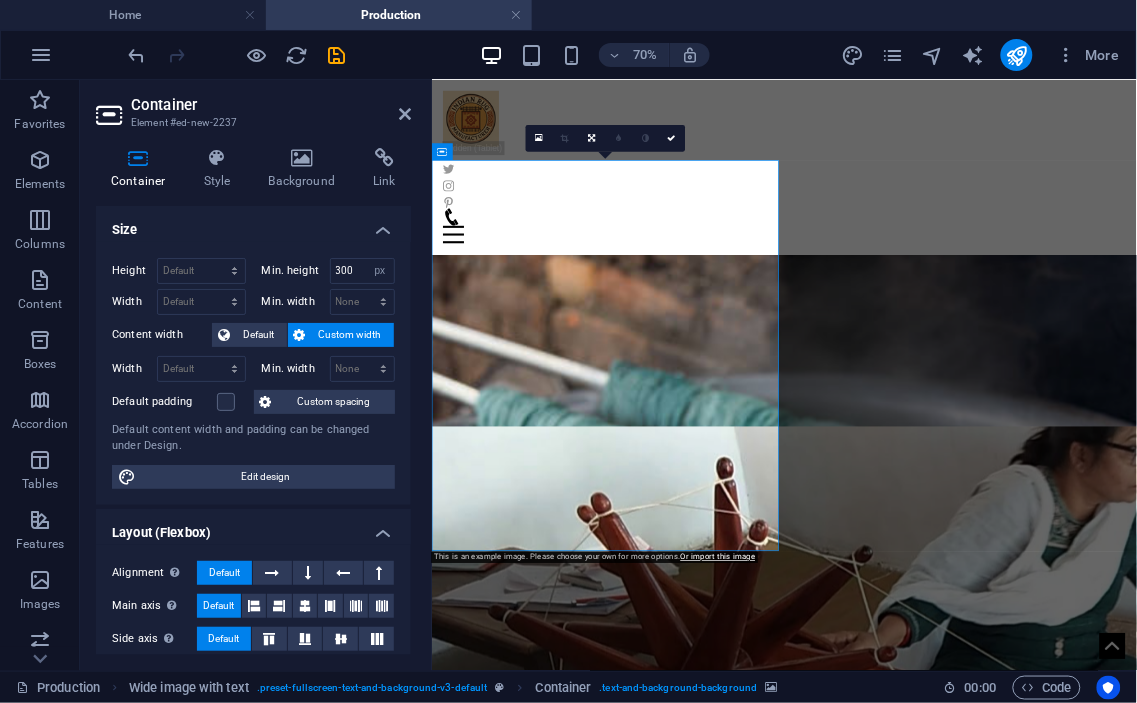 scroll, scrollTop: 3087, scrollLeft: 0, axis: vertical 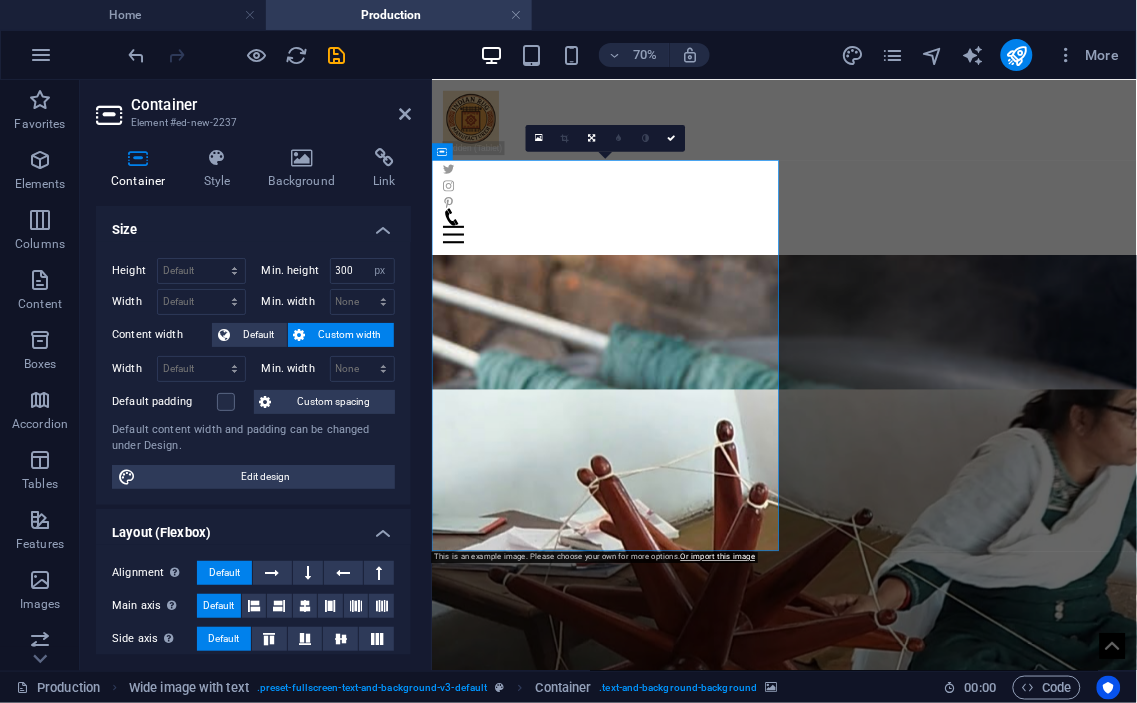 click on "Container Style Background Link Size Height Default px rem % vh vw Min. height 300 None px rem % vh vw Width Default px rem % em vh vw Min. width None px rem % vh vw Content width Default Custom width Width Default px rem % em vh vw Min. width None px rem % vh vw Default padding Custom spacing Default content width and padding can be changed under Design. Edit design Layout (Flexbox) Alignment Determines the flex direction. Default Main axis Determine how elements should behave along the main axis inside this container (justify content). Default Side axis Control the vertical direction of the element inside of the container (align items). Default Wrap Default On Off Fill Controls the distances and direction of elements on the y-axis across several lines (align content). Default Accessibility ARIA helps assistive technologies (like screen readers) to understand the role, state, and behavior of web elements Role The ARIA role defines the purpose of an element.  None Alert Article Banner Comment" at bounding box center [253, 401] 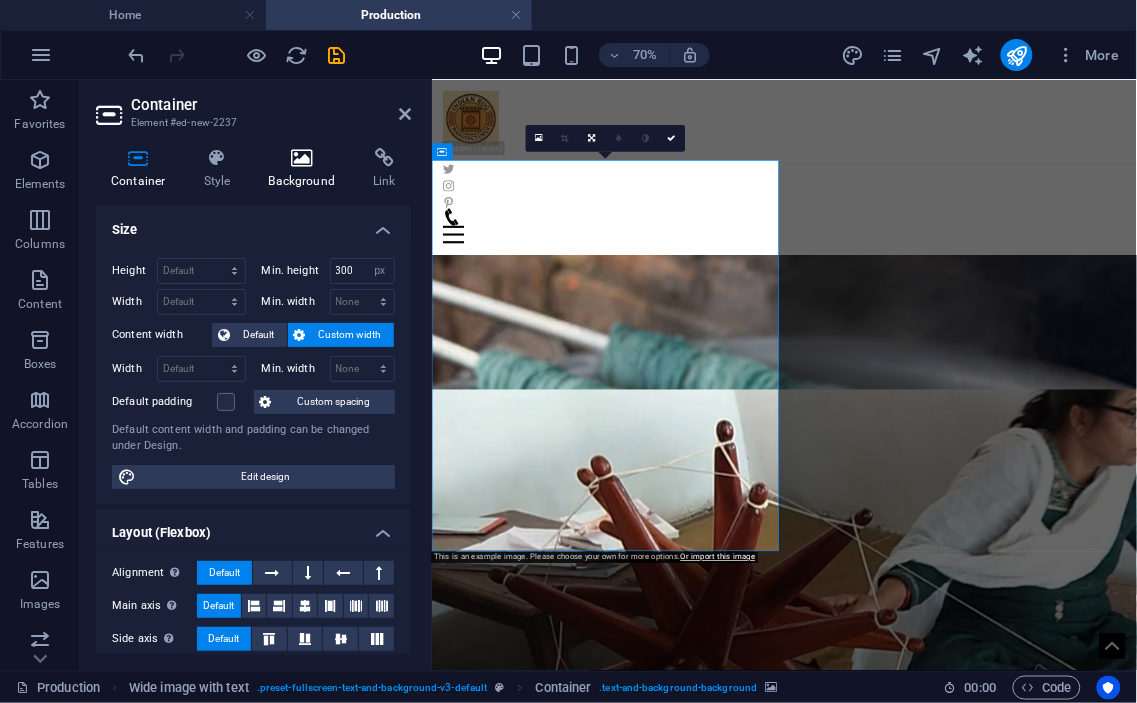 click on "Background" at bounding box center (306, 169) 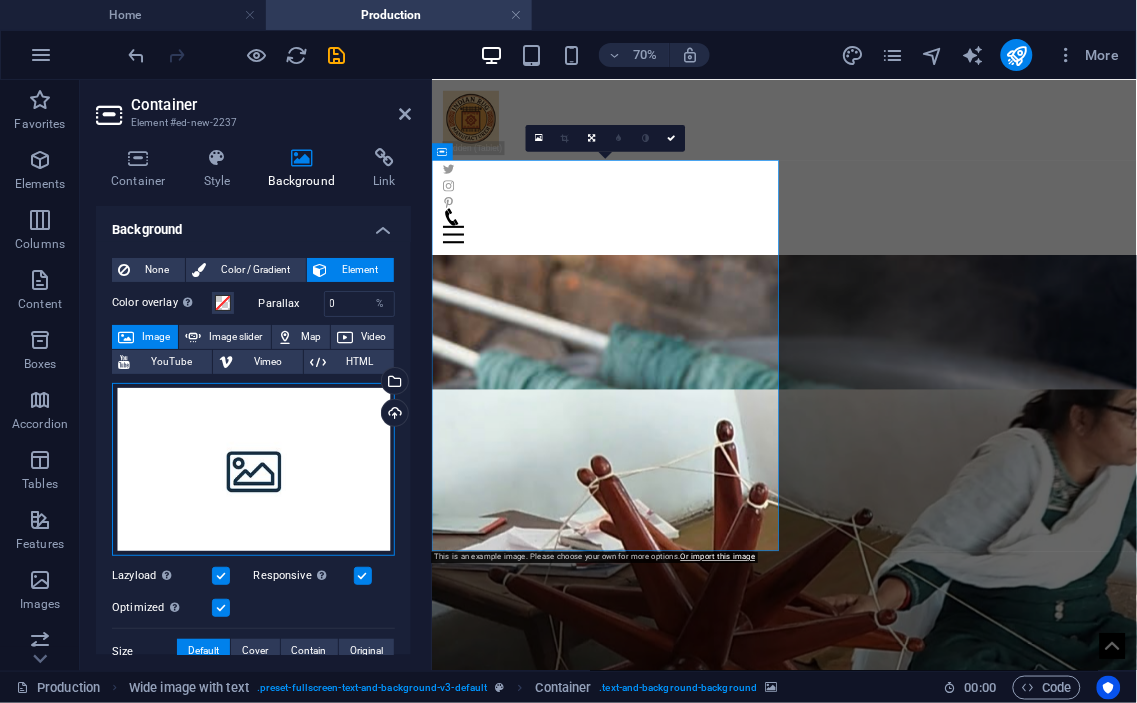 click on "Drag files here, click to choose files or select files from Files or our free stock photos & videos" at bounding box center [253, 470] 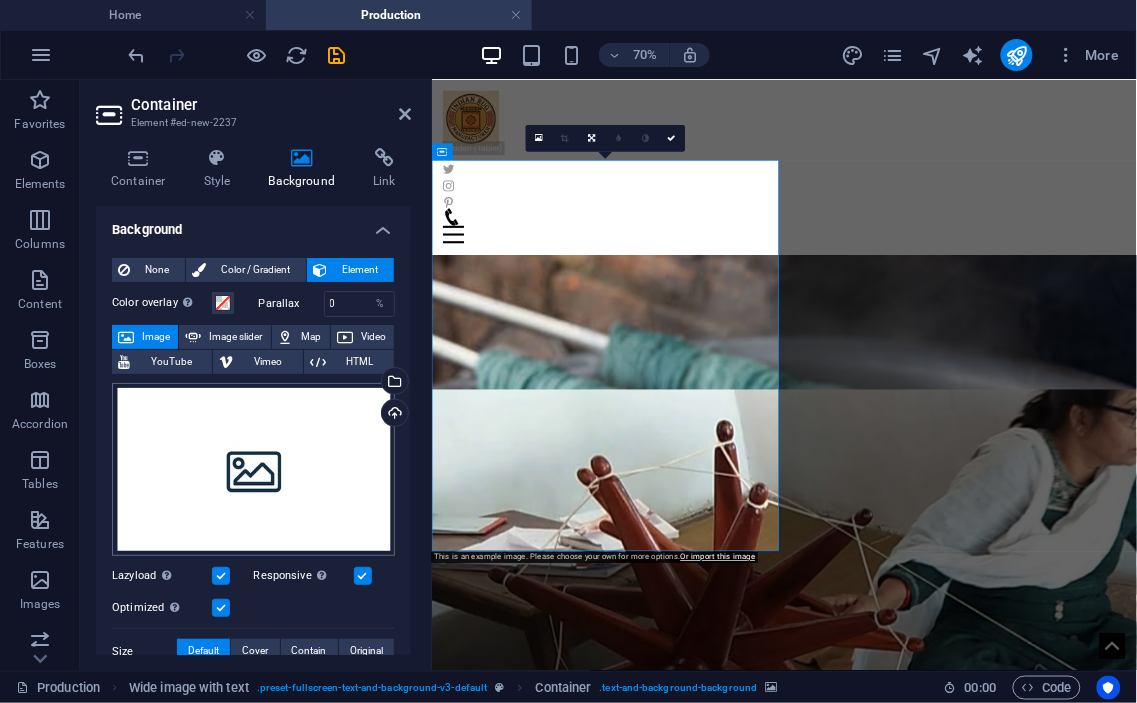 scroll, scrollTop: 2346, scrollLeft: 0, axis: vertical 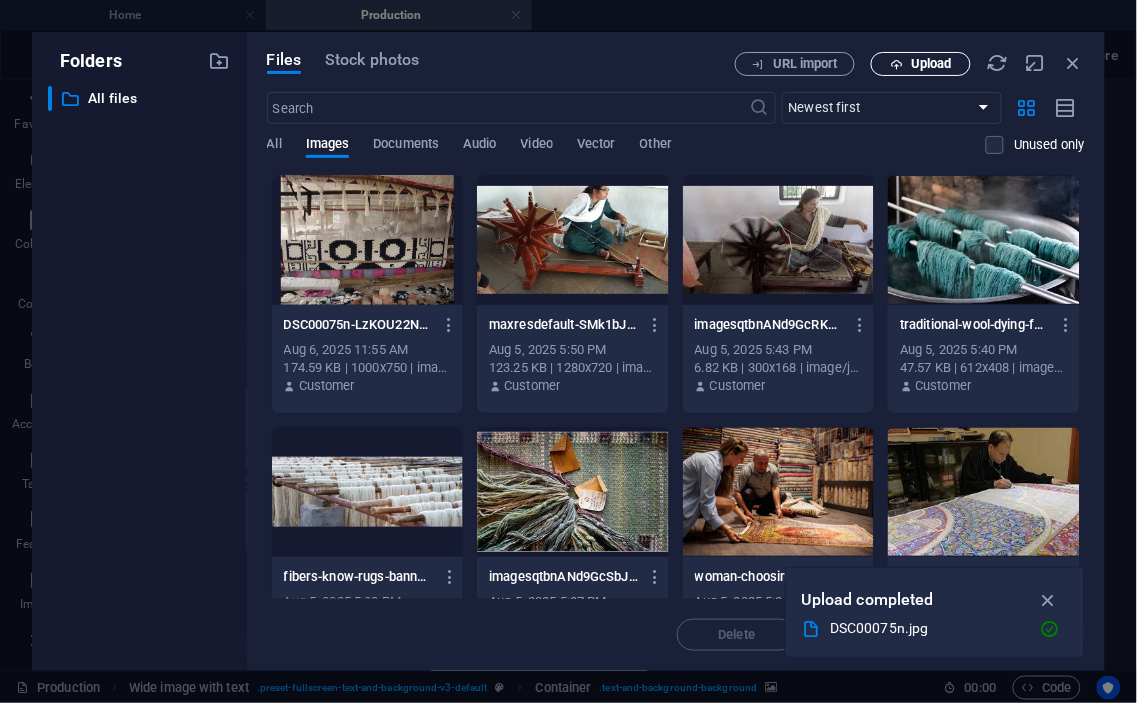 click on "Upload" at bounding box center (921, 64) 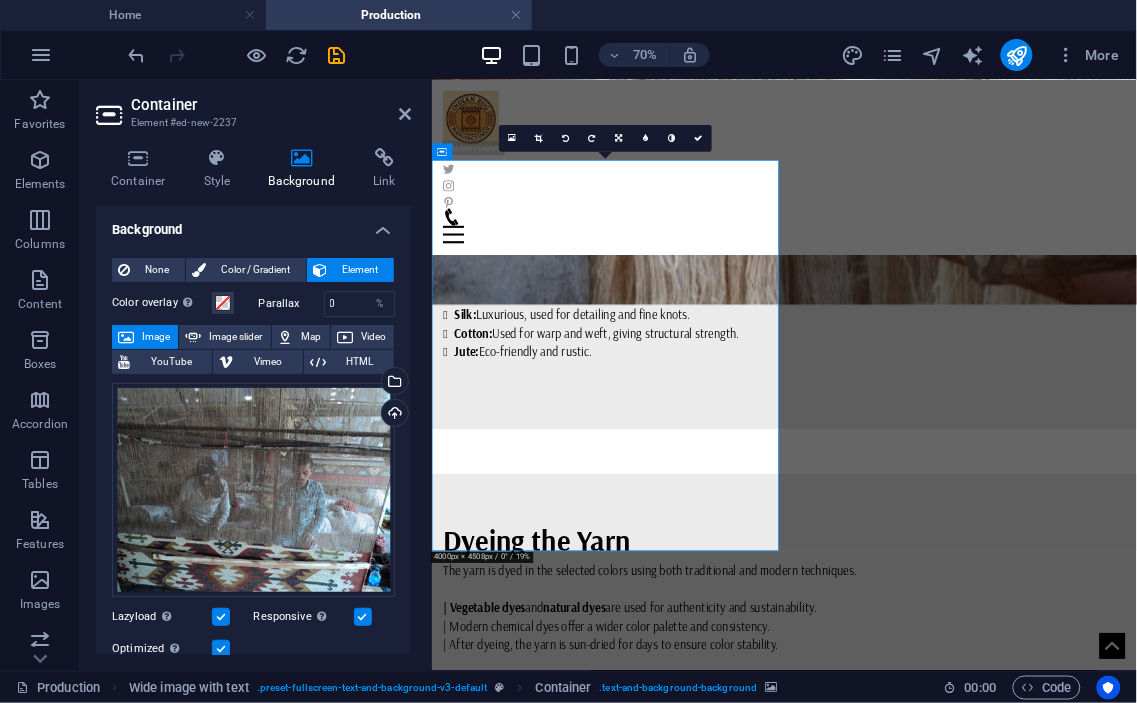 scroll, scrollTop: 3087, scrollLeft: 0, axis: vertical 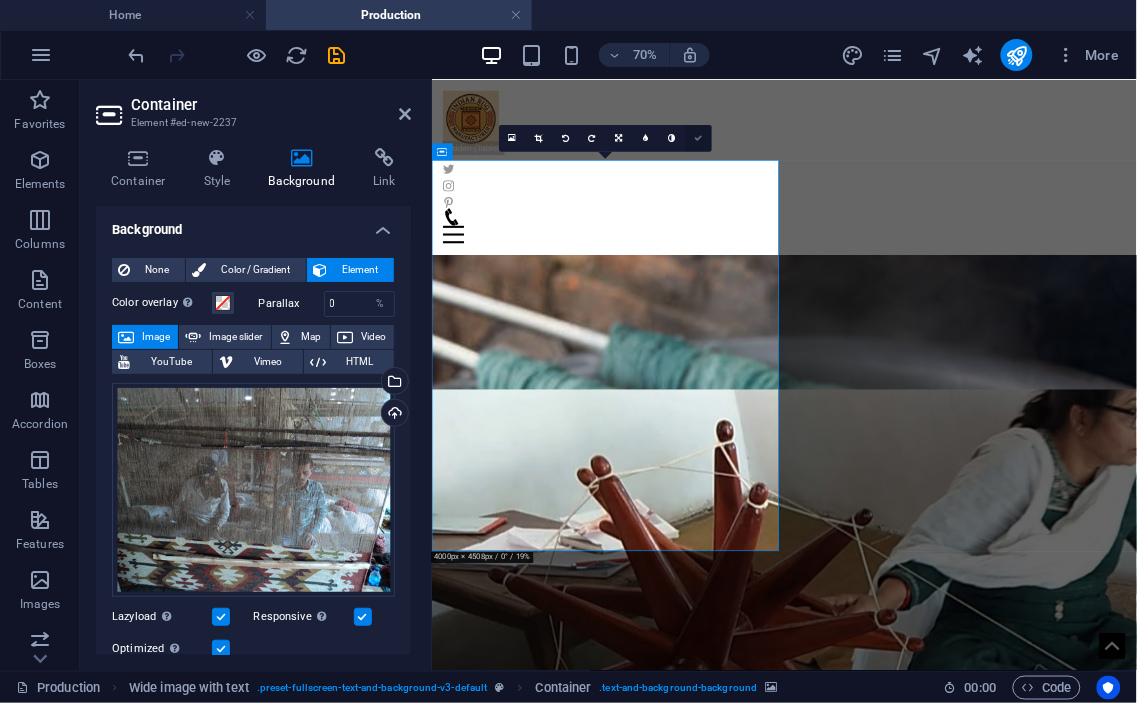 click at bounding box center [698, 139] 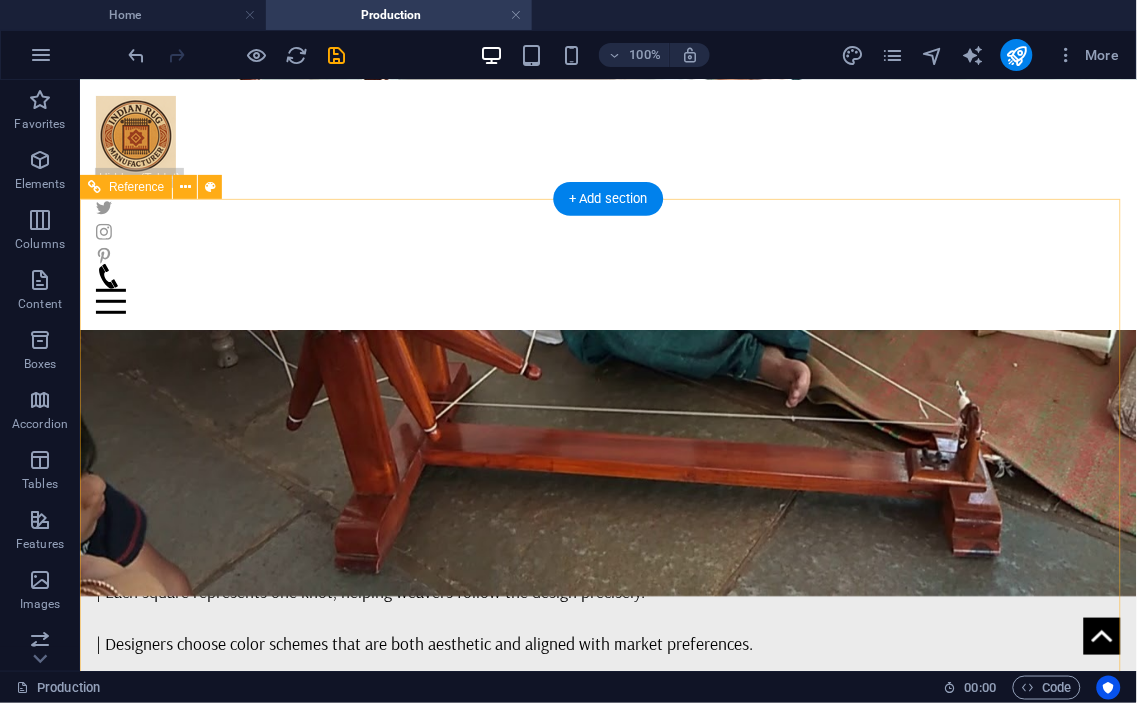scroll, scrollTop: 3220, scrollLeft: 0, axis: vertical 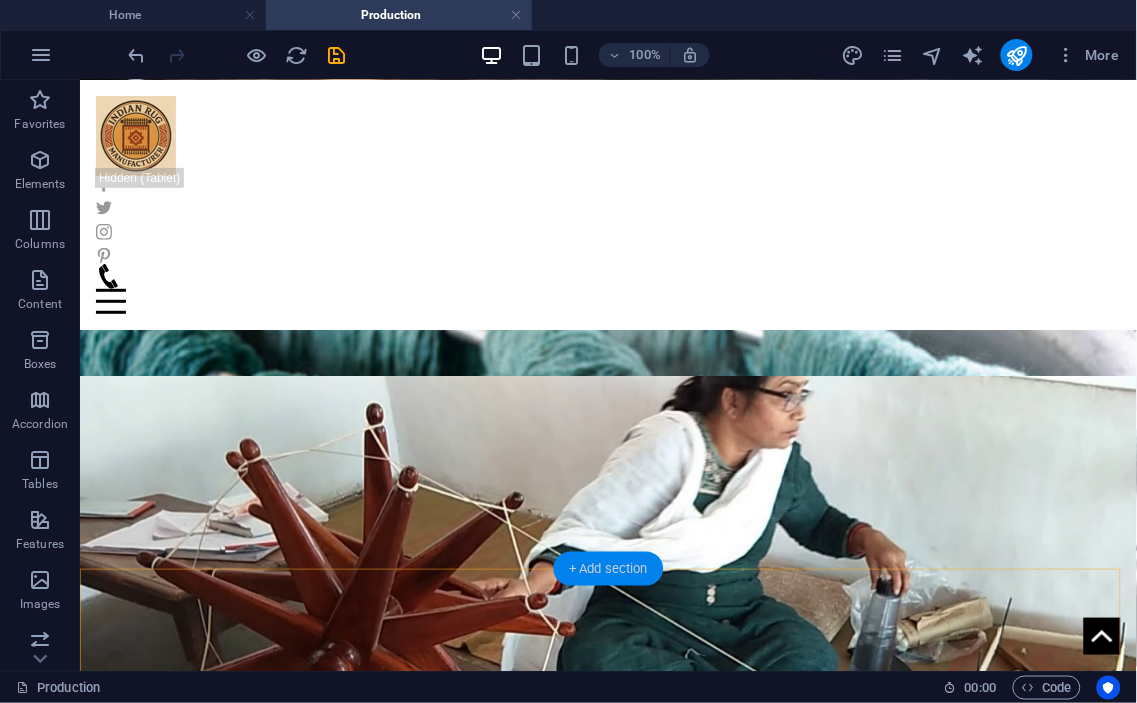 click on "+ Add section" at bounding box center (608, 569) 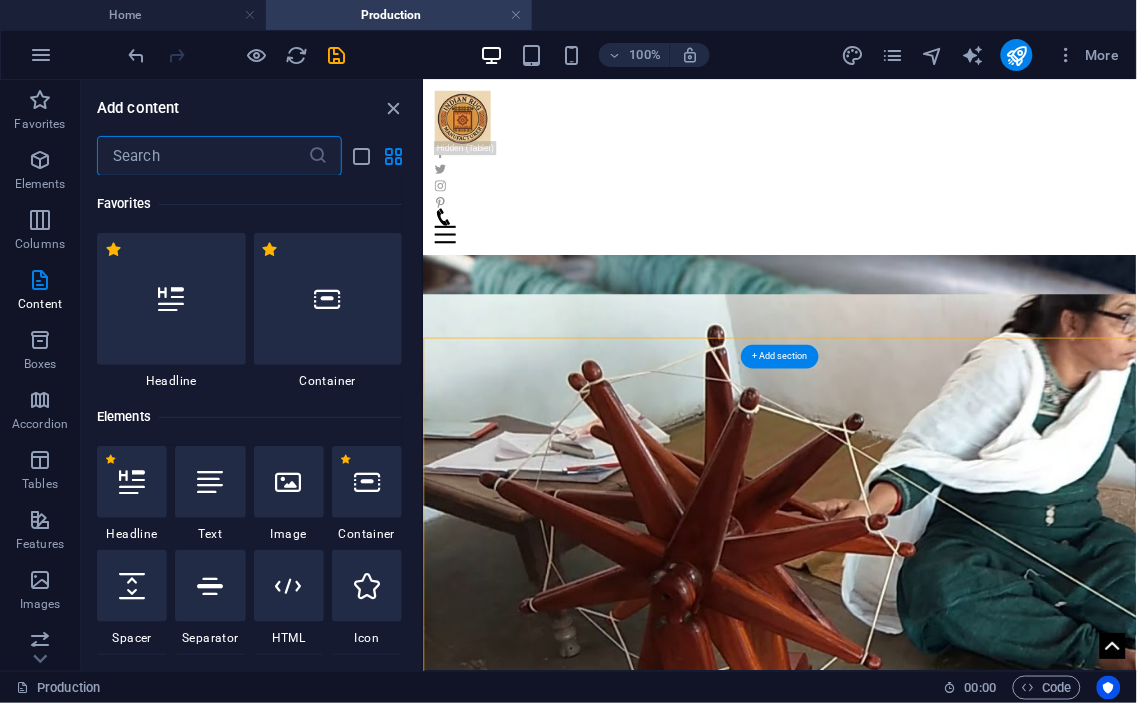 scroll, scrollTop: 2781, scrollLeft: 0, axis: vertical 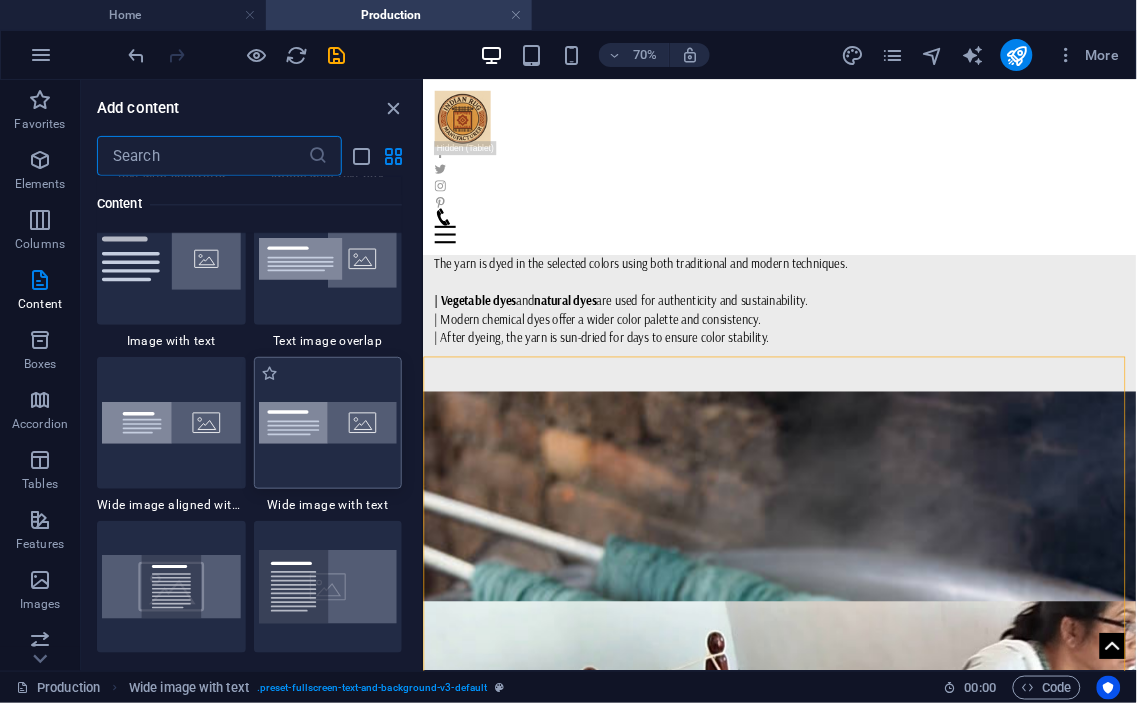 click at bounding box center [328, 423] 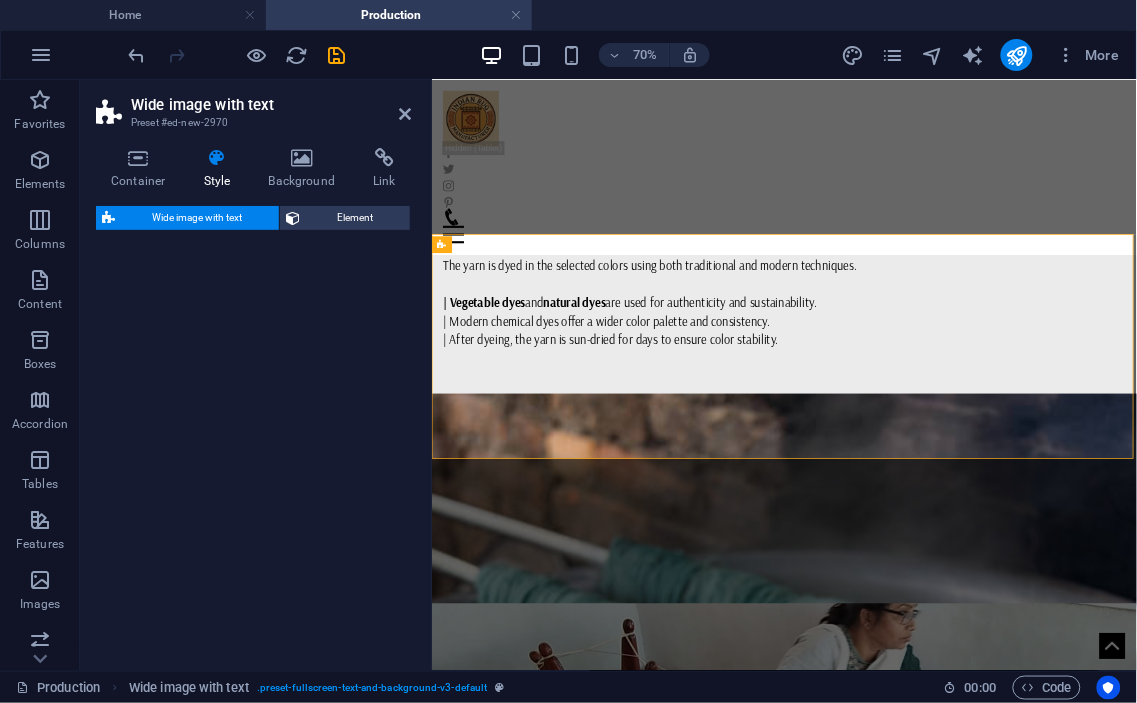 scroll, scrollTop: 3514, scrollLeft: 0, axis: vertical 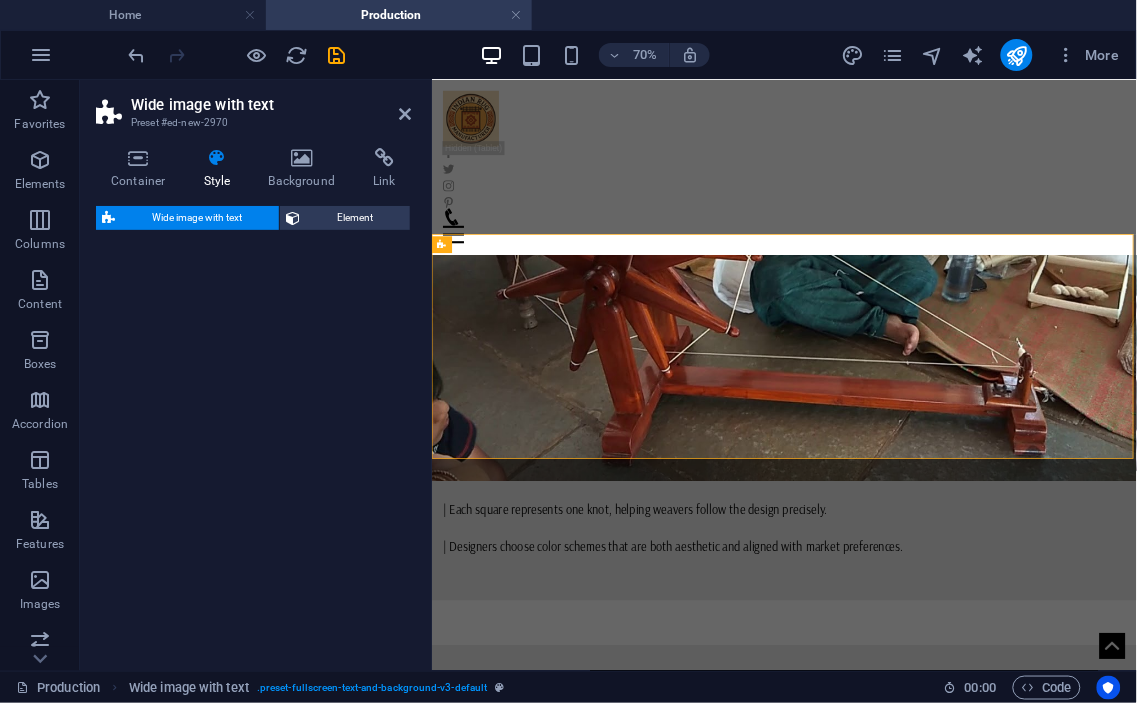 select on "%" 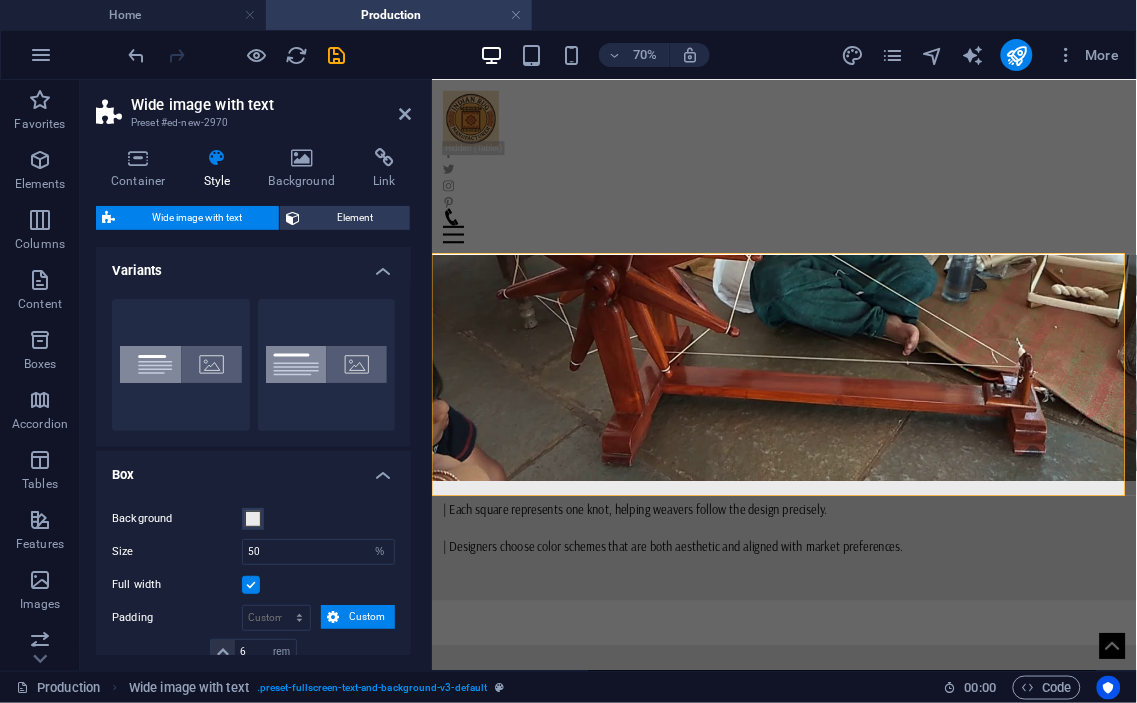 click on "Wide image with text" at bounding box center (271, 105) 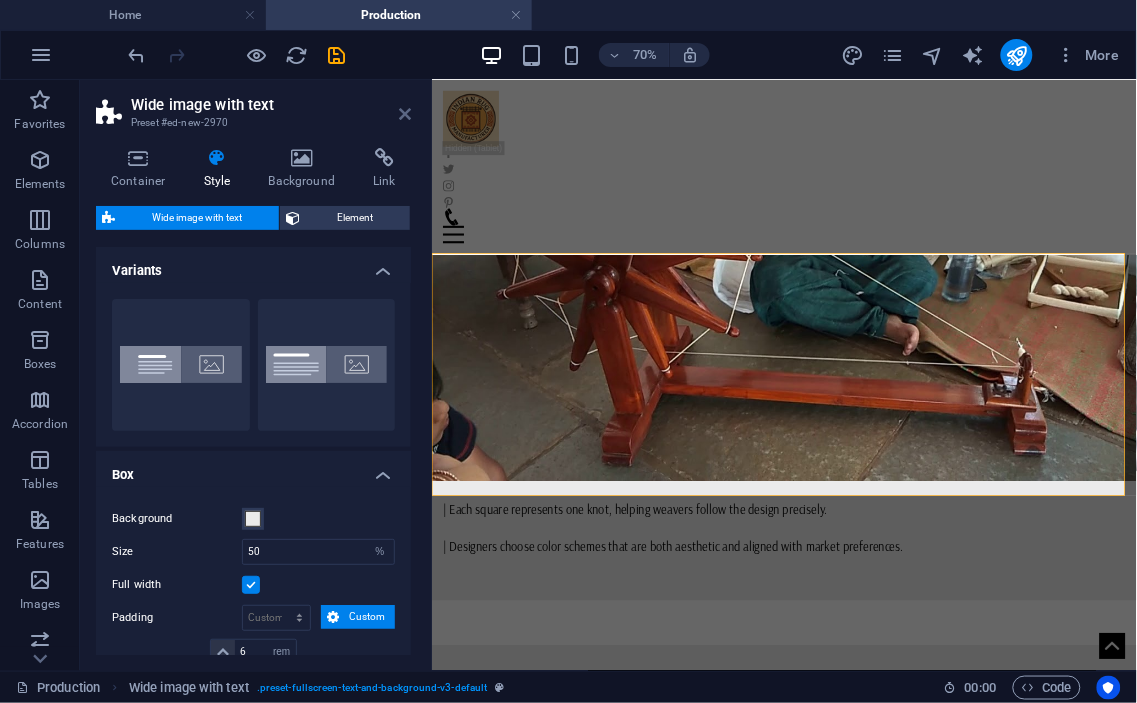 click at bounding box center [405, 114] 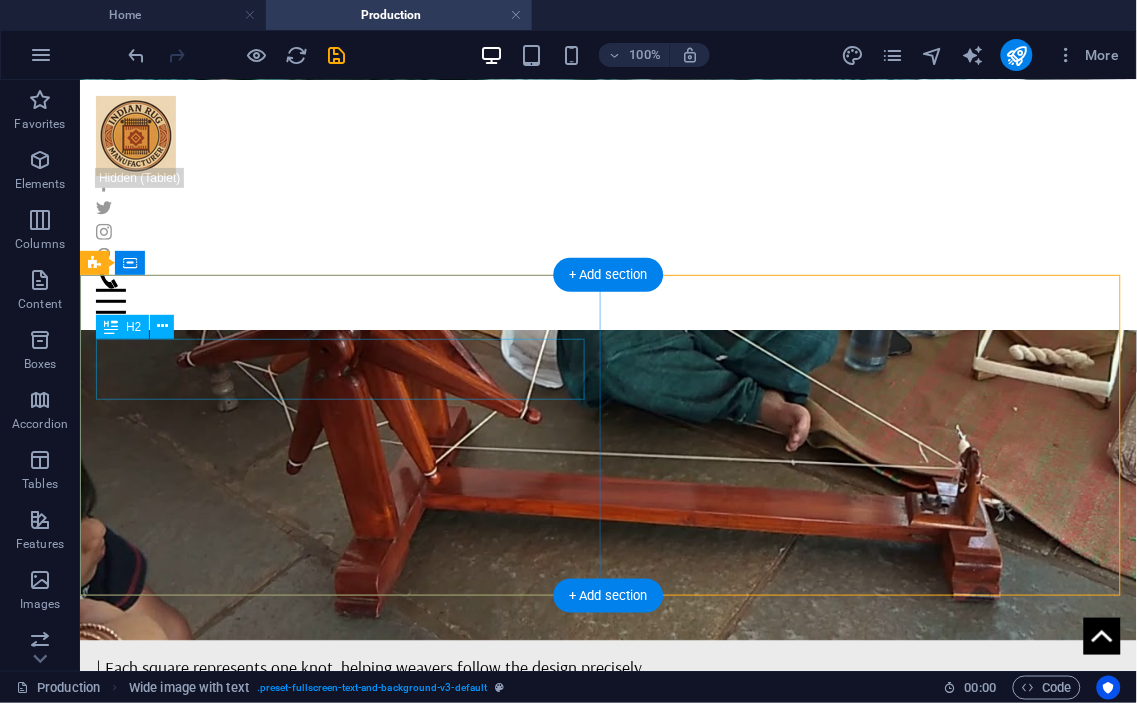 click on "Headline" at bounding box center [607, 2733] 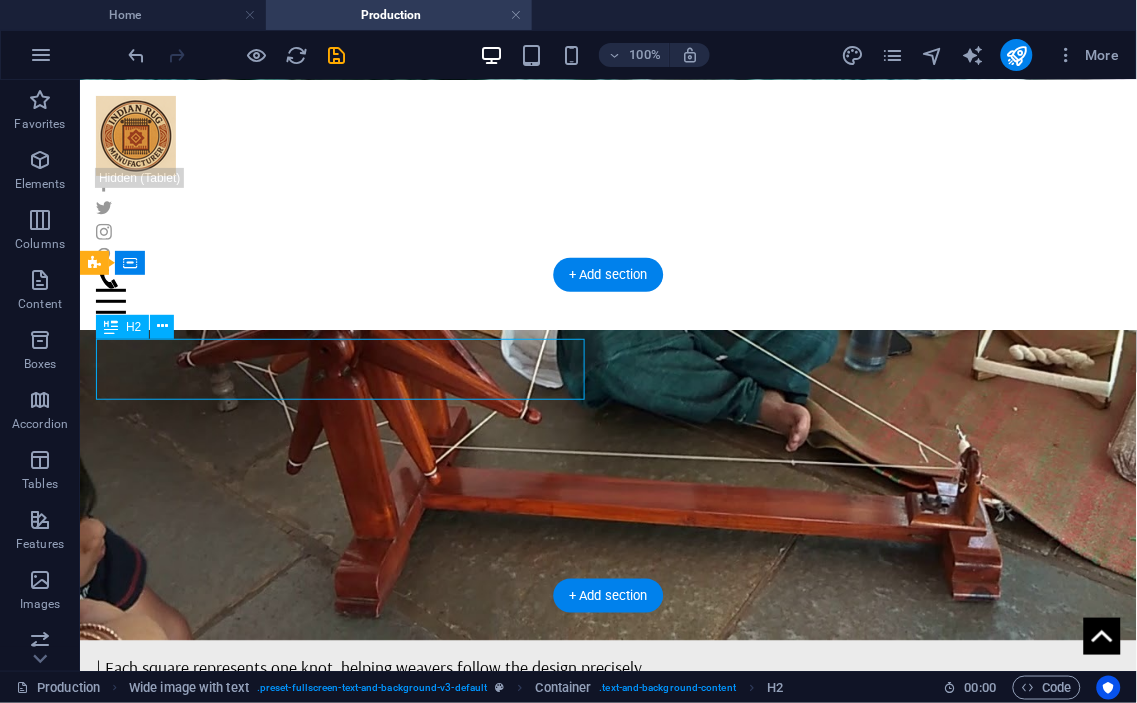 click on "Headline" at bounding box center (607, 2733) 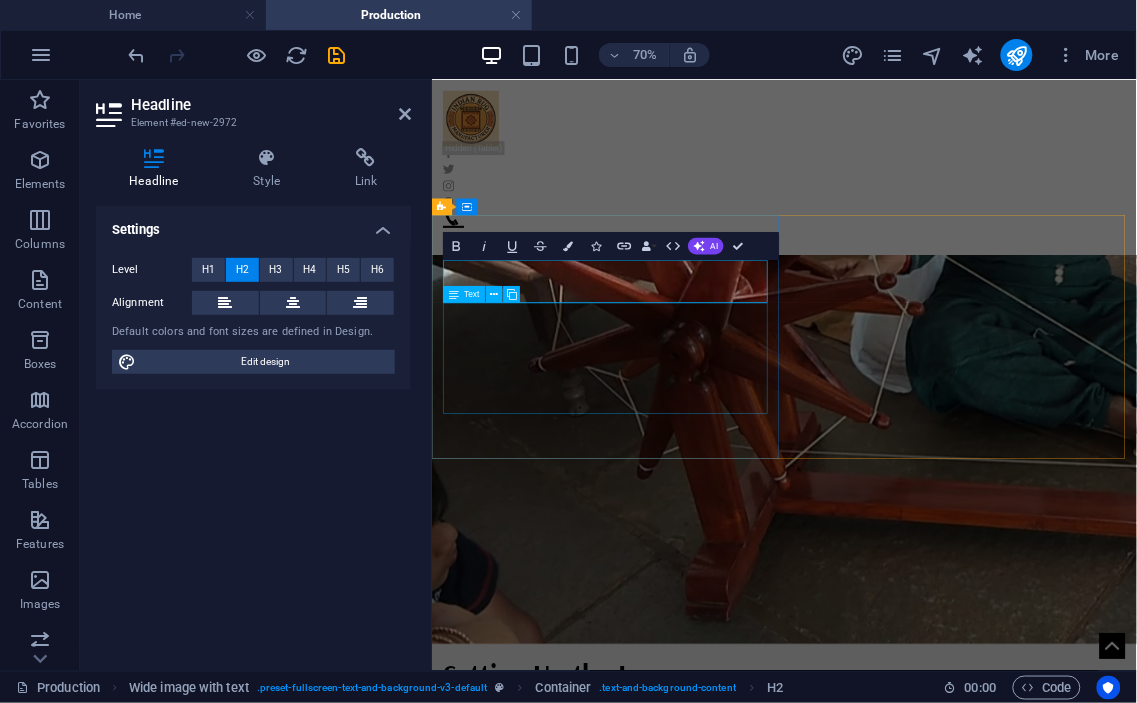 click on "Lorem ipsum dolor sit amet, consectetuer adipiscing elit. Aenean commodo ligula eget dolor. Lorem ipsum dolor sit amet, consectetuer adipiscing elit leget dolor. Lorem ipsum dolor sit amet, consectetuer adipiscing elit. Aenean commodo ligula eget dolor. Lorem ipsum dolor sit amet, consectetuer adipiscing elit dolor." at bounding box center (934, 2777) 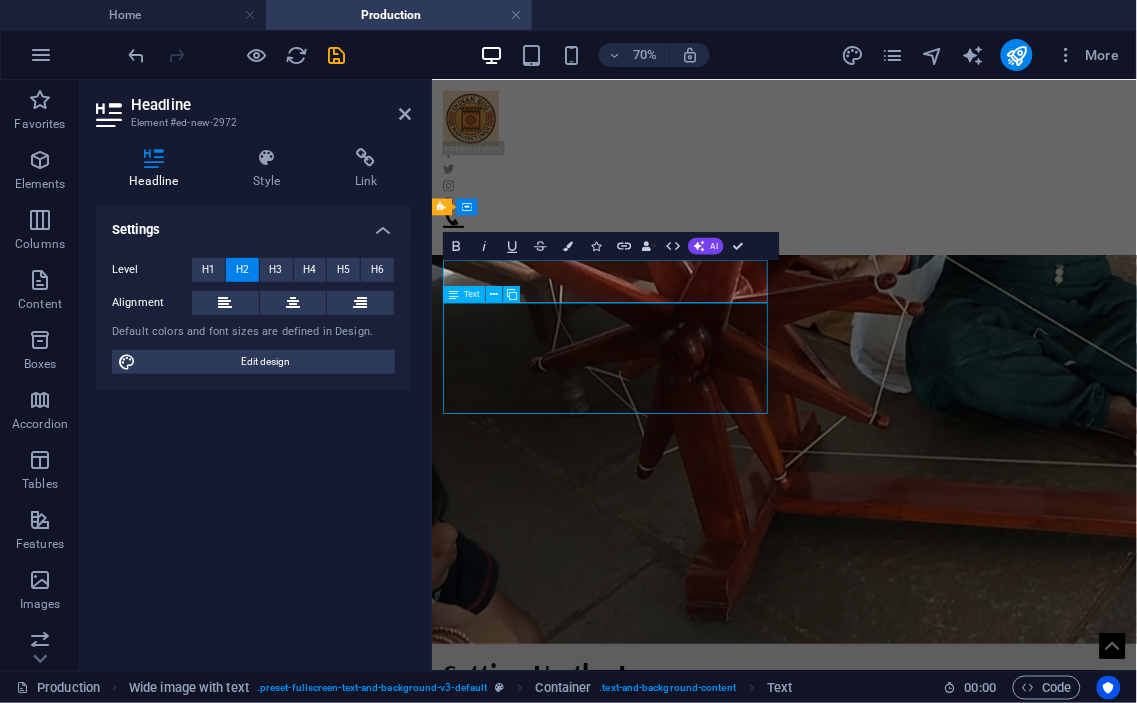 click on "Lorem ipsum dolor sit amet, consectetuer adipiscing elit. Aenean commodo ligula eget dolor. Lorem ipsum dolor sit amet, consectetuer adipiscing elit leget dolor. Lorem ipsum dolor sit amet, consectetuer adipiscing elit. Aenean commodo ligula eget dolor. Lorem ipsum dolor sit amet, consectetuer adipiscing elit dolor." at bounding box center [934, 2777] 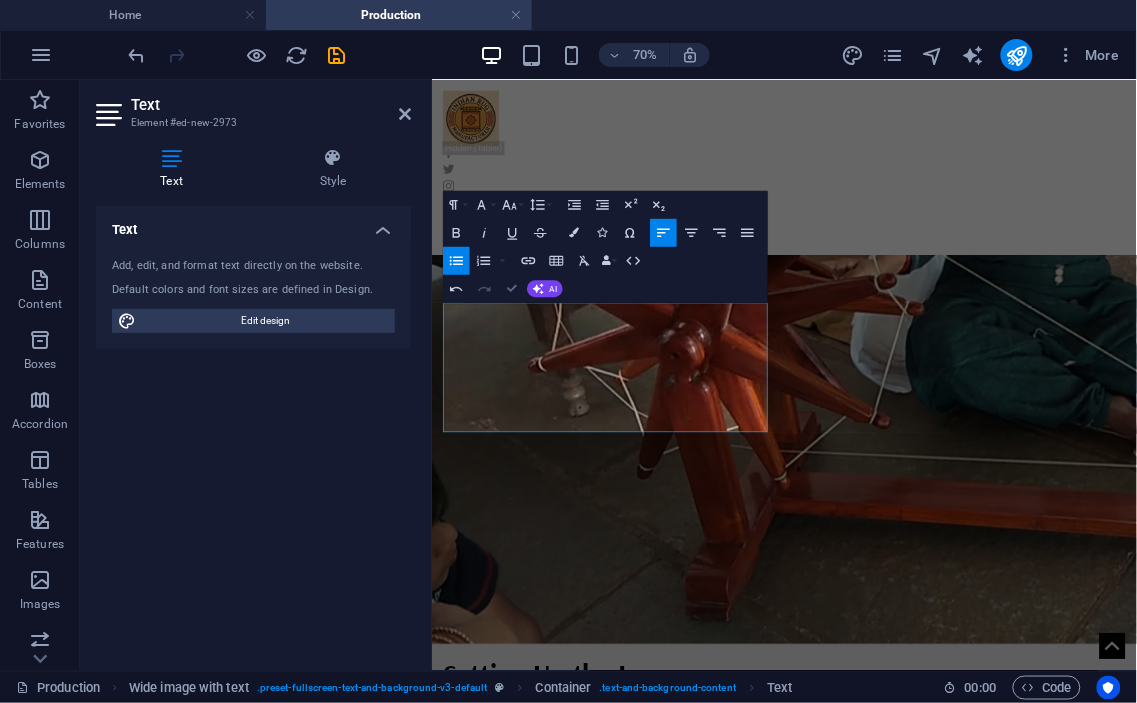 scroll, scrollTop: 3515, scrollLeft: 0, axis: vertical 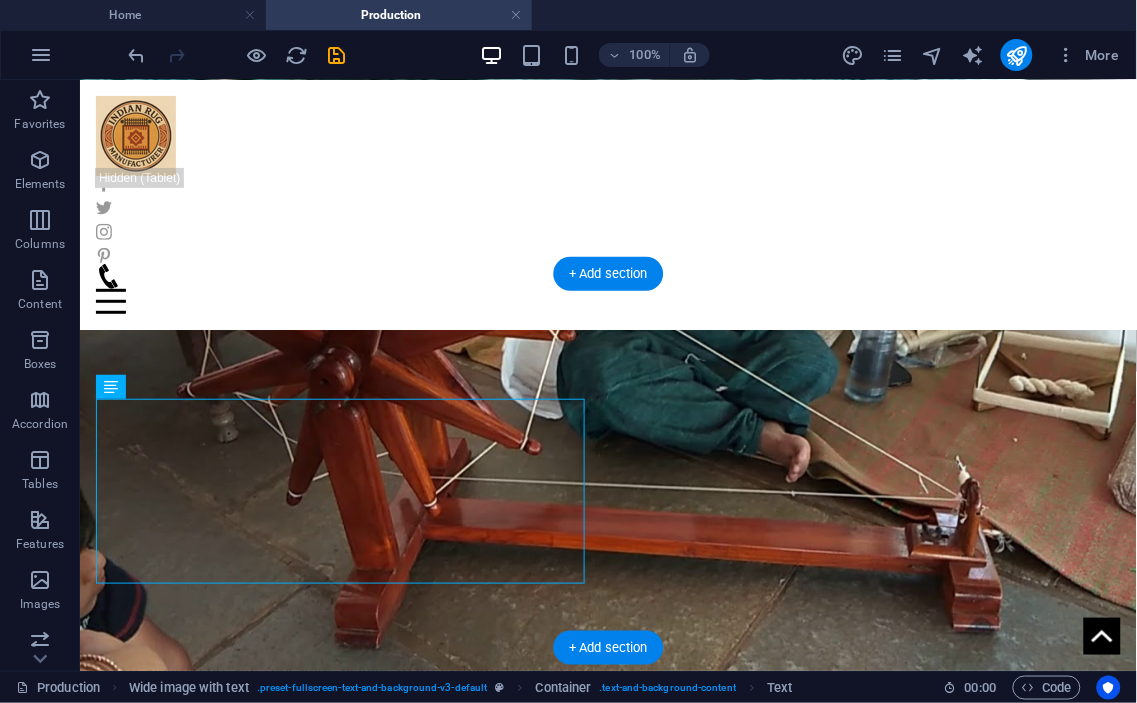 click at bounding box center (607, 3148) 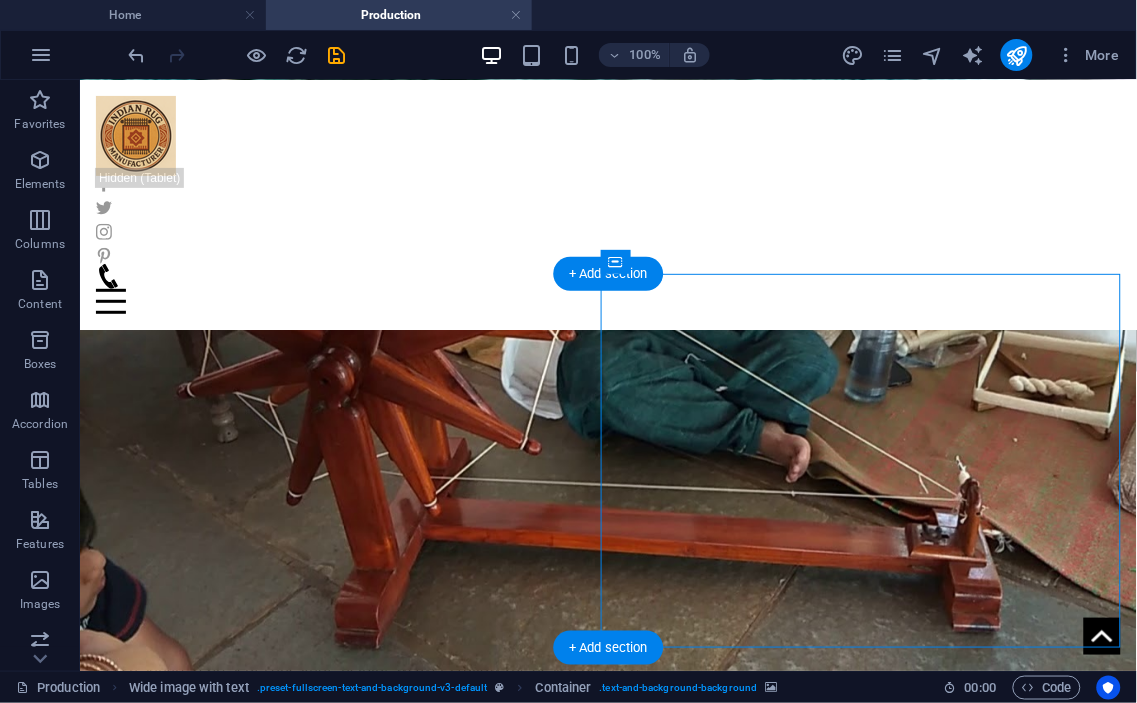 click at bounding box center [607, 3148] 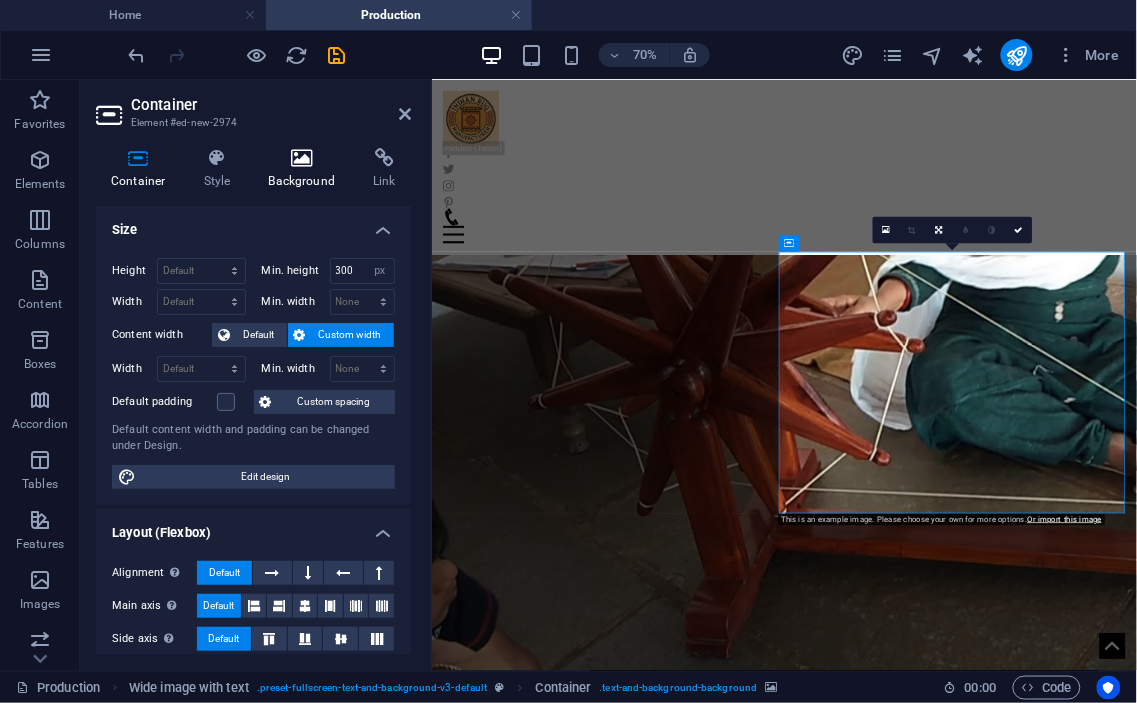 click on "Background" at bounding box center (306, 169) 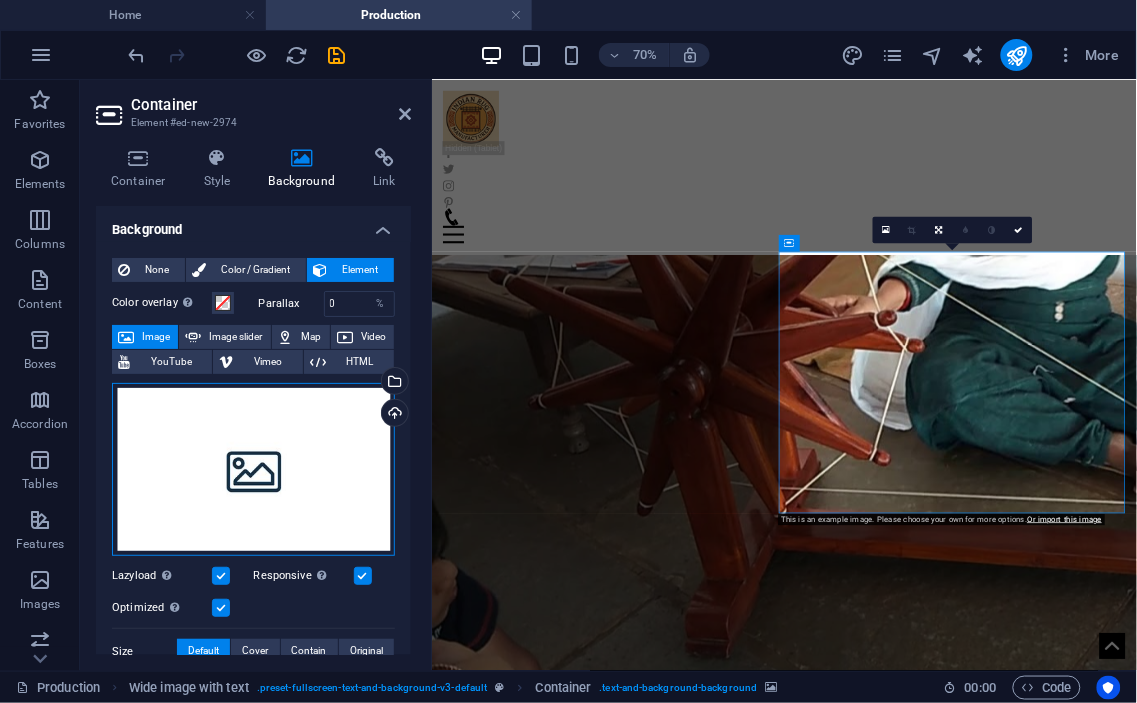 click on "Drag files here, click to choose files or select files from Files or our free stock photos & videos" at bounding box center [253, 470] 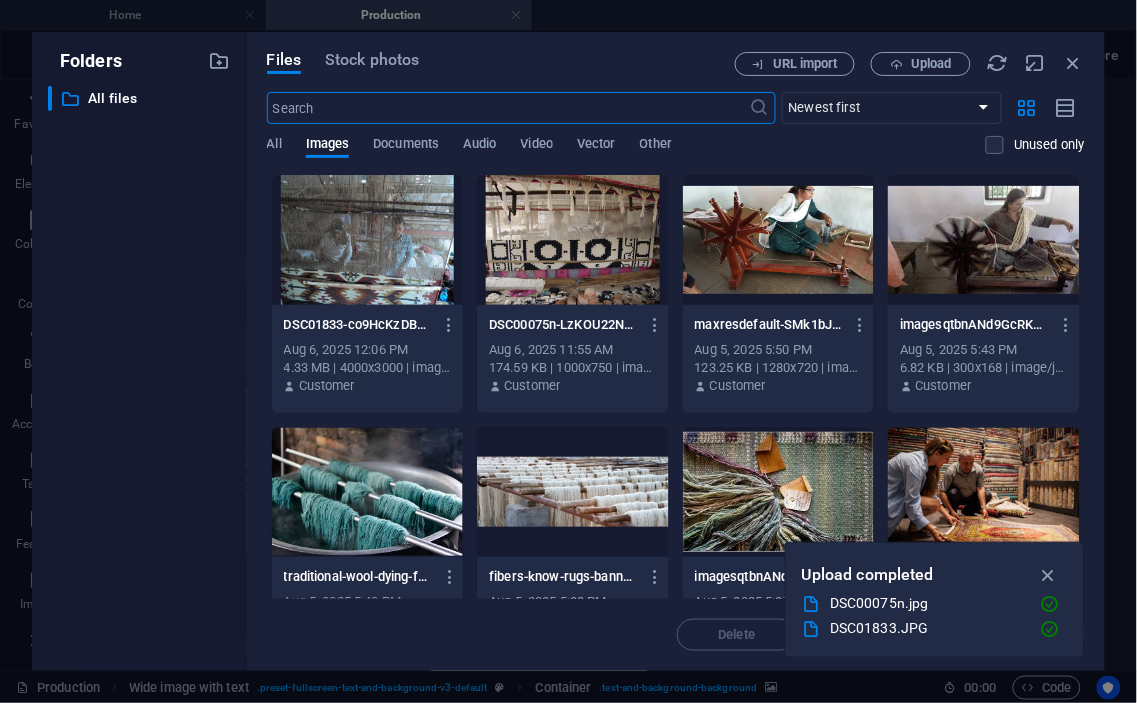 scroll, scrollTop: 2721, scrollLeft: 0, axis: vertical 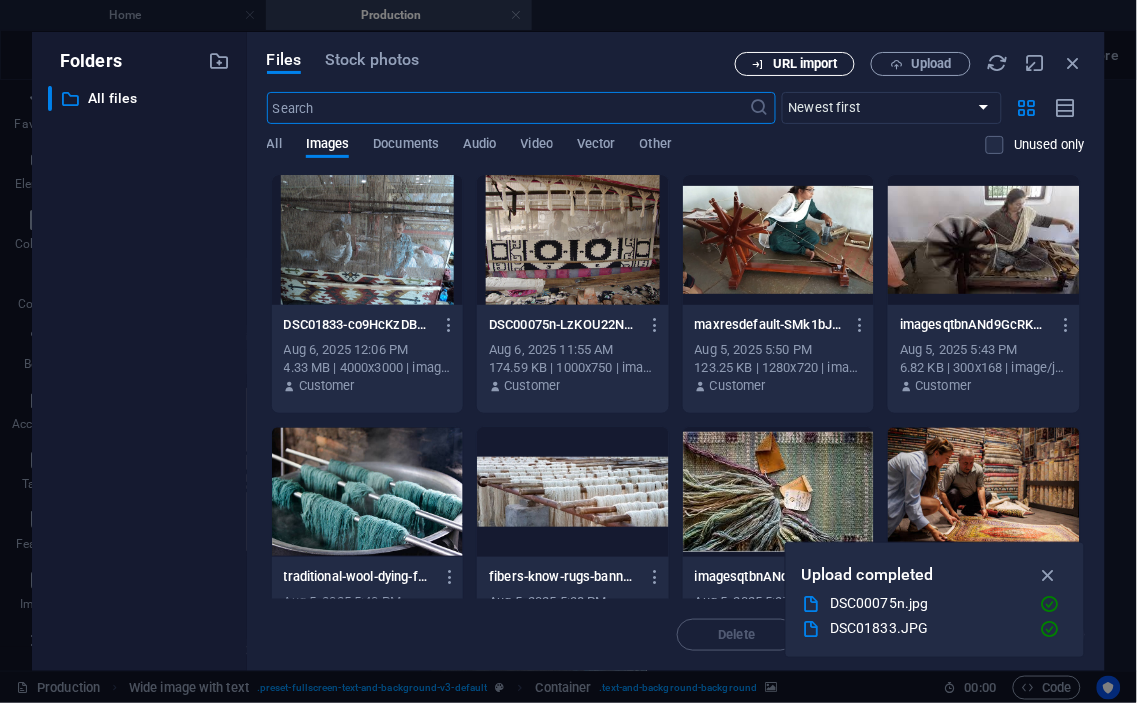 click on "URL import" at bounding box center [805, 64] 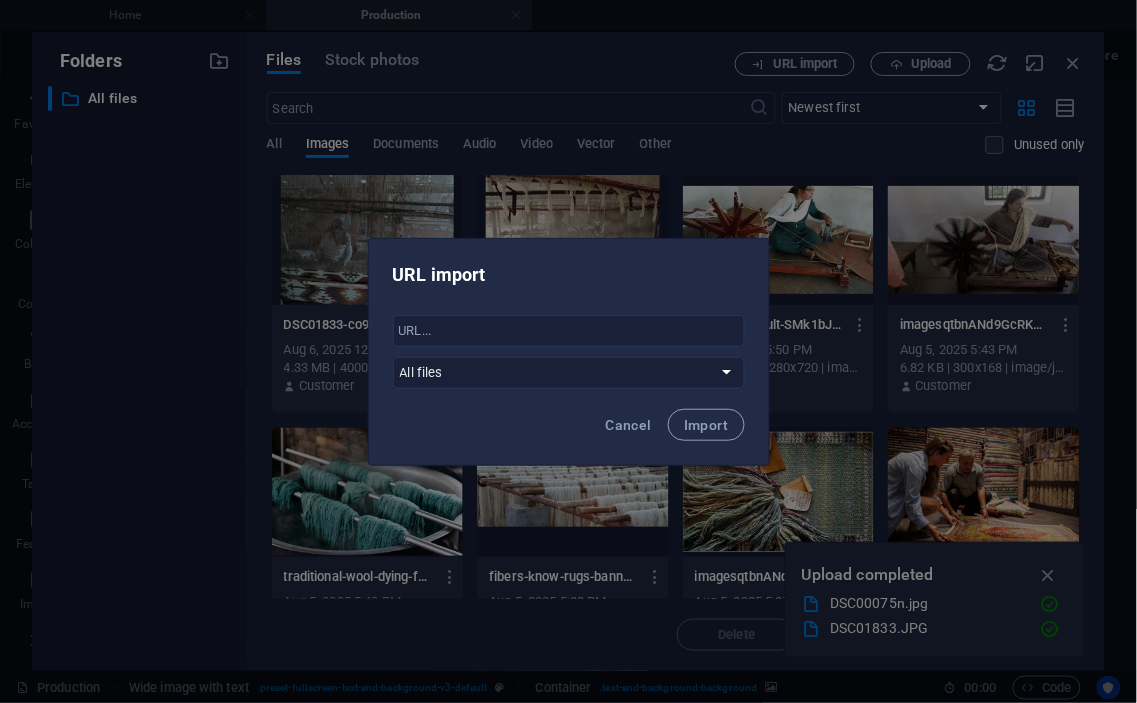 click on "​ All files" at bounding box center (569, 352) 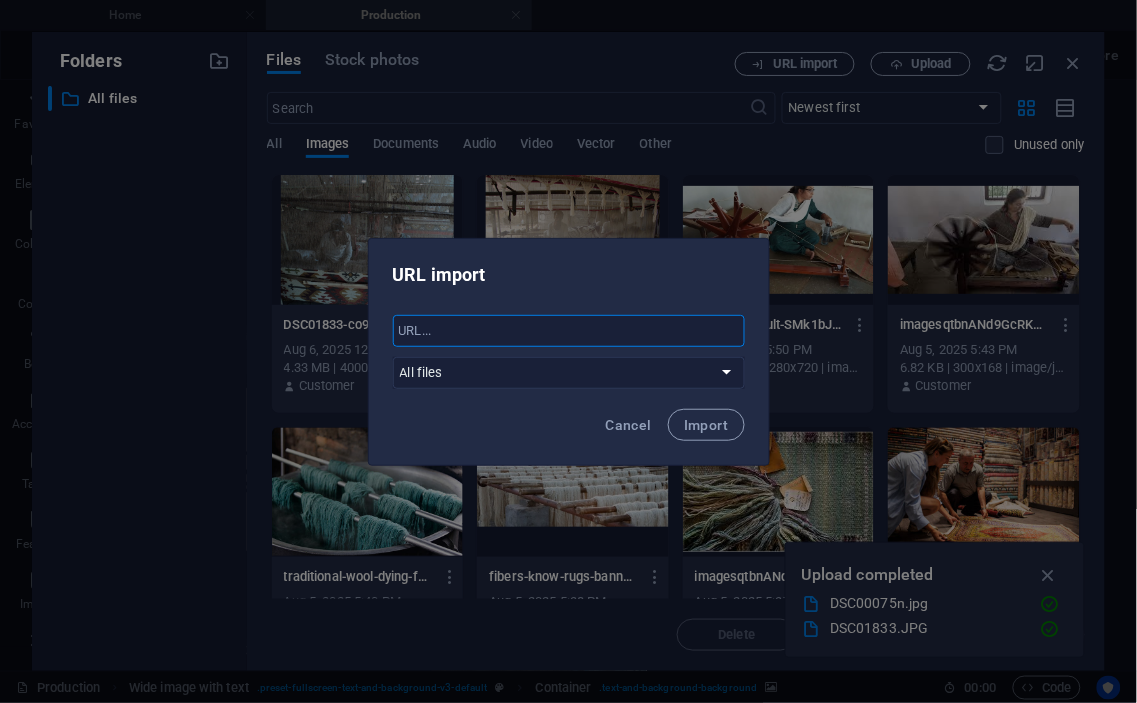 click at bounding box center [569, 331] 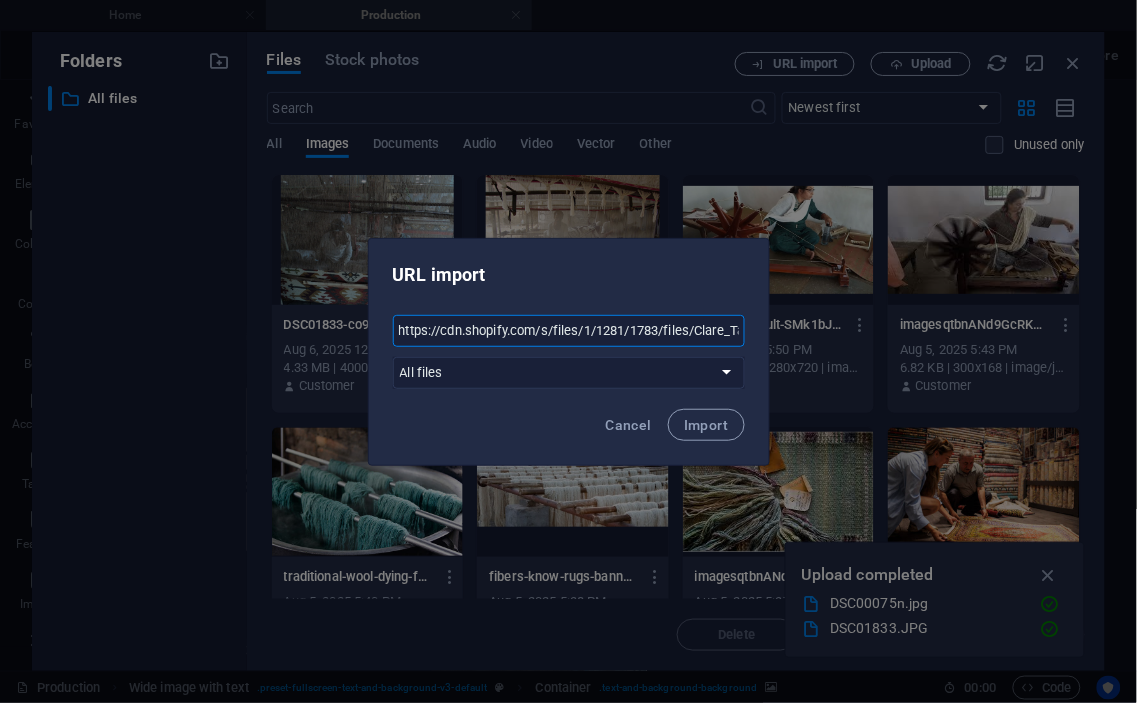 scroll, scrollTop: 0, scrollLeft: 215, axis: horizontal 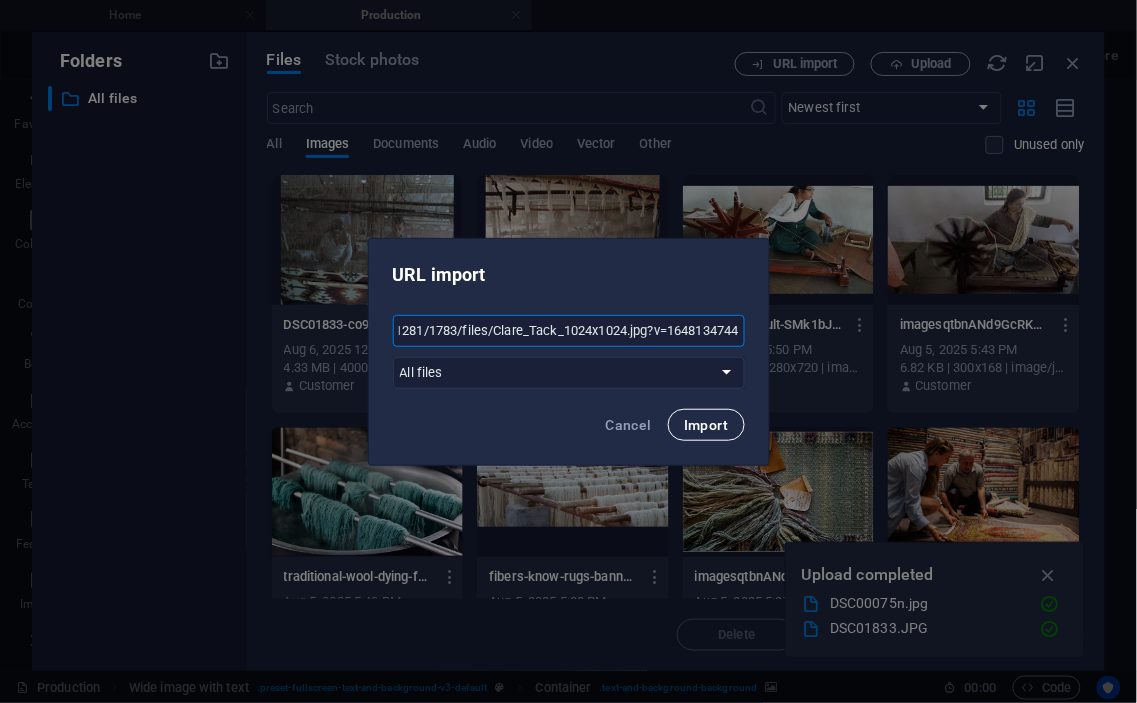 type on "https://cdn.shopify.com/s/files/1/1281/1783/files/Clare_Tack_1024x1024.jpg?v=1648134744" 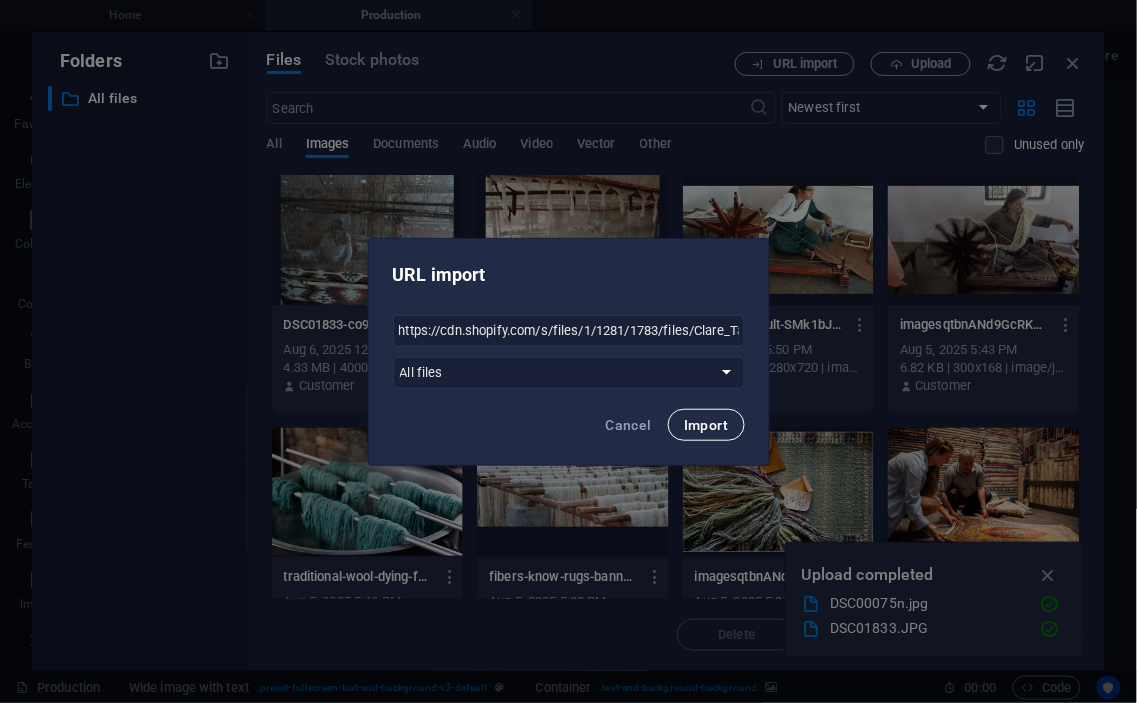 click on "Import" at bounding box center [706, 425] 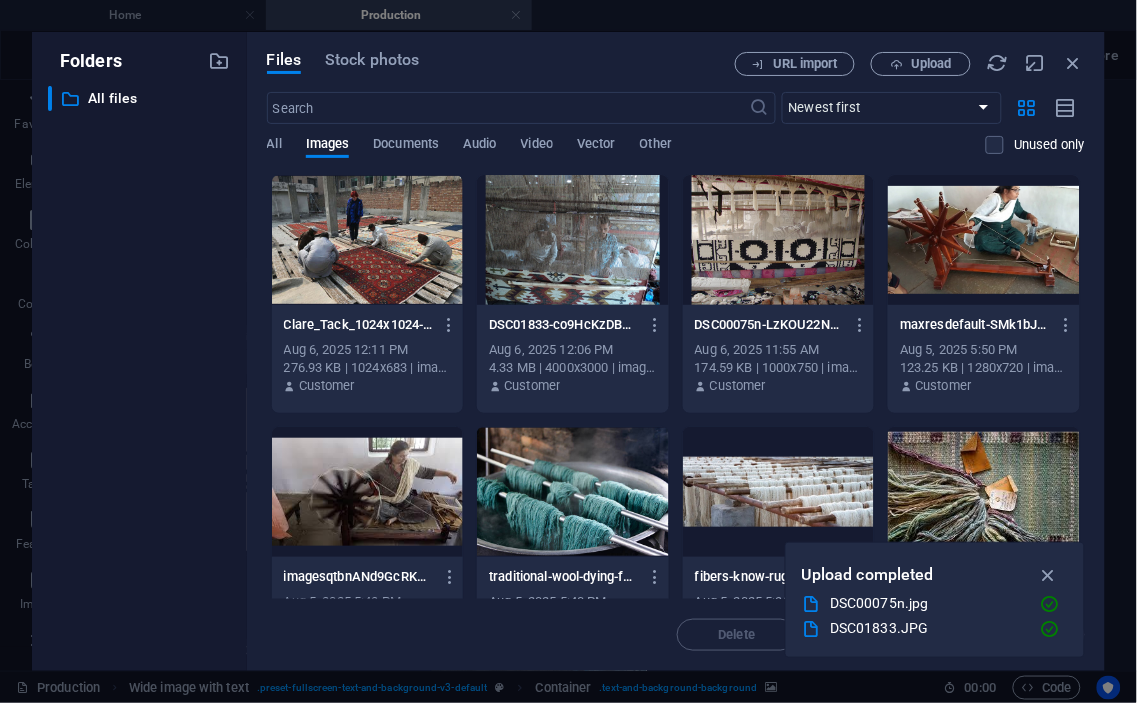 click on "Clare_Tack_1024x1024-99rVYjMHDT9FLe1POv5yPA.jpgv1648134744 Clare_Tack_1024x1024-99rVYjMHDT9FLe1POv5yPA.jpgv1648134744" at bounding box center (368, 325) 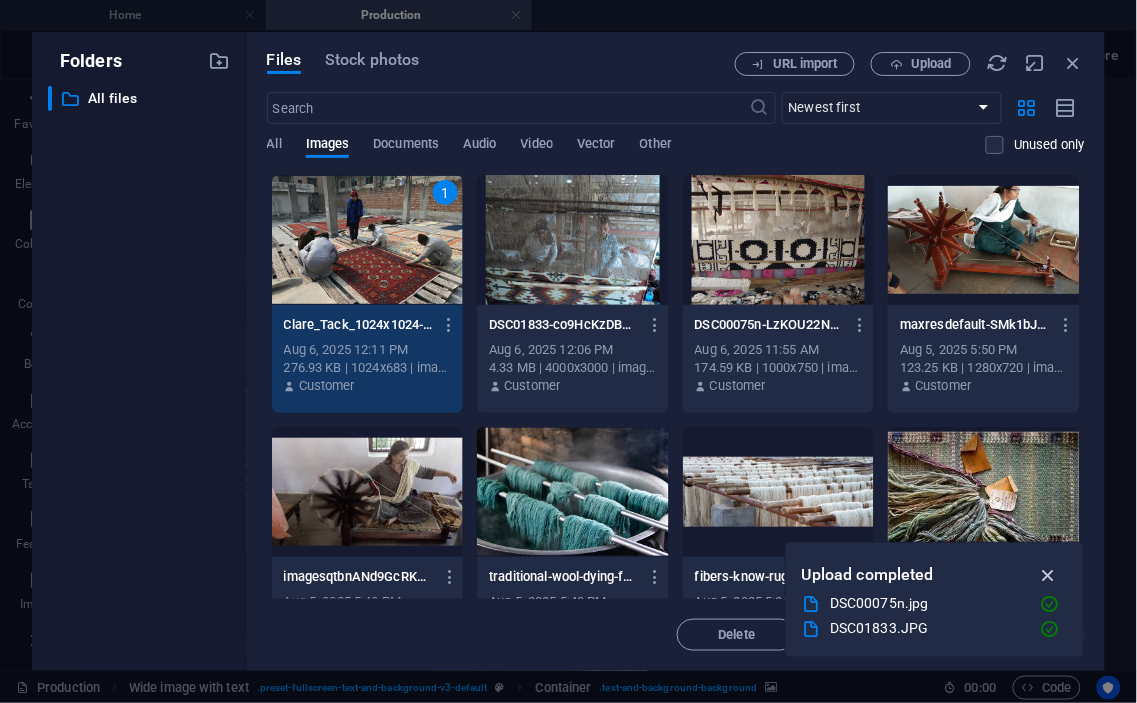 click at bounding box center (1048, 575) 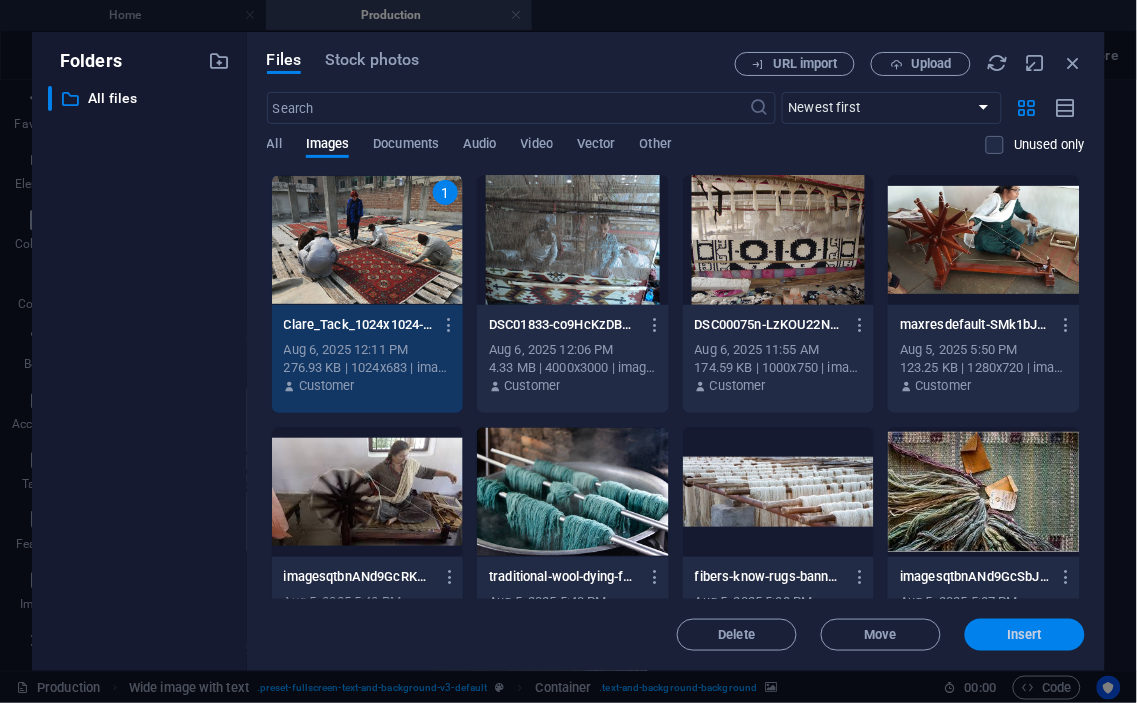 click on "Insert" at bounding box center [1025, 635] 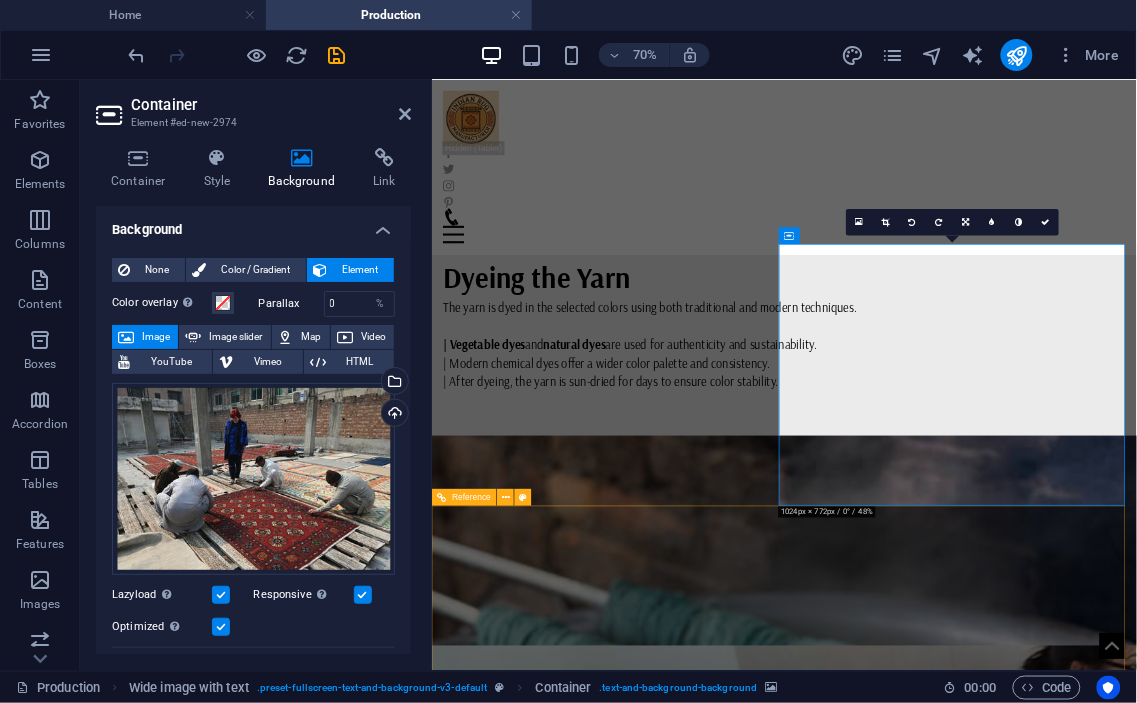 scroll, scrollTop: 3526, scrollLeft: 0, axis: vertical 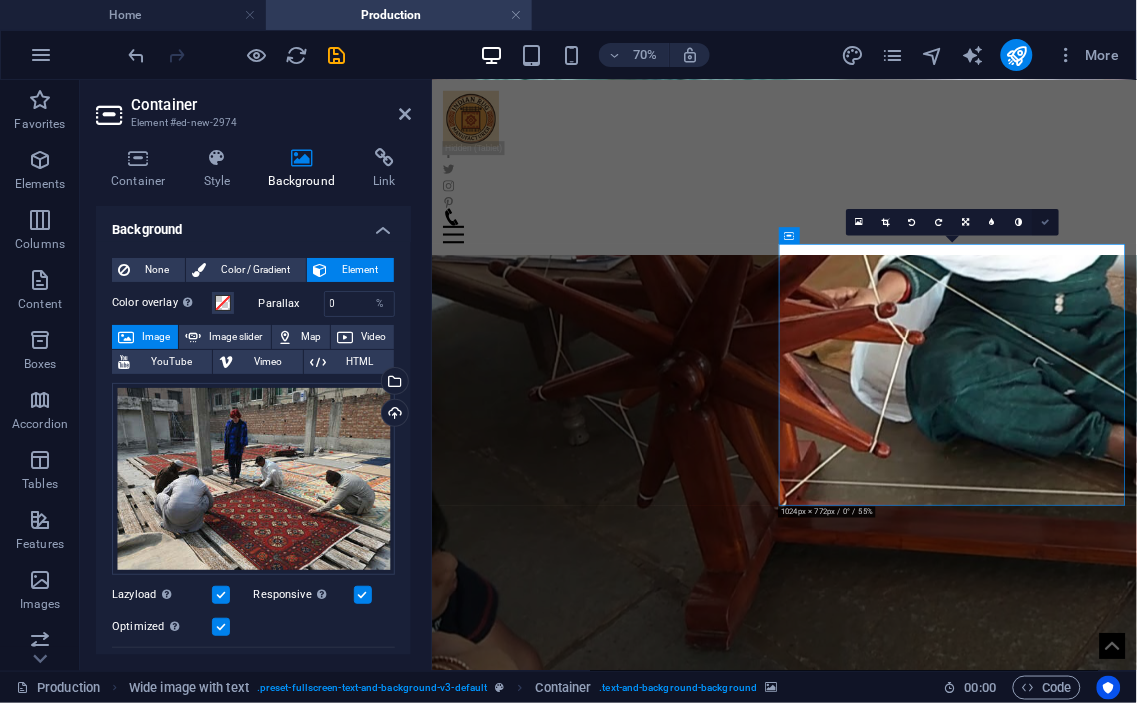 click at bounding box center [1045, 223] 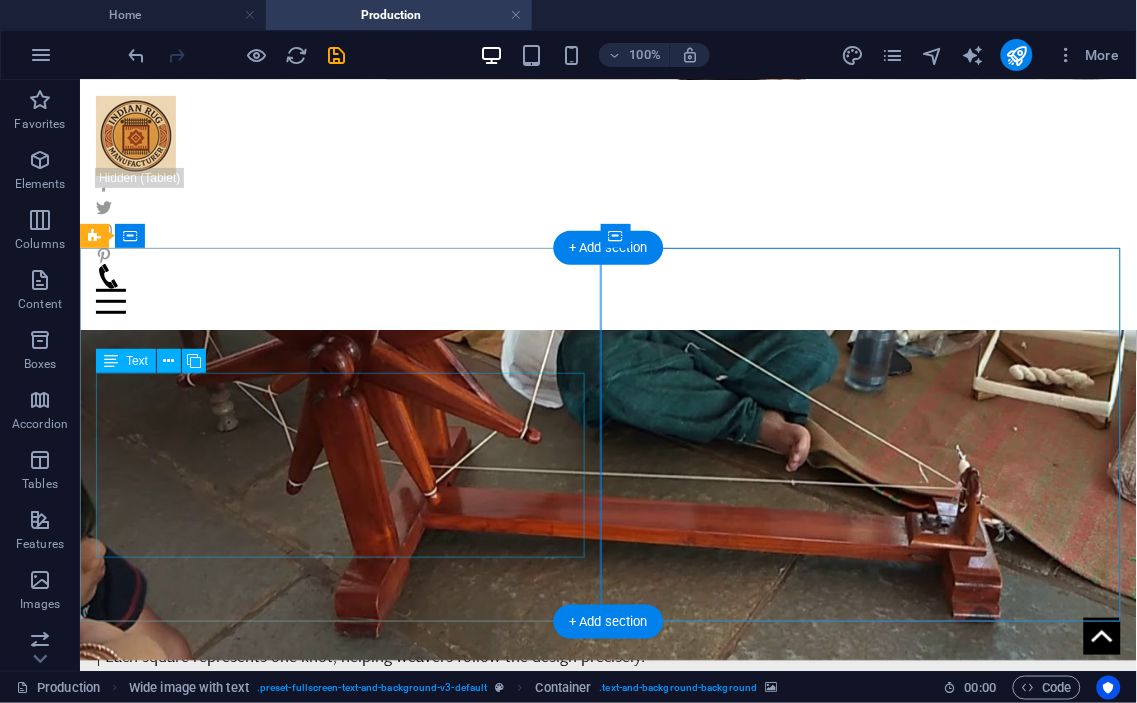 scroll, scrollTop: 3711, scrollLeft: 0, axis: vertical 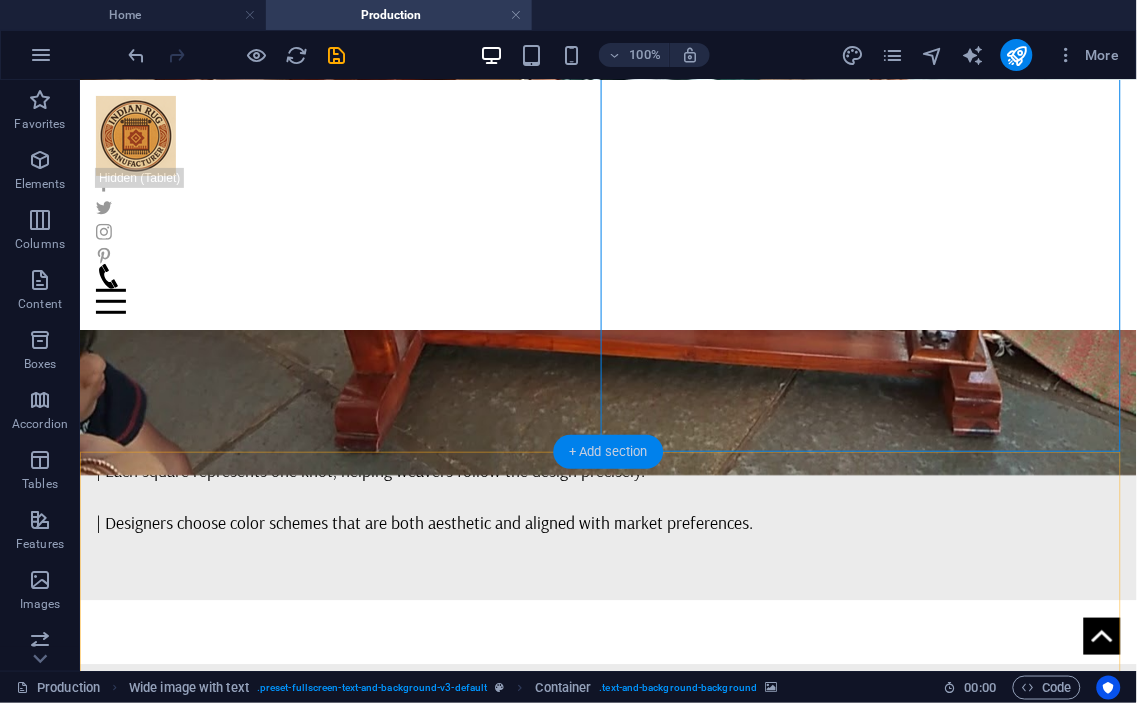 click on "+ Add section" at bounding box center (608, 452) 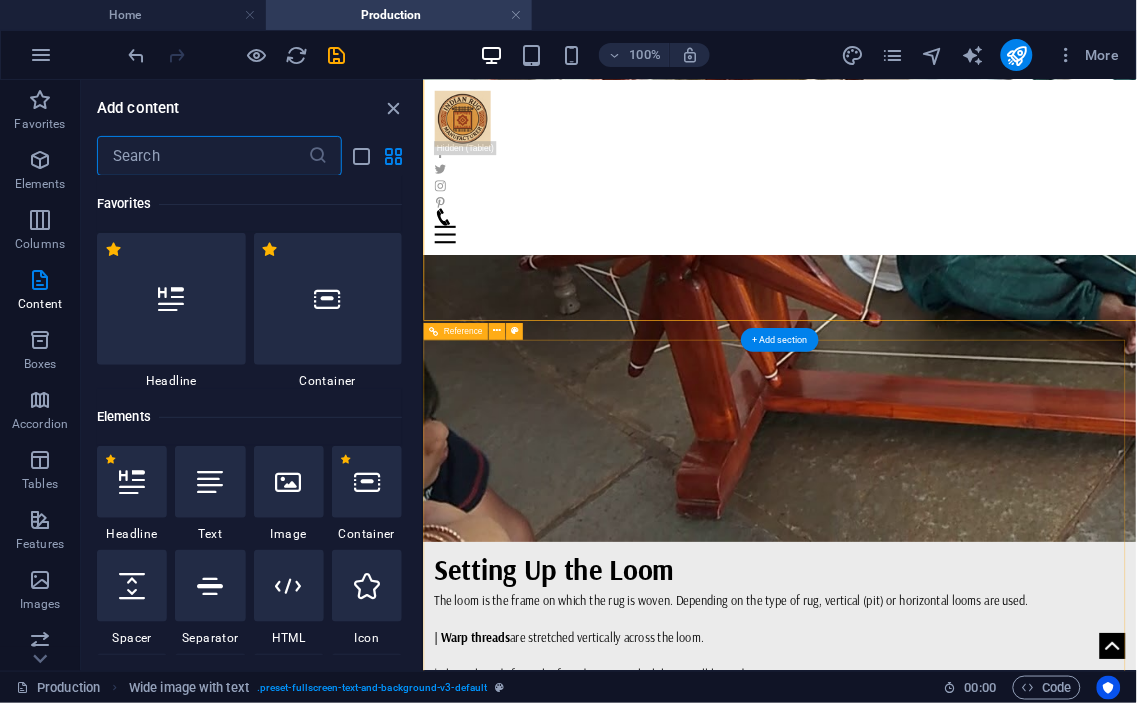 scroll, scrollTop: 3737, scrollLeft: 0, axis: vertical 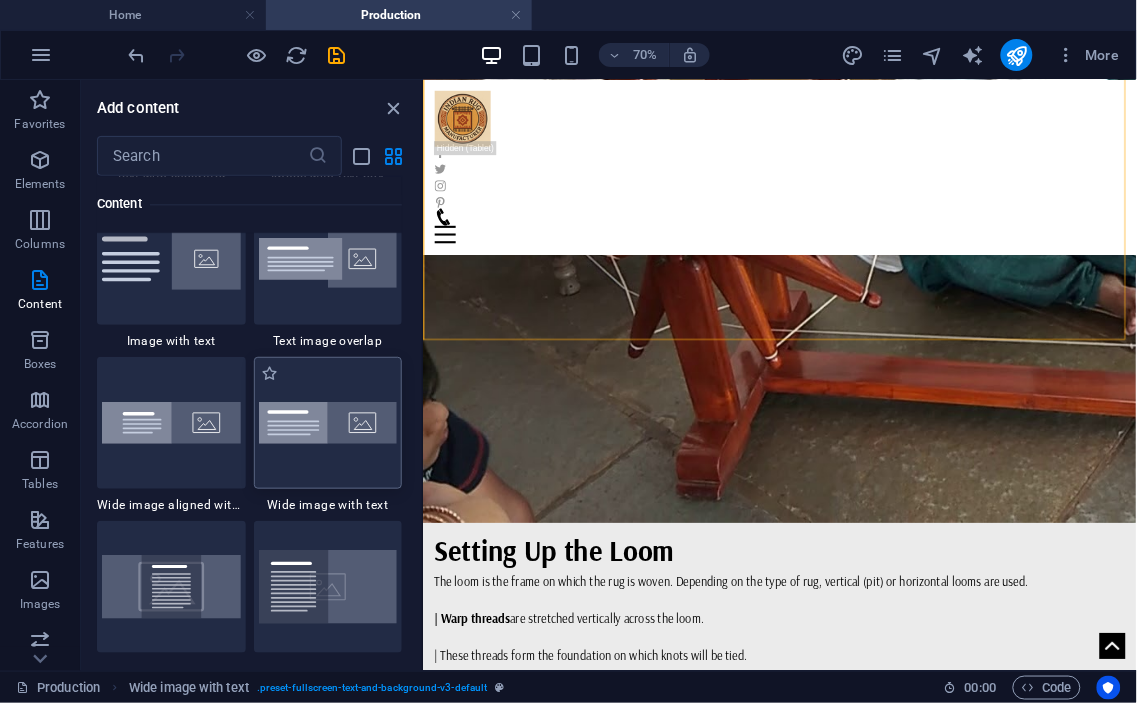 click at bounding box center [328, 423] 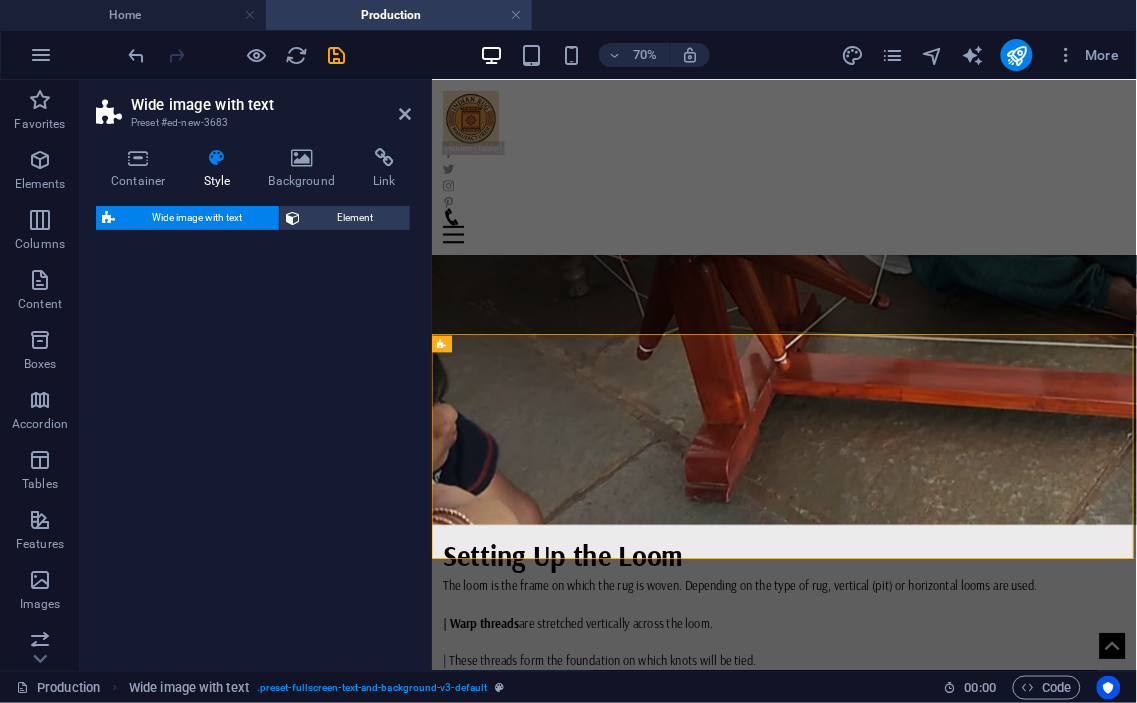 scroll, scrollTop: 3745, scrollLeft: 0, axis: vertical 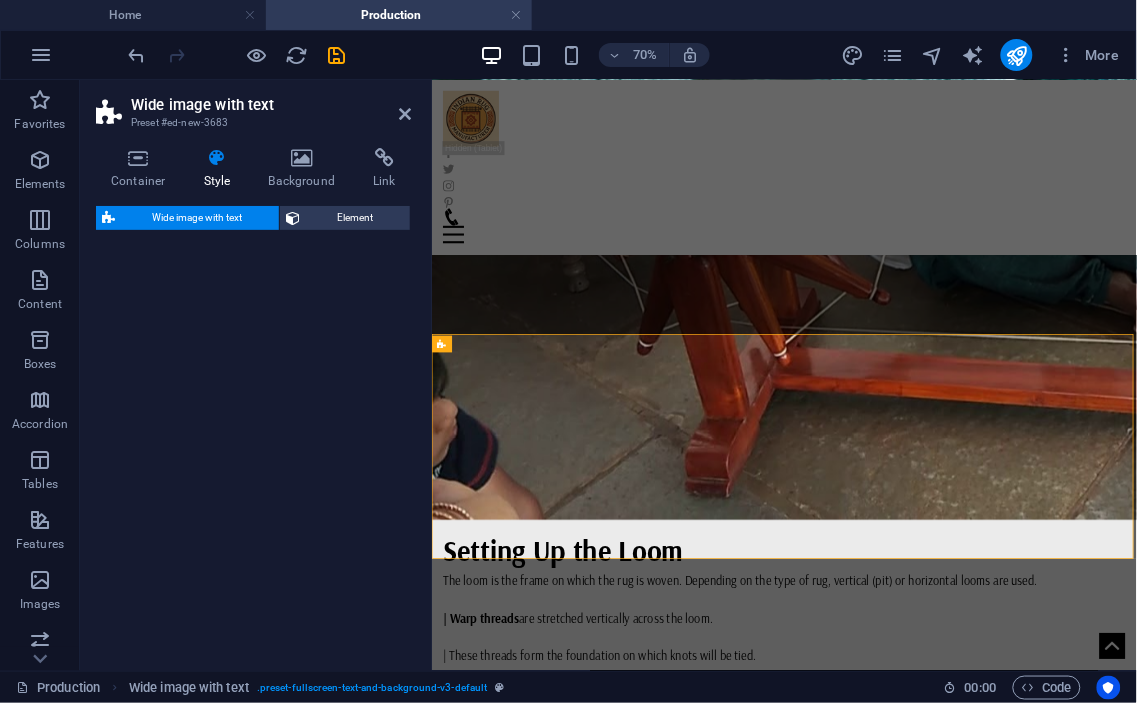 select on "%" 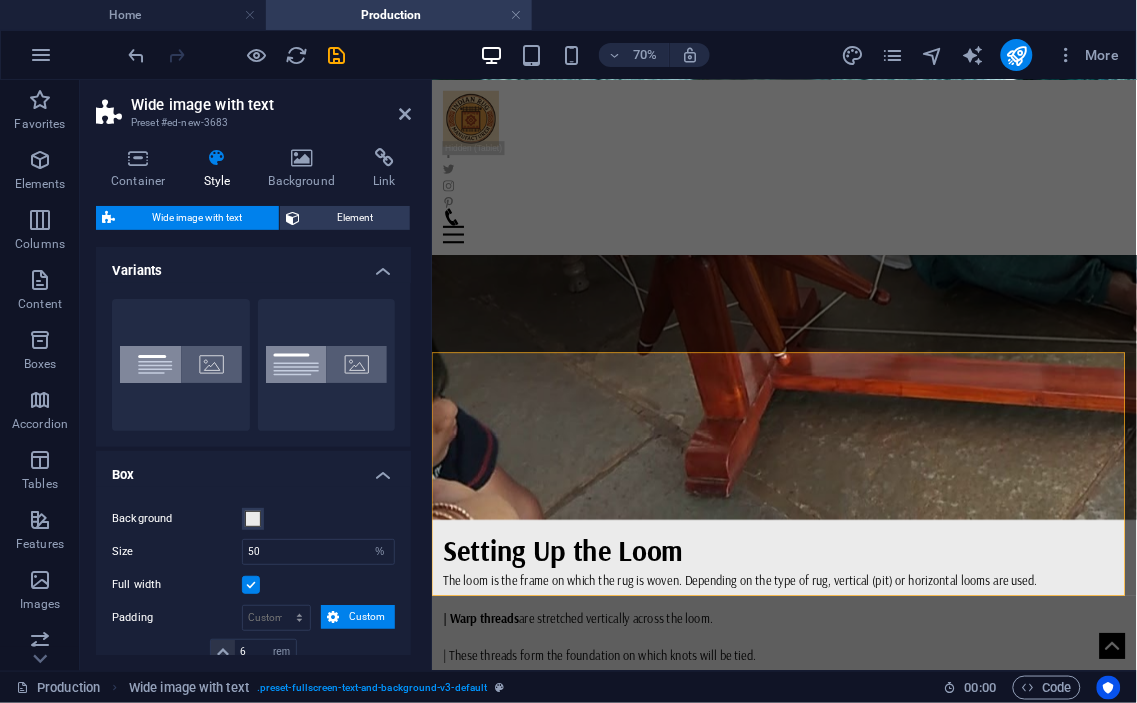 click at bounding box center (934, 3717) 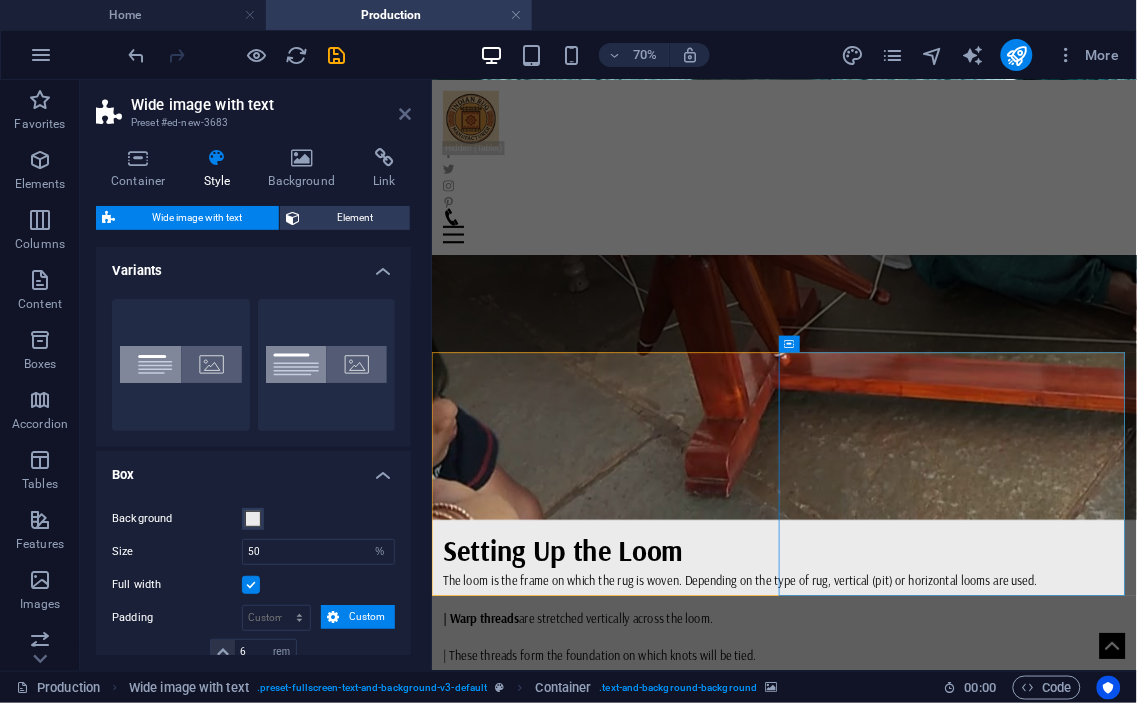 click at bounding box center (405, 114) 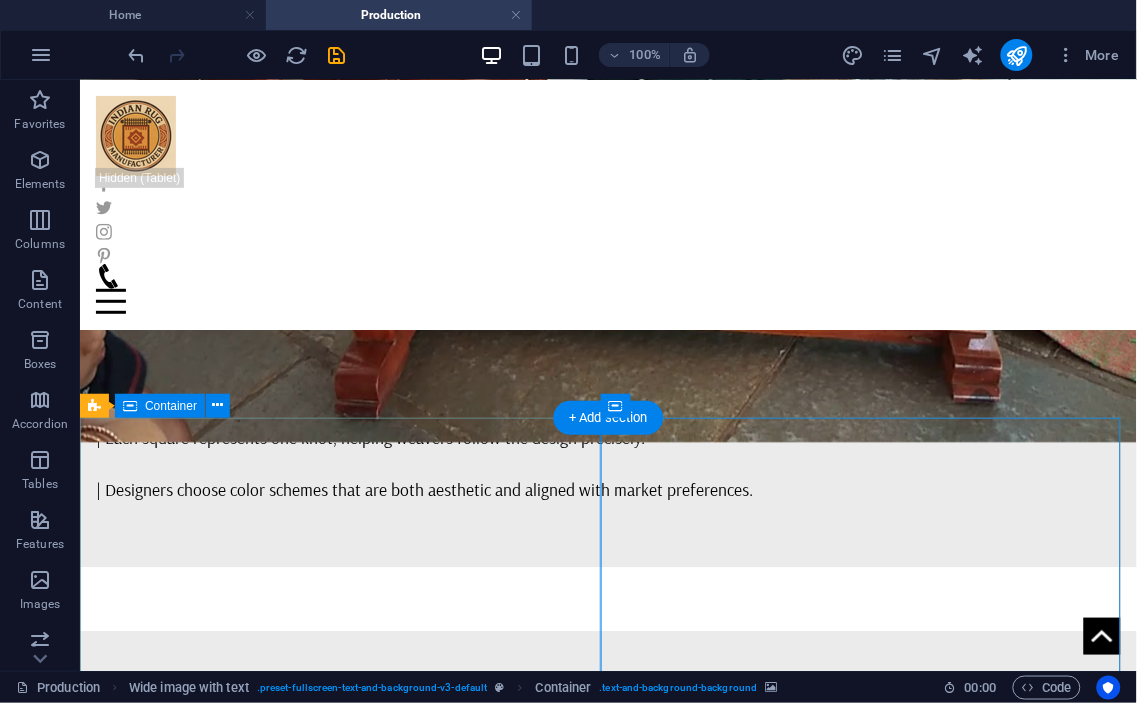 drag, startPoint x: 770, startPoint y: 589, endPoint x: 591, endPoint y: 535, distance: 186.96791 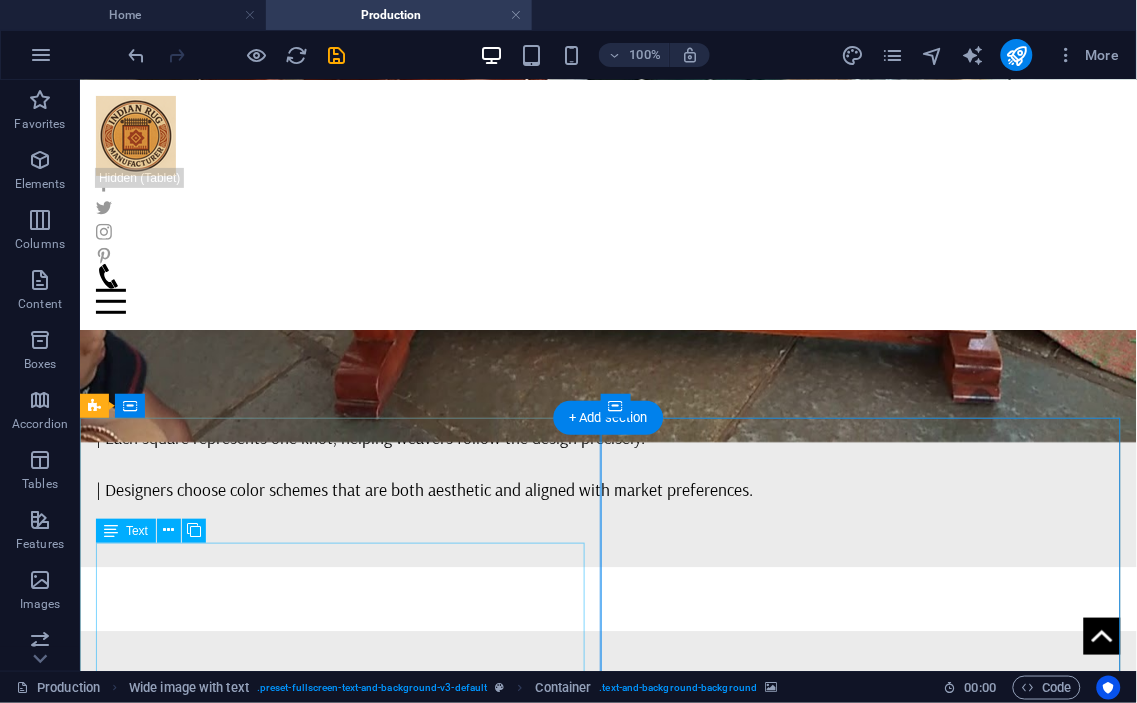 drag, startPoint x: 672, startPoint y: 609, endPoint x: 507, endPoint y: 581, distance: 167.3589 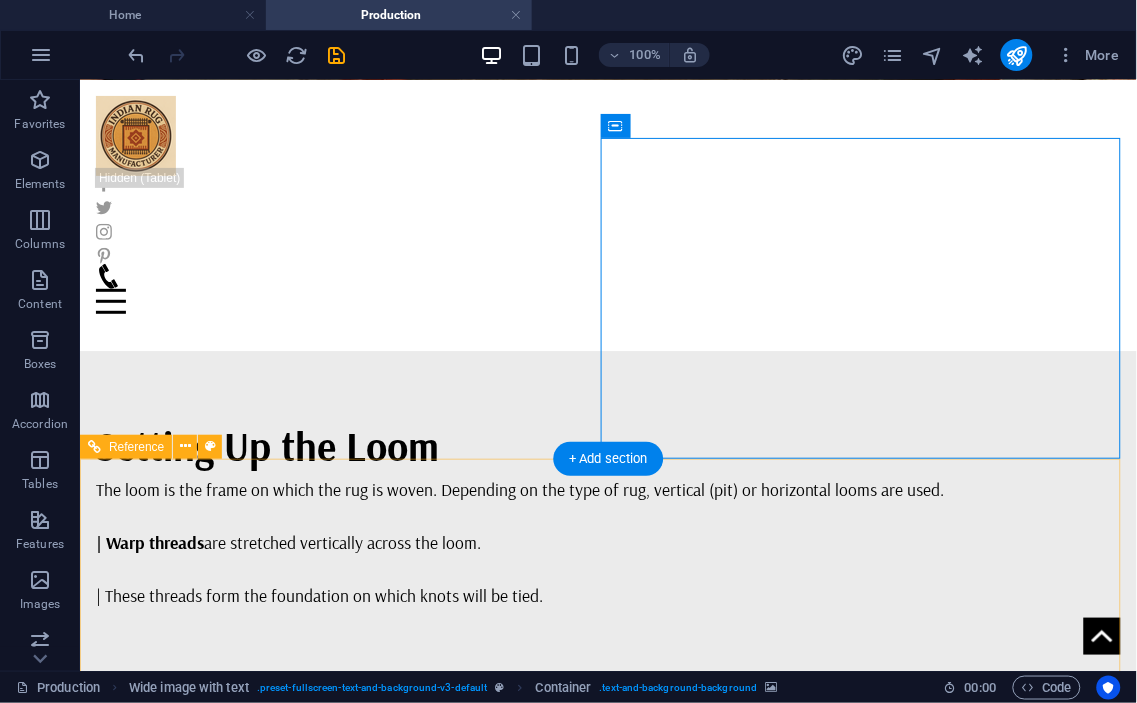 scroll, scrollTop: 4116, scrollLeft: 0, axis: vertical 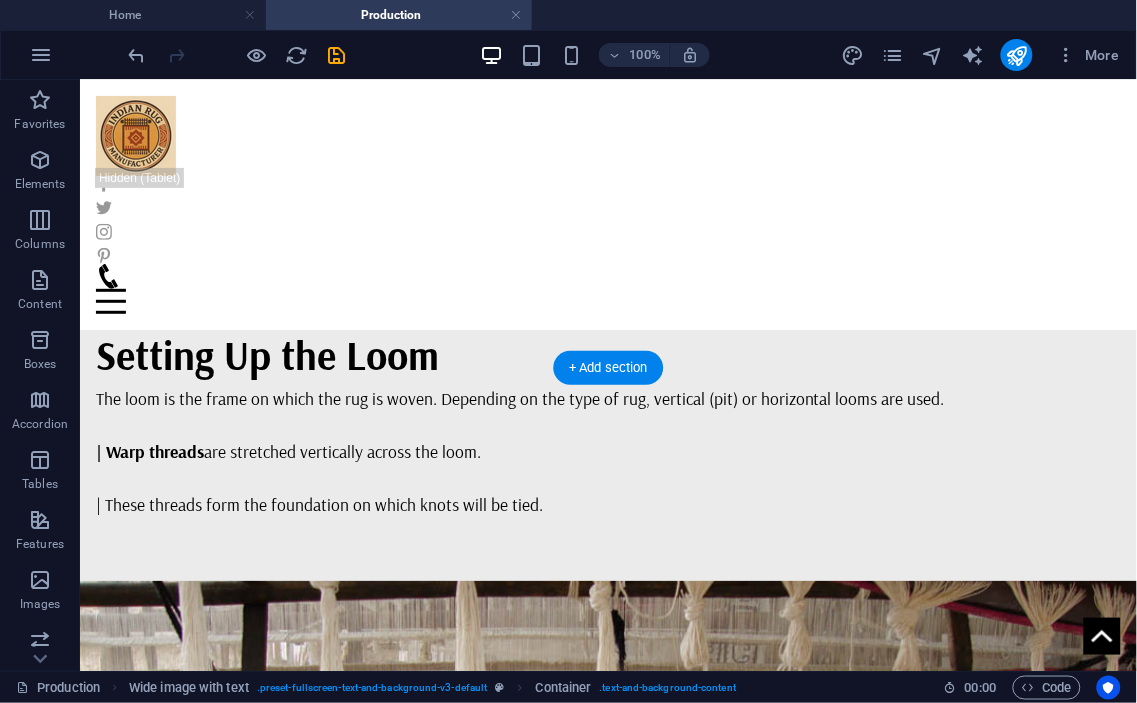 drag, startPoint x: 536, startPoint y: 303, endPoint x: 657, endPoint y: 290, distance: 121.69634 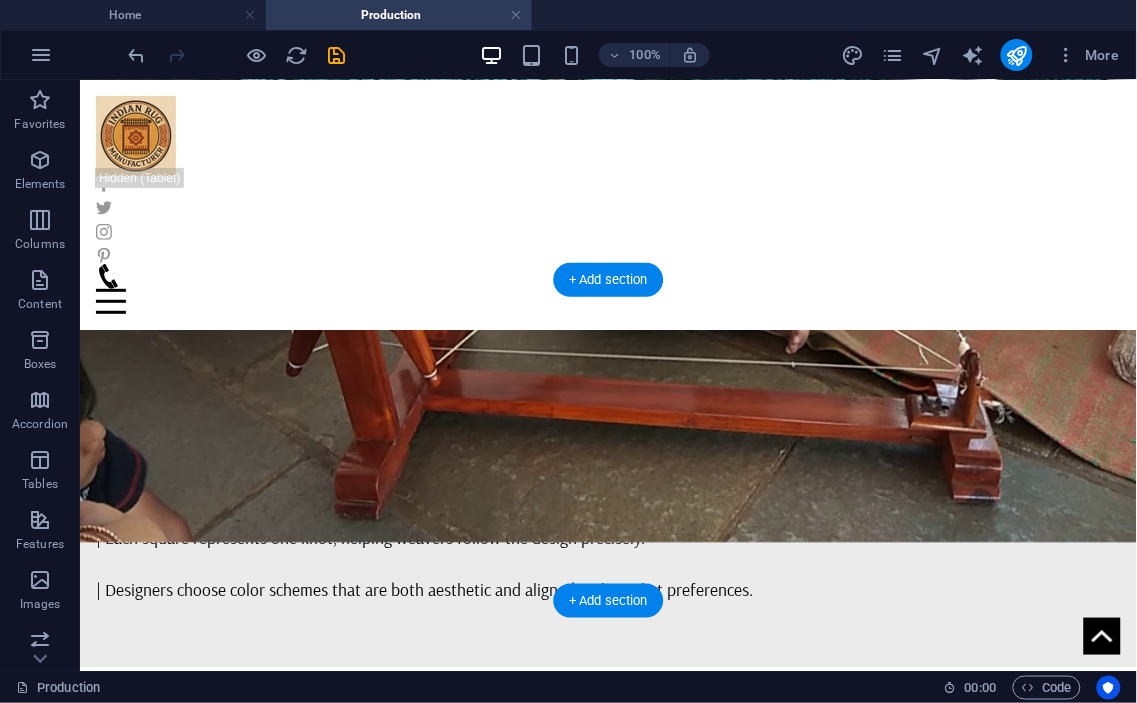 scroll, scrollTop: 3931, scrollLeft: 0, axis: vertical 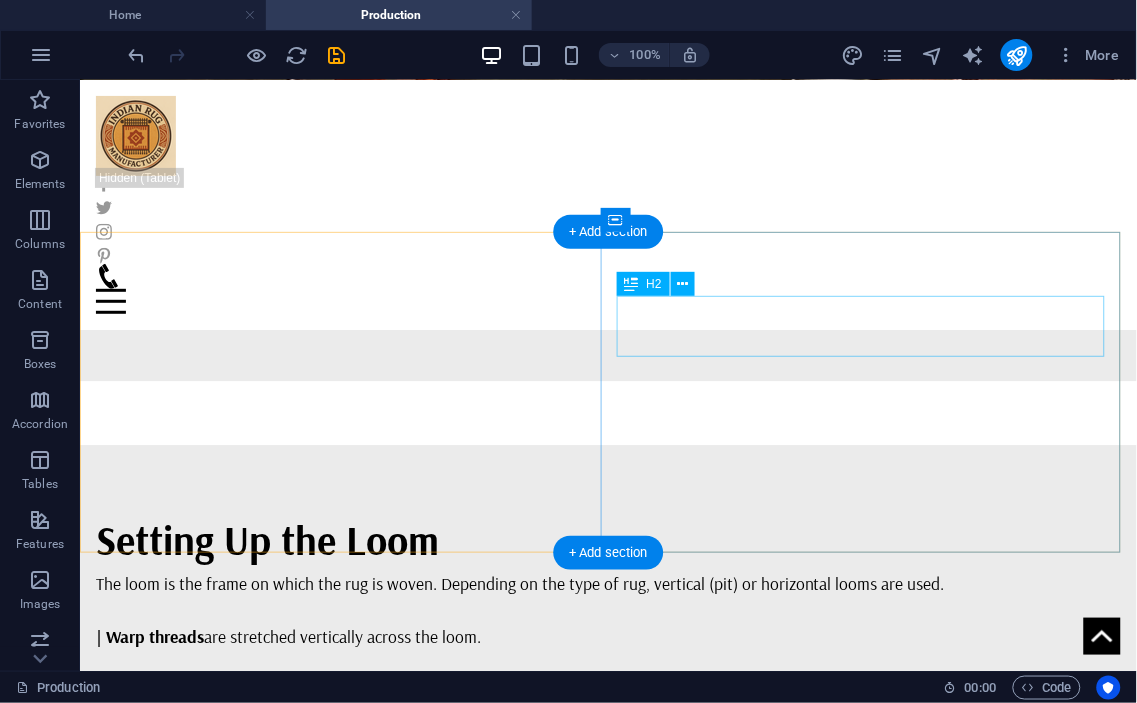 click on "Headline" at bounding box center [607, 3618] 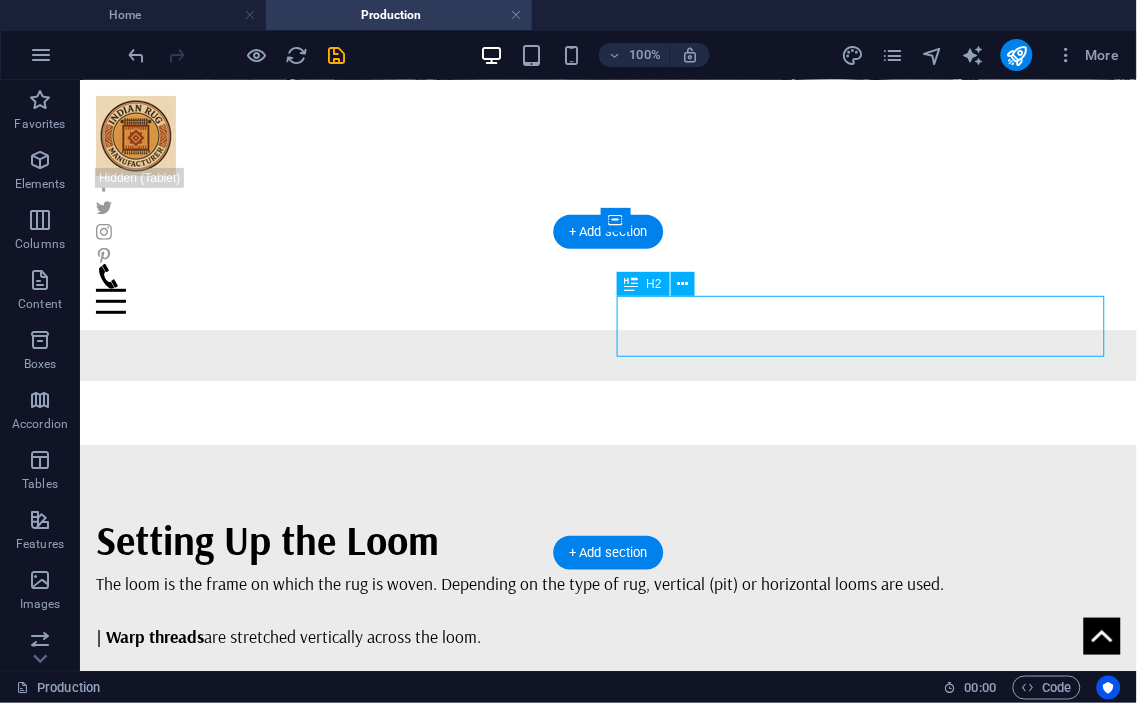 click on "Headline" at bounding box center (607, 3618) 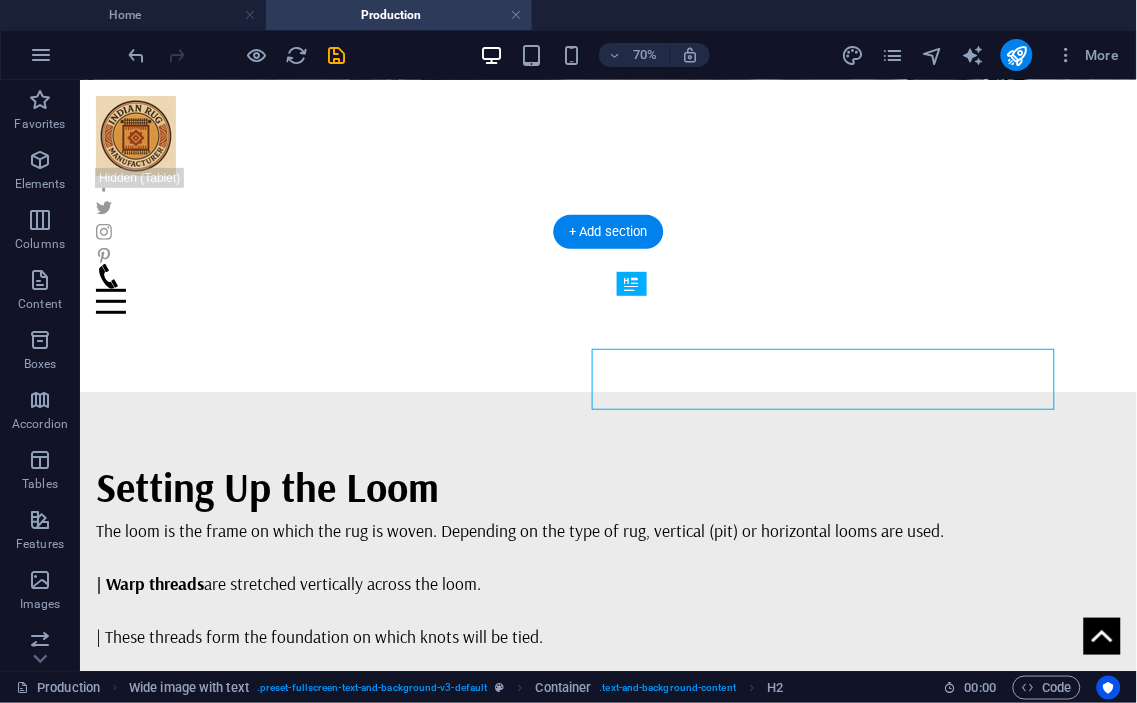 scroll, scrollTop: 3931, scrollLeft: 0, axis: vertical 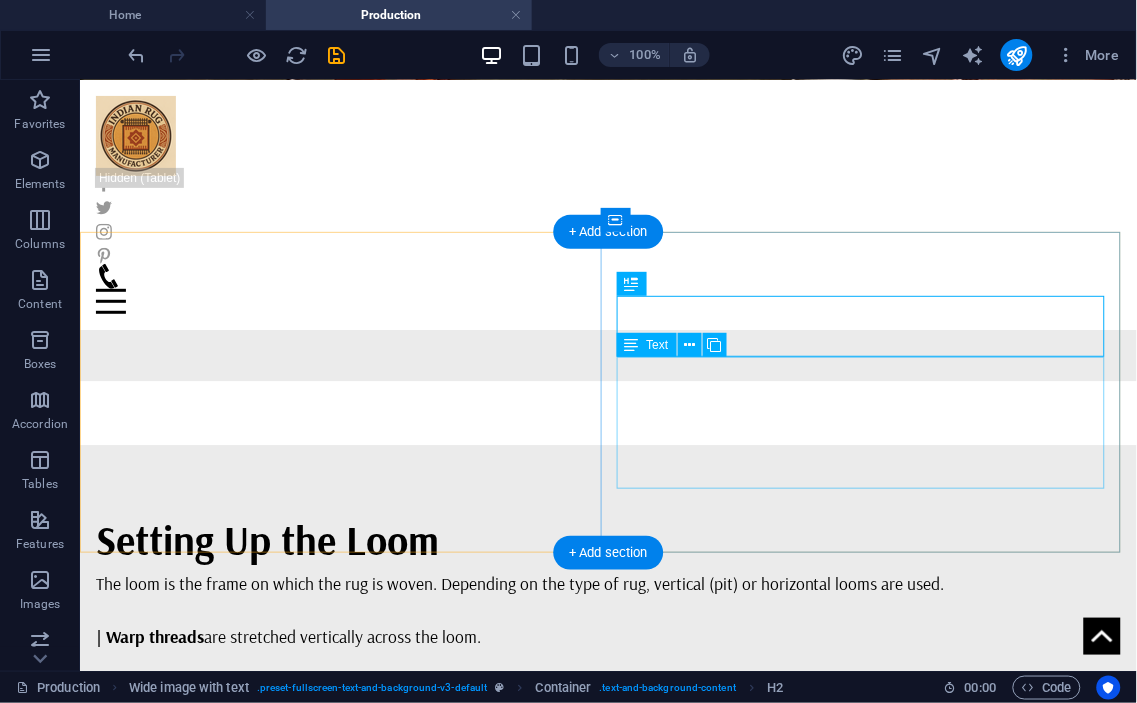 click on "Lorem ipsum dolor sit amet, consectetuer adipiscing elit. Aenean commodo ligula eget dolor. Lorem ipsum dolor sit amet, consectetuer adipiscing elit leget dolor. Lorem ipsum dolor sit amet, consectetuer adipiscing elit. Aenean commodo ligula eget dolor. Lorem ipsum dolor sit amet, consectetuer adipiscing elit dolor." at bounding box center (607, 3688) 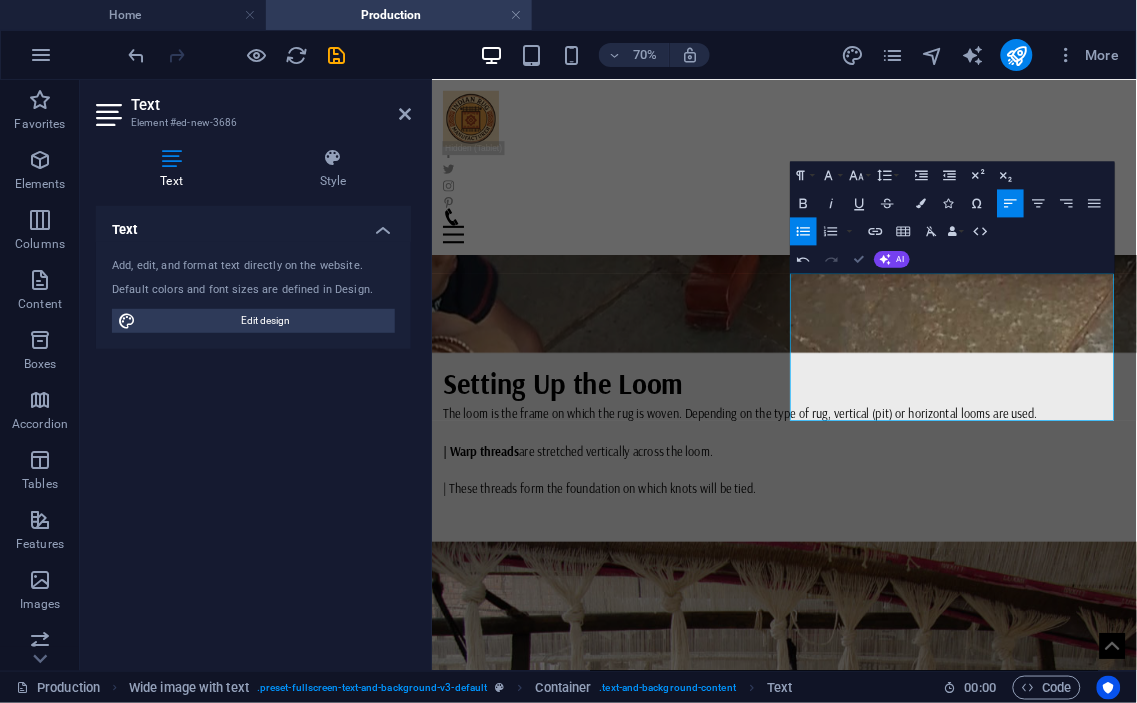 scroll, scrollTop: 3932, scrollLeft: 0, axis: vertical 